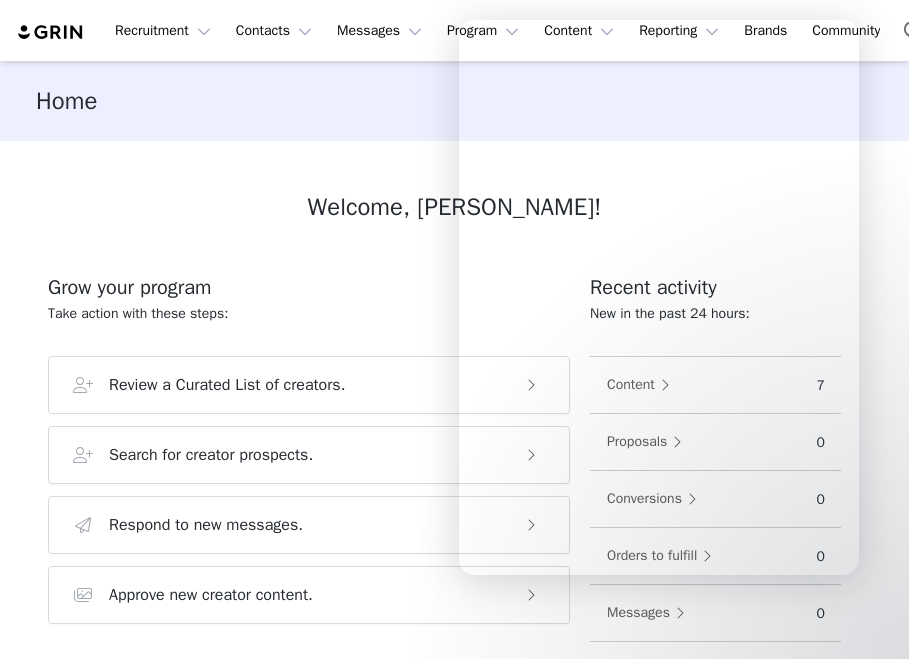 scroll, scrollTop: 0, scrollLeft: 0, axis: both 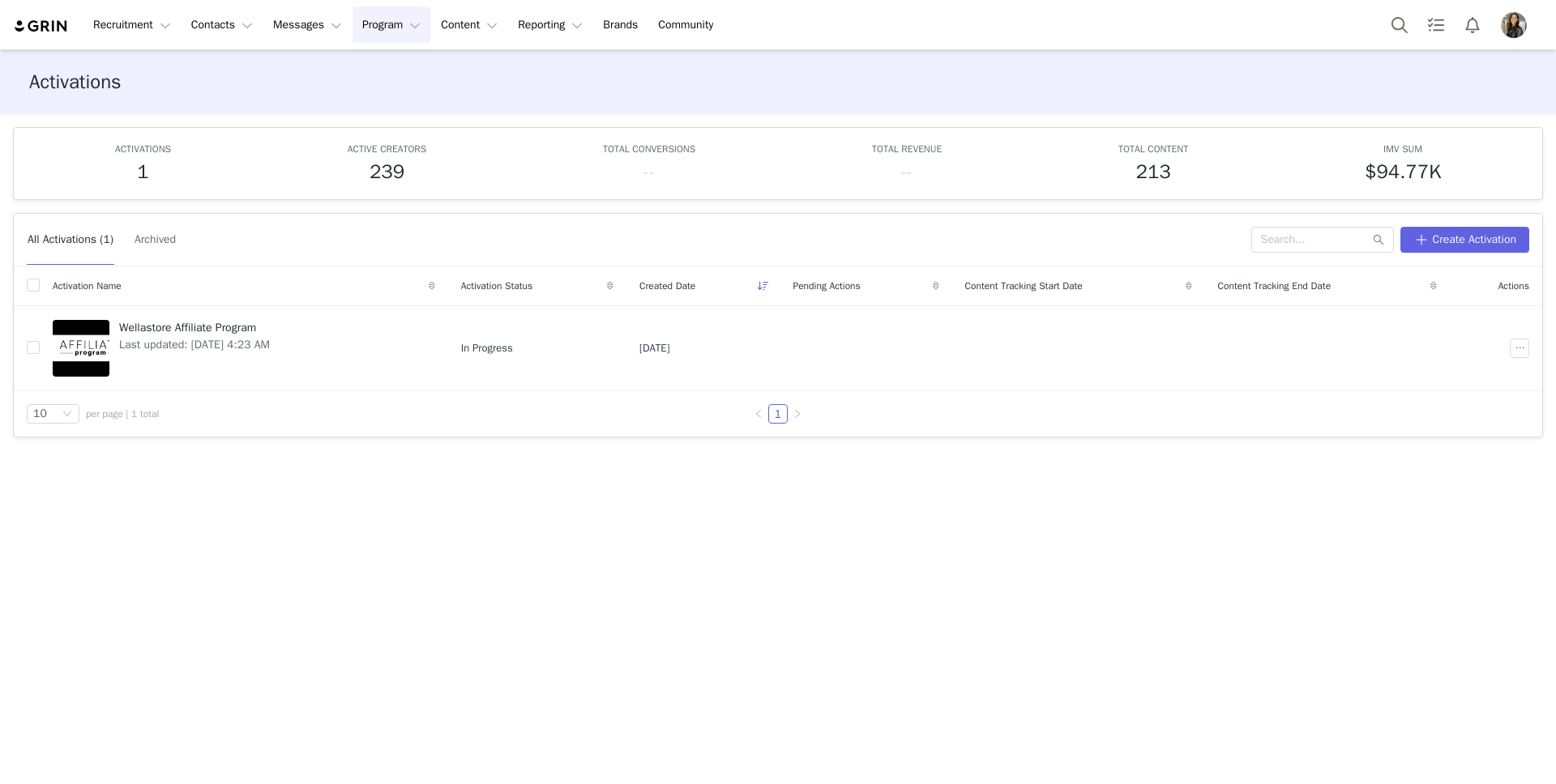 click at bounding box center (41, 26) 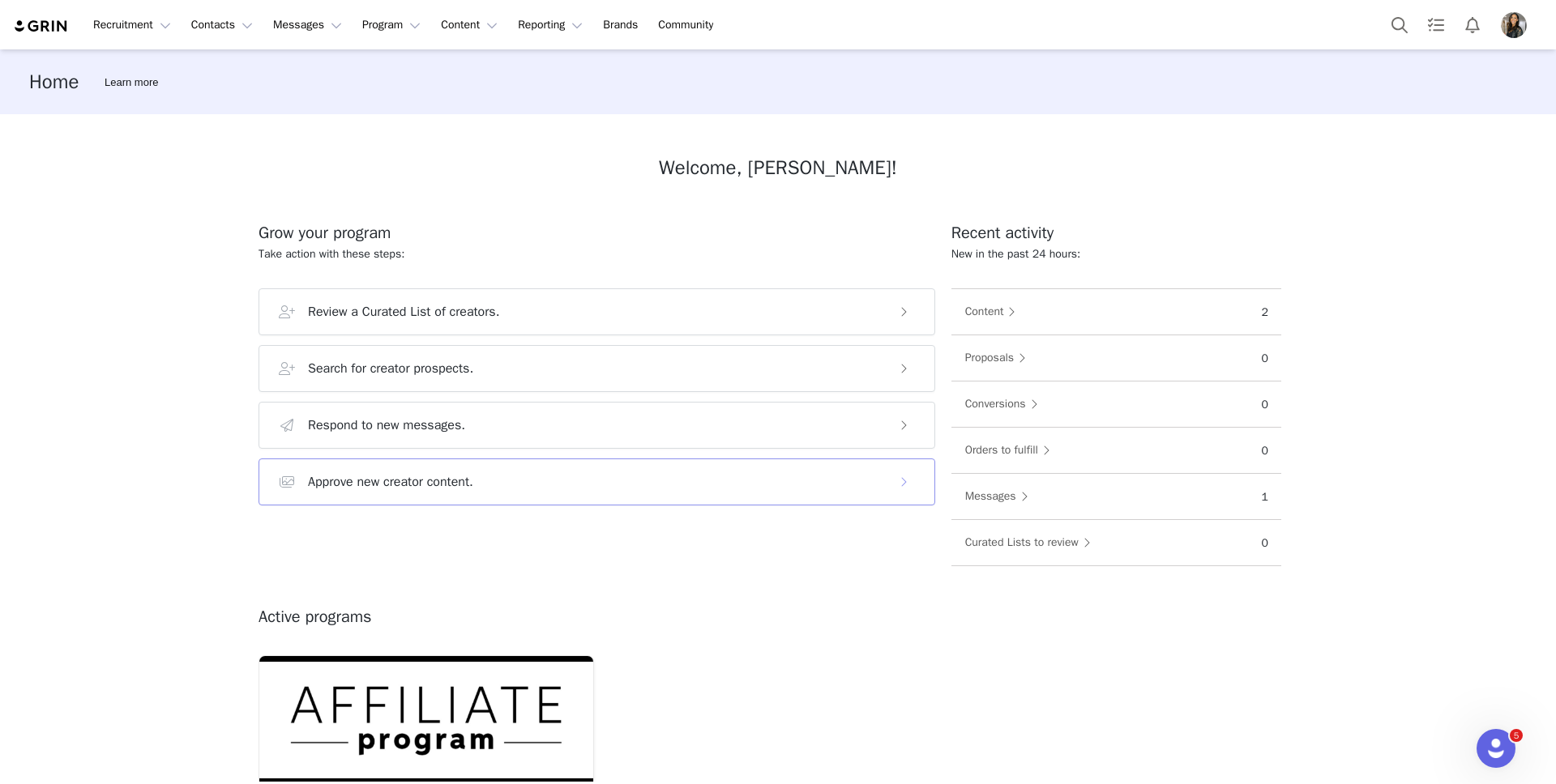 scroll, scrollTop: 0, scrollLeft: 0, axis: both 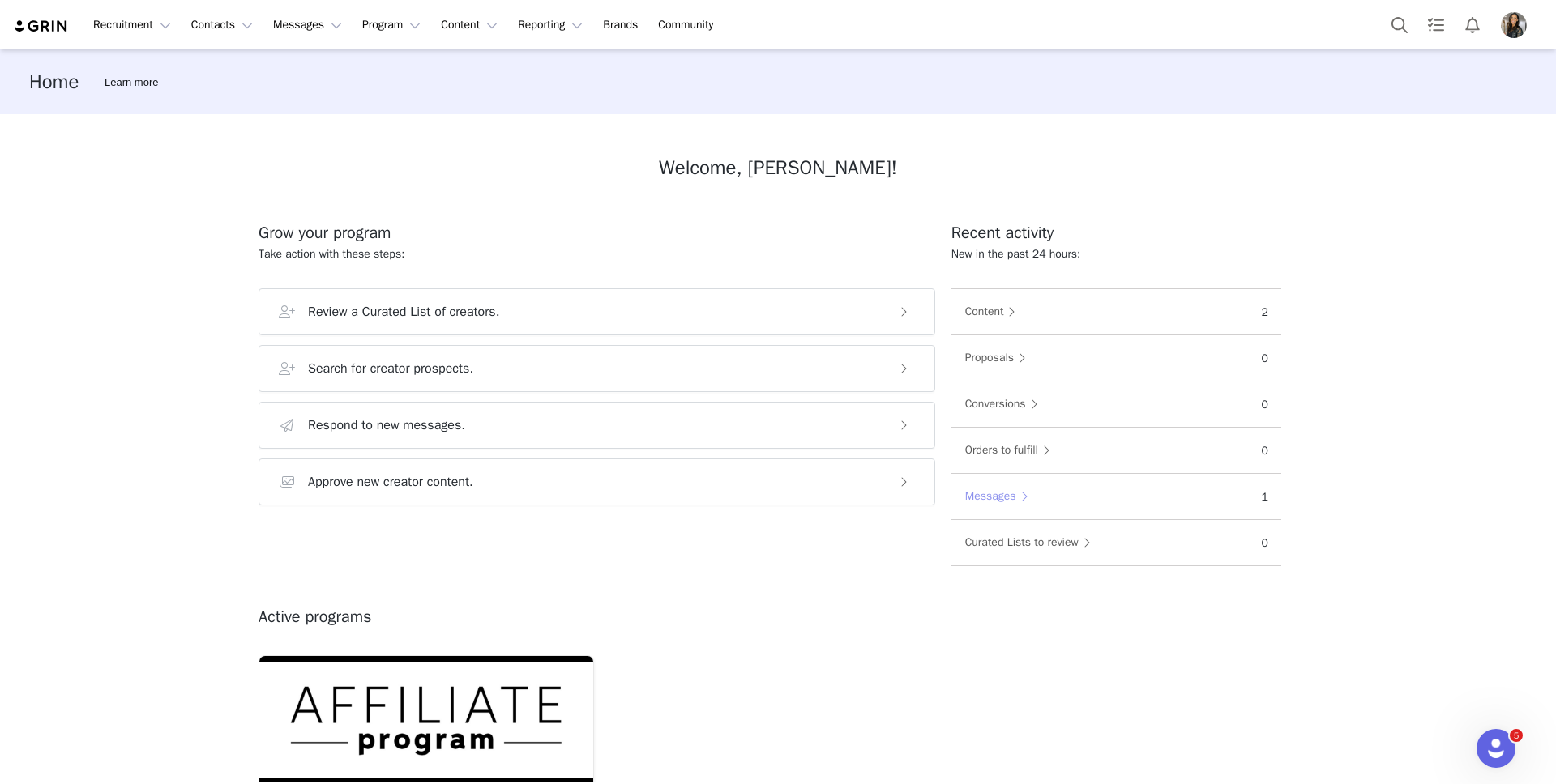click on "Messages" at bounding box center (1000, 496) 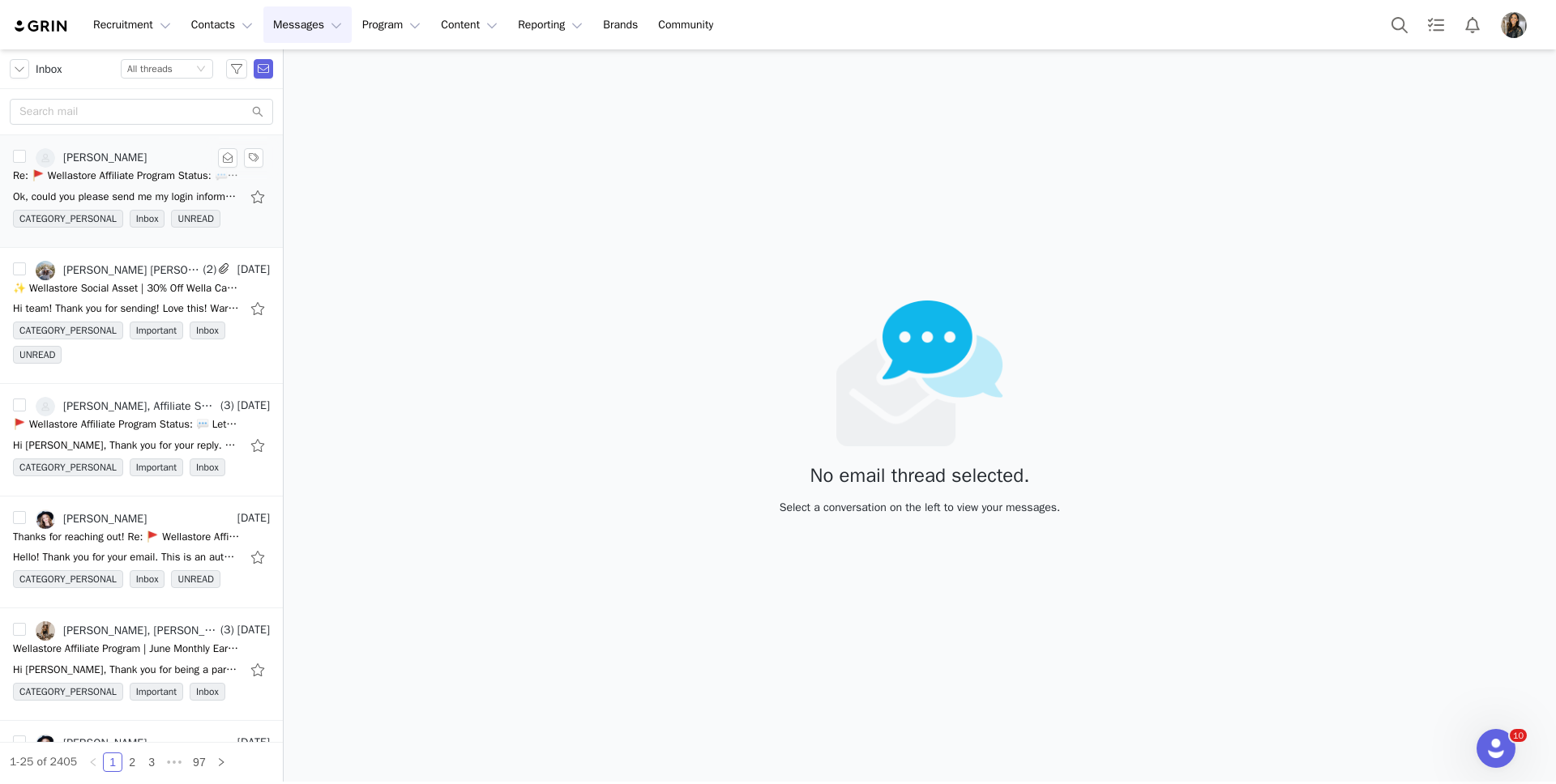 click on "Re: 🚩 Wellastore Affiliate Program Status: 💬 Let's Talk!" at bounding box center (126, 176) 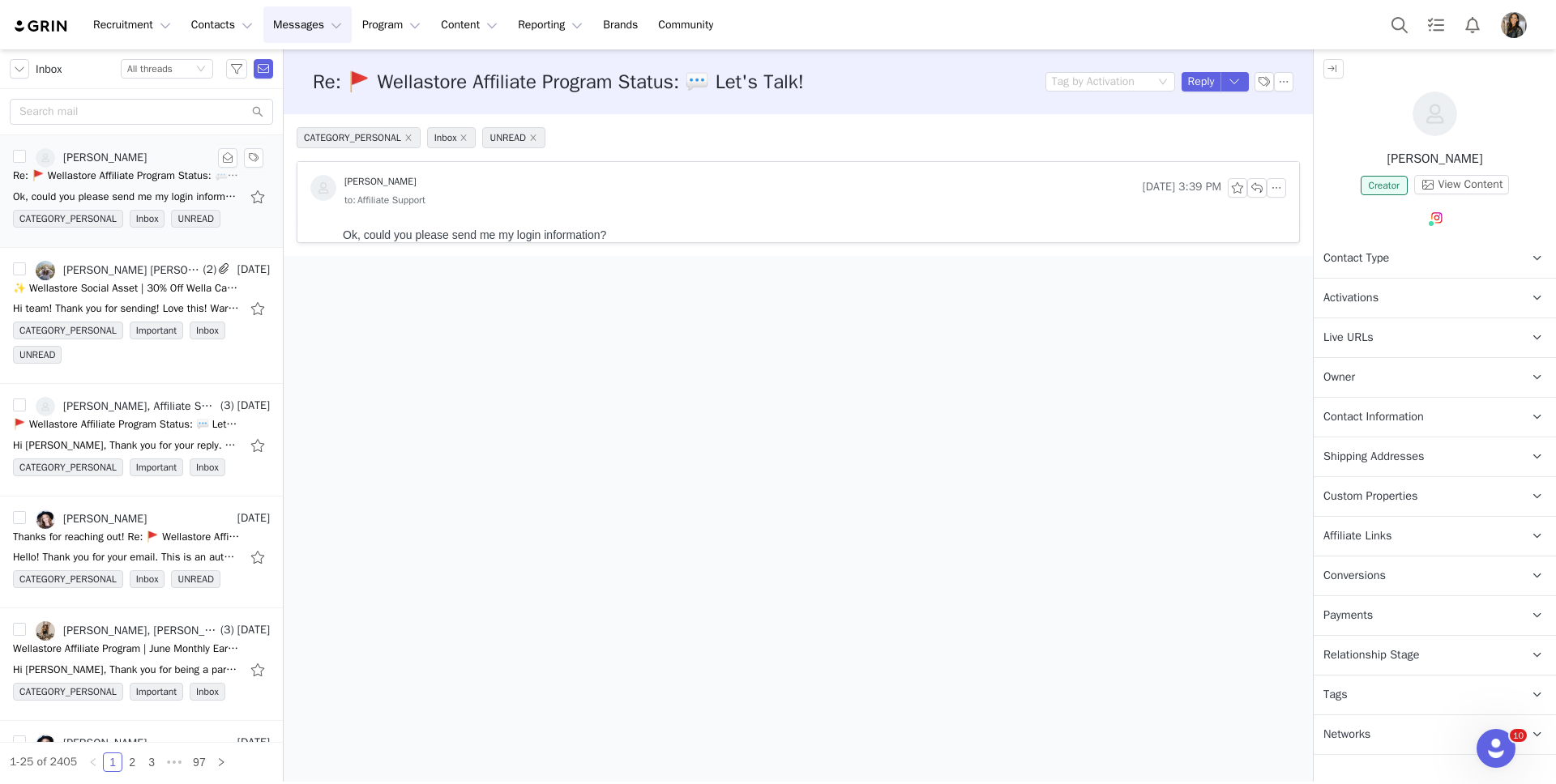 scroll, scrollTop: 0, scrollLeft: 0, axis: both 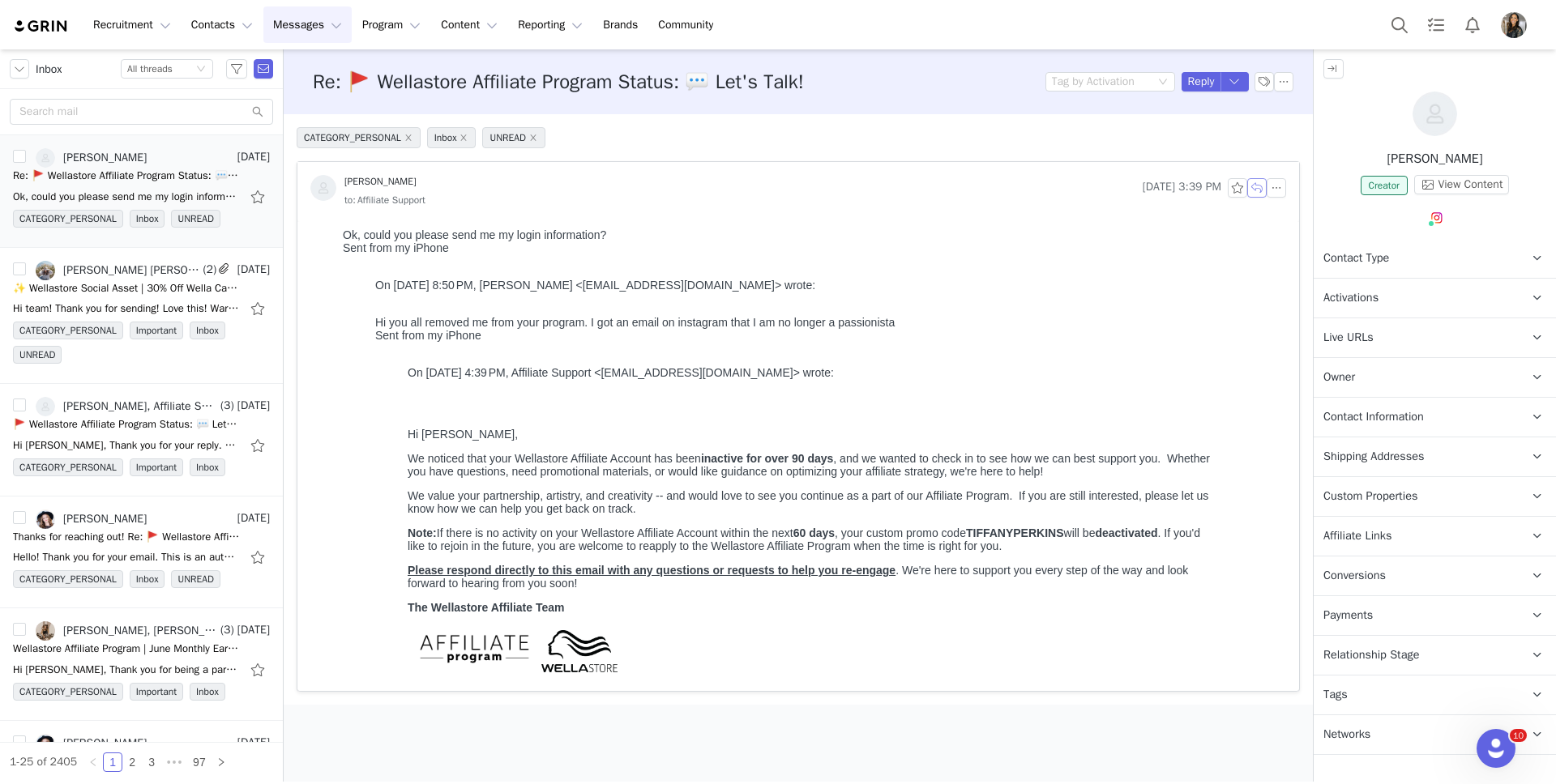 click at bounding box center [1257, 188] 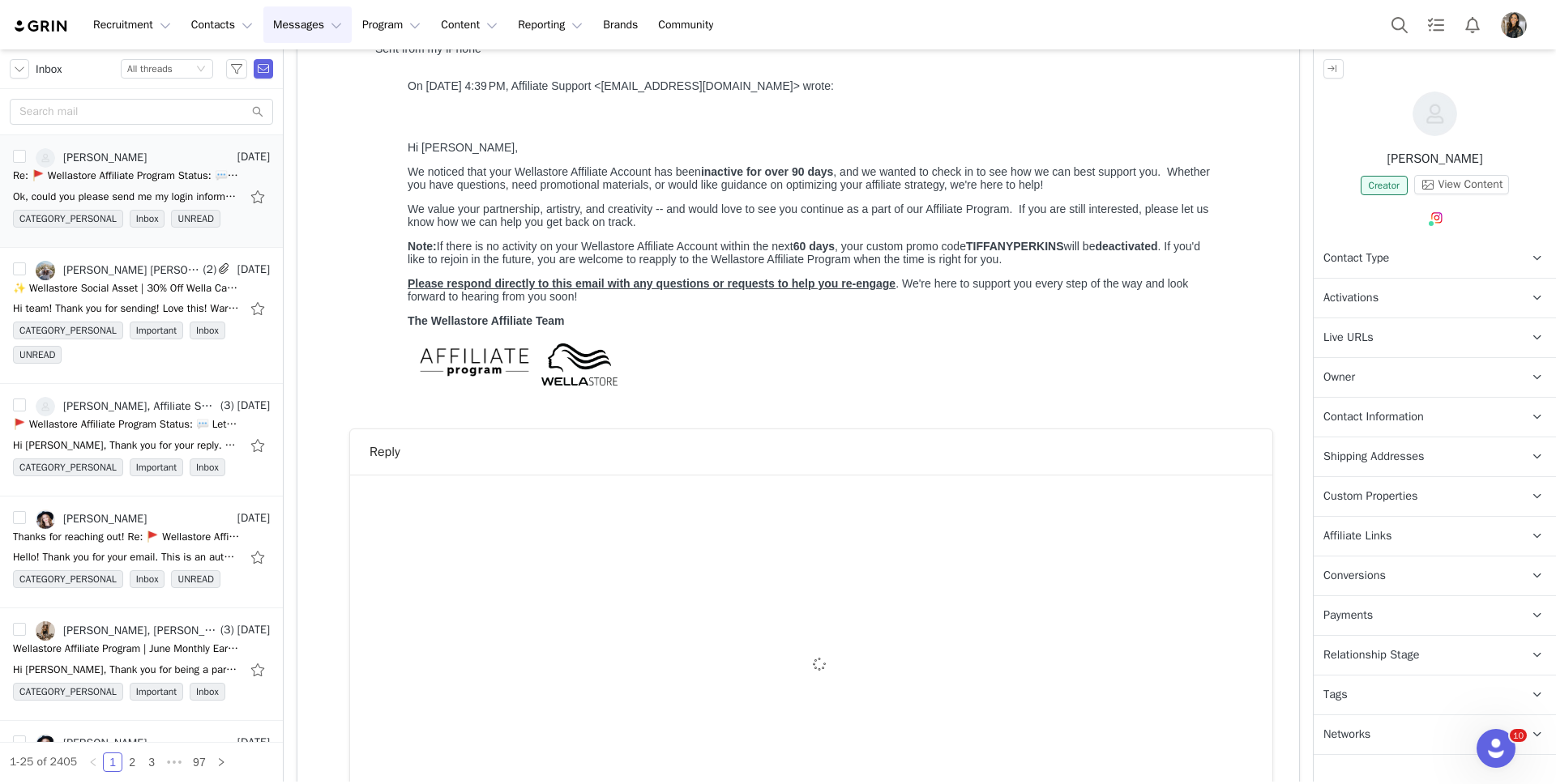 scroll, scrollTop: 451, scrollLeft: 0, axis: vertical 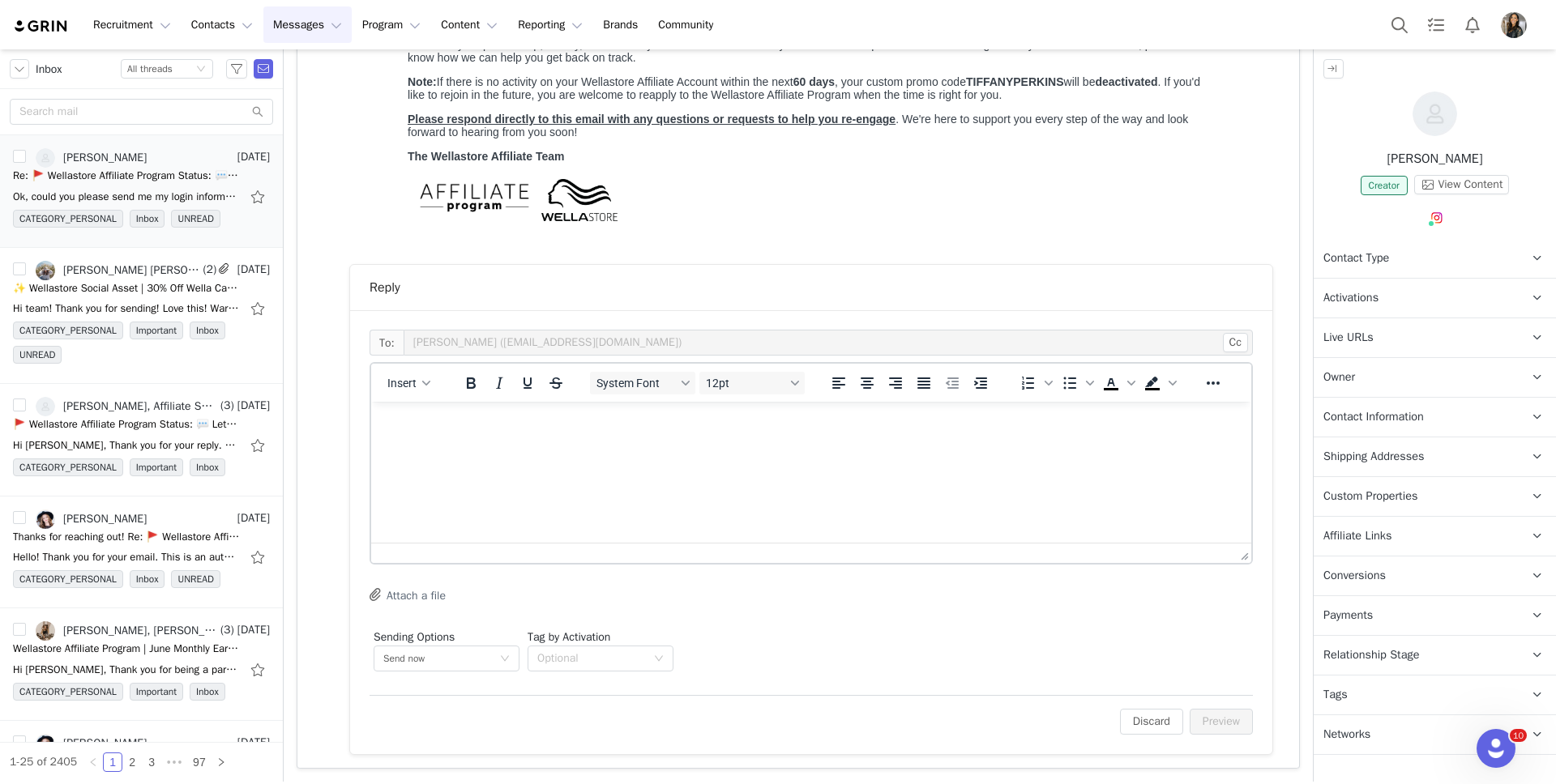 click at bounding box center [811, 424] 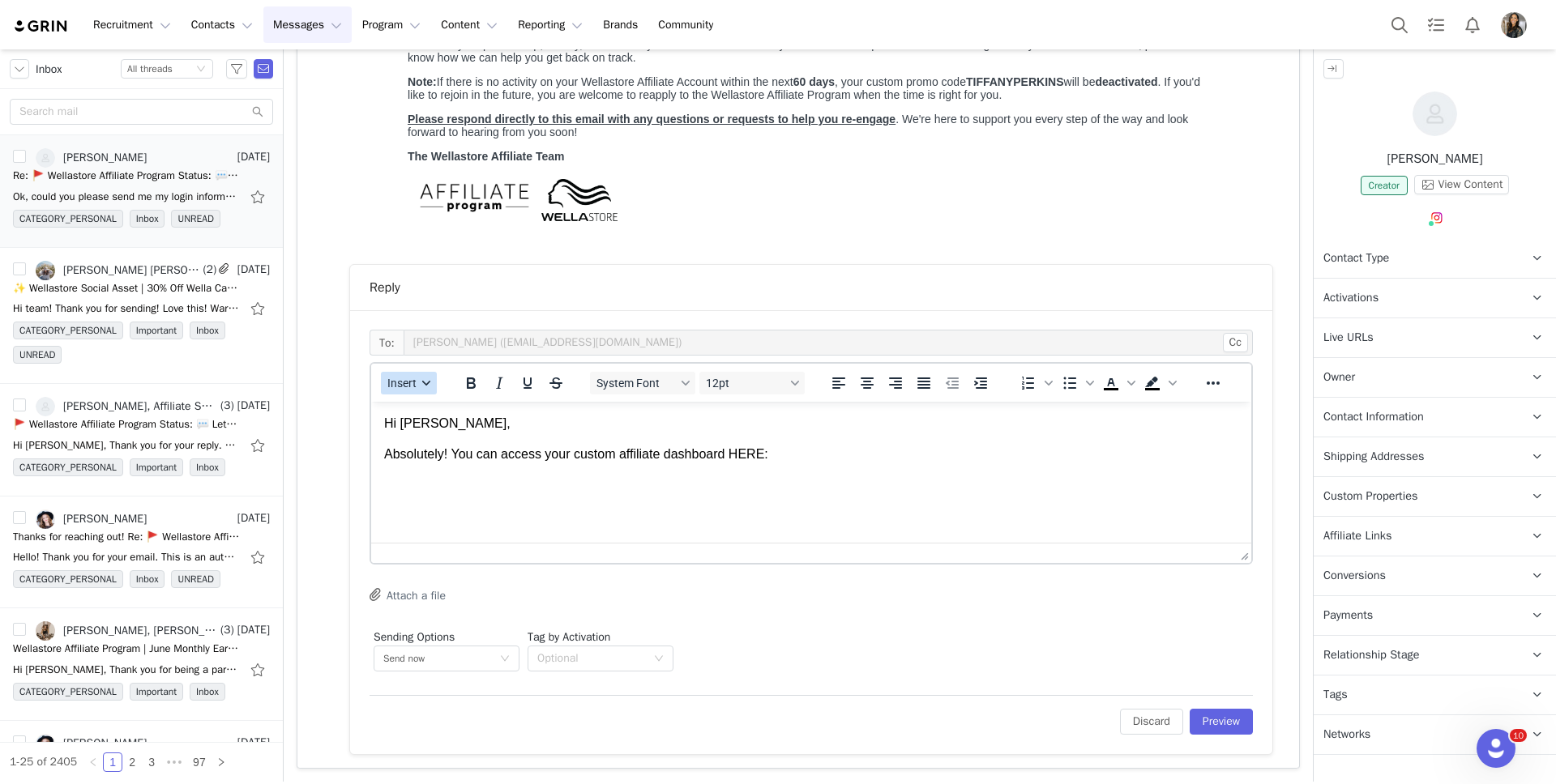click 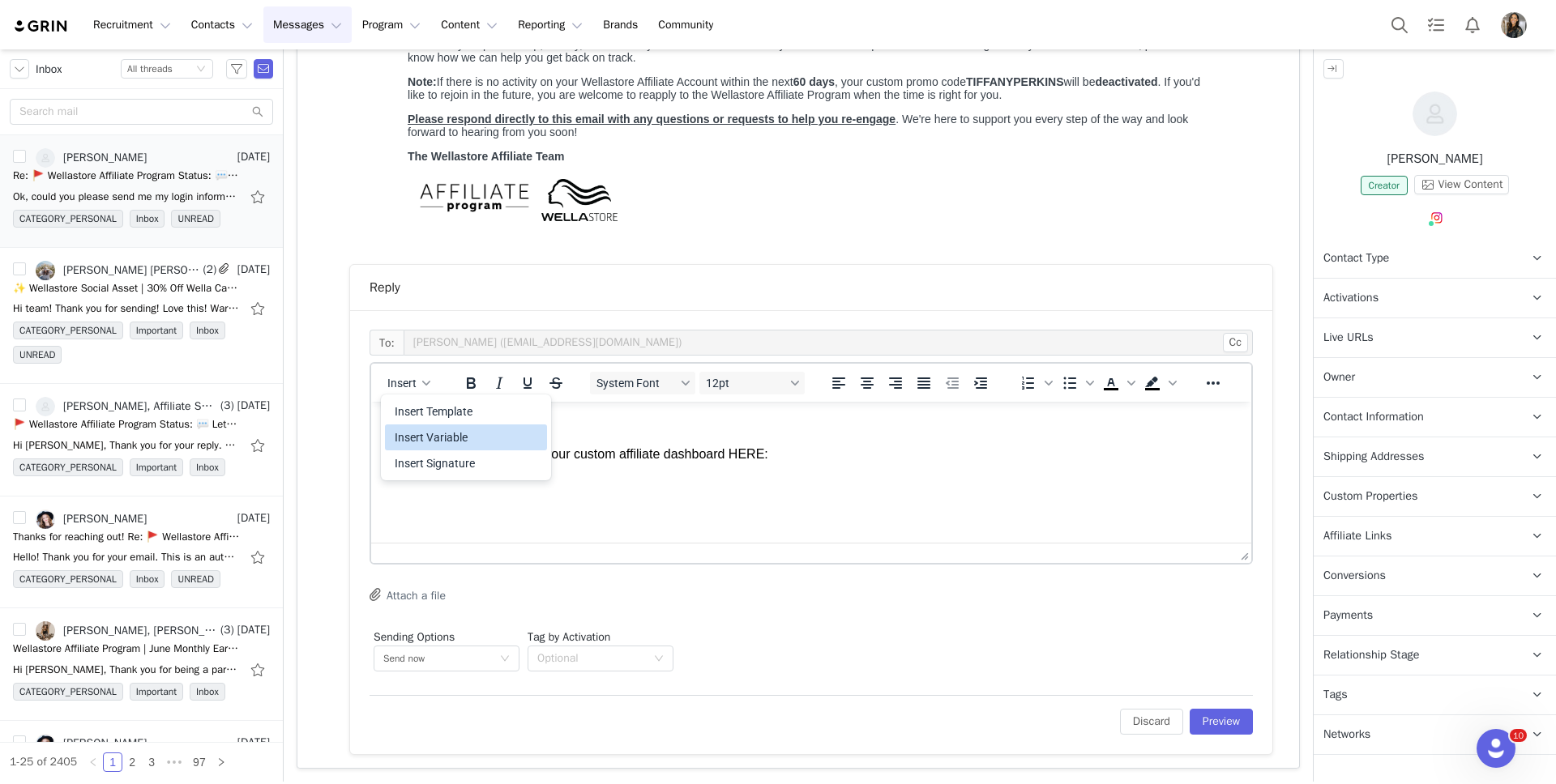 click on "Insert Variable" at bounding box center [468, 437] 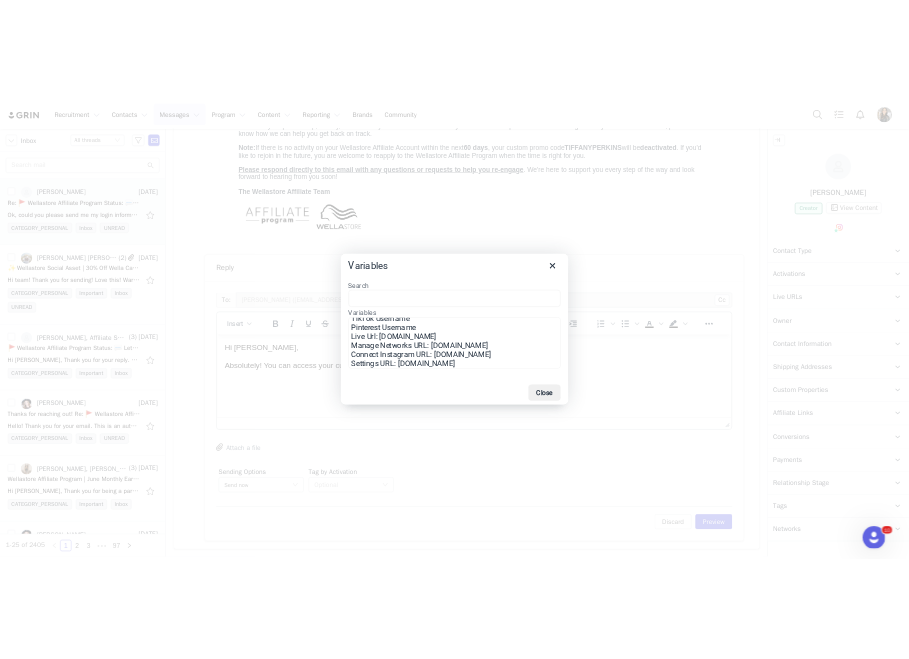 scroll, scrollTop: 393, scrollLeft: 0, axis: vertical 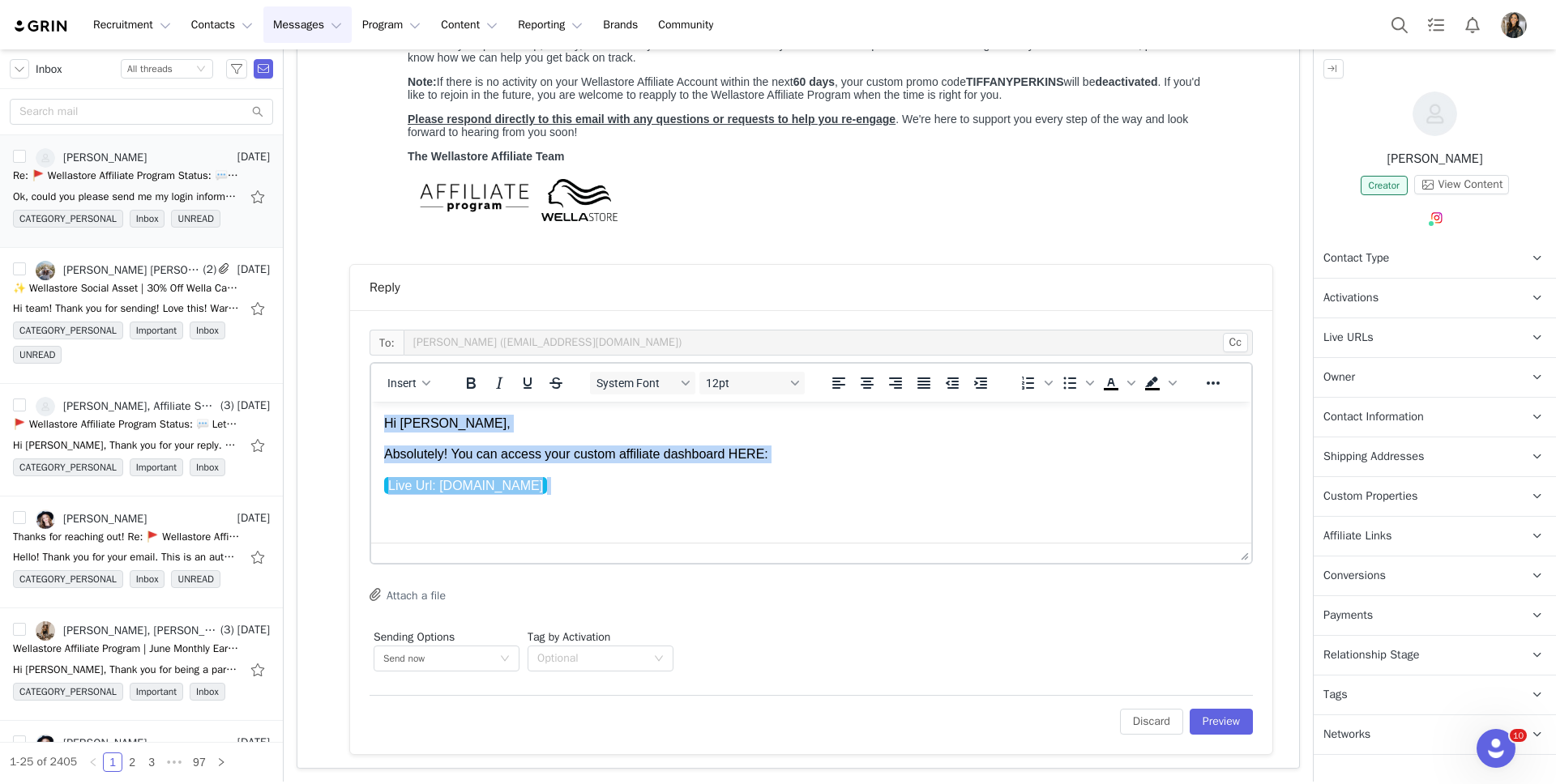 copy on "Hi [PERSON_NAME], Absolutely! You can access your custom affiliate dashboard HERE:  Live Url: [DOMAIN_NAME]" 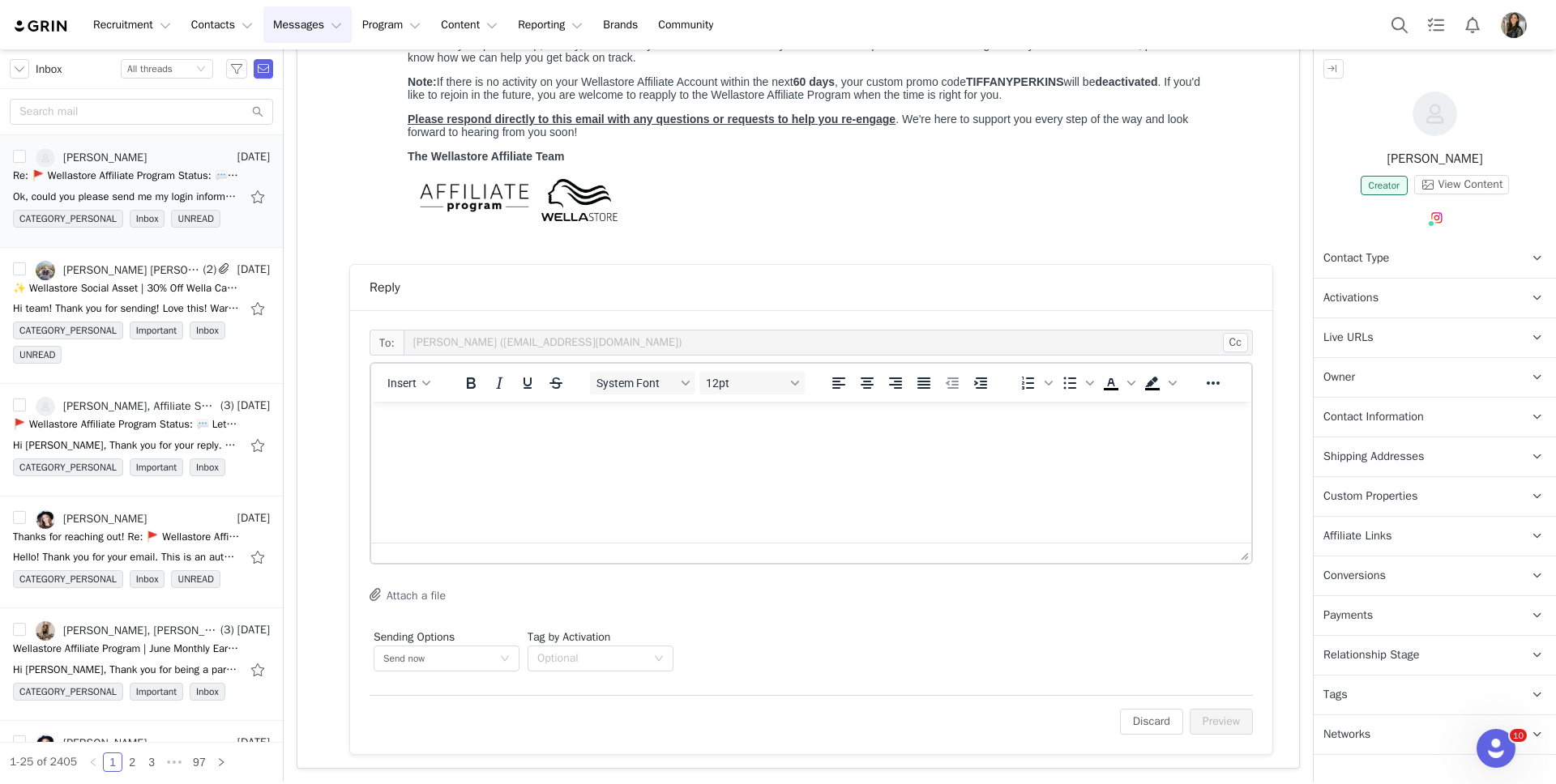 click on "Messages Messages" at bounding box center (307, 24) 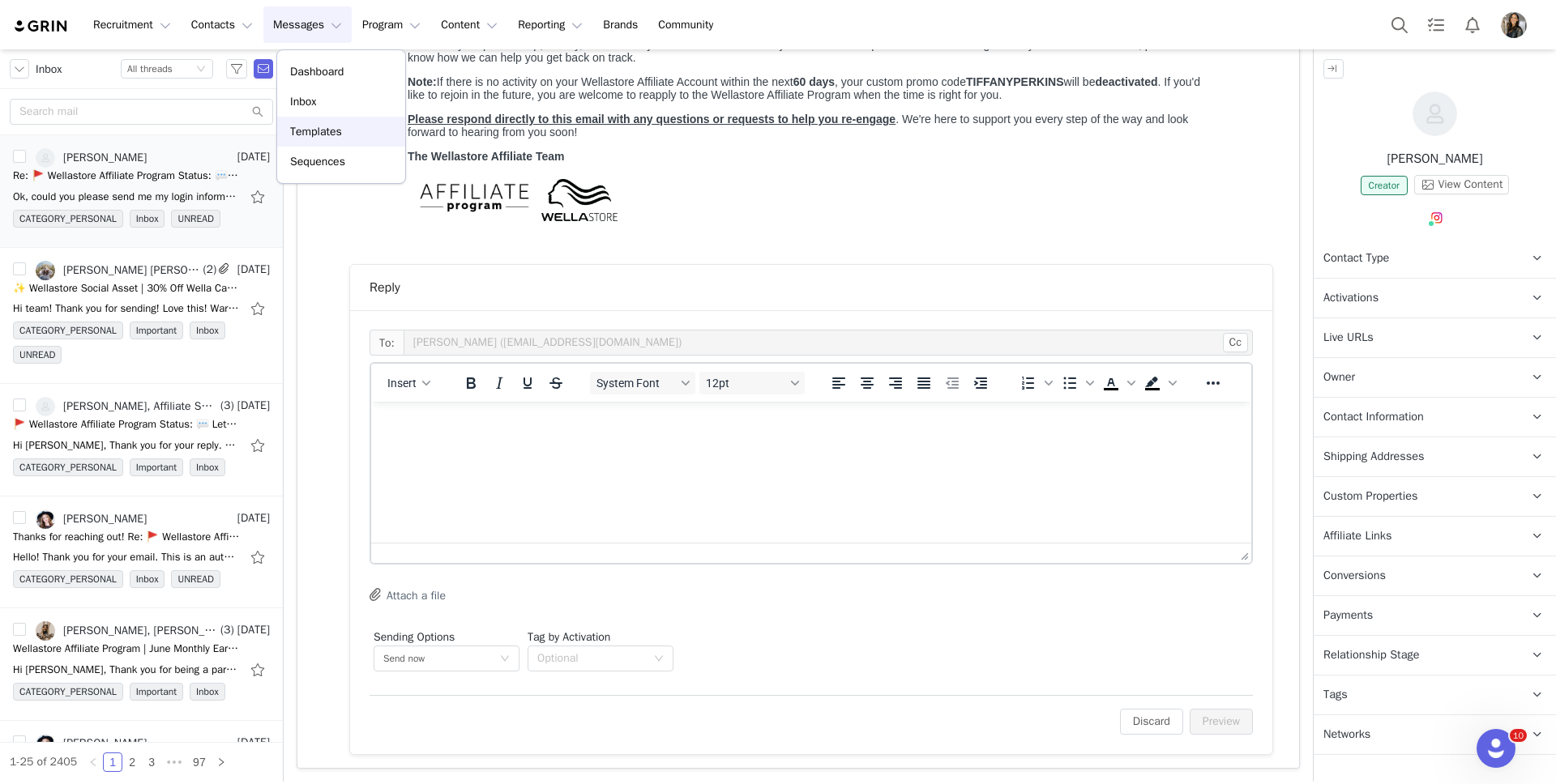 click on "Templates" at bounding box center [316, 131] 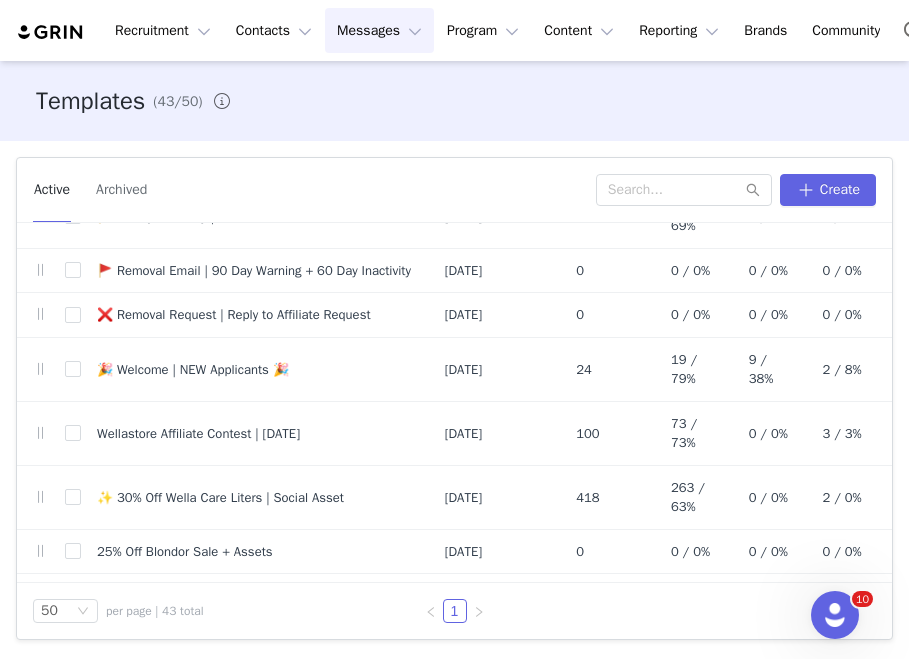 scroll, scrollTop: 620, scrollLeft: 0, axis: vertical 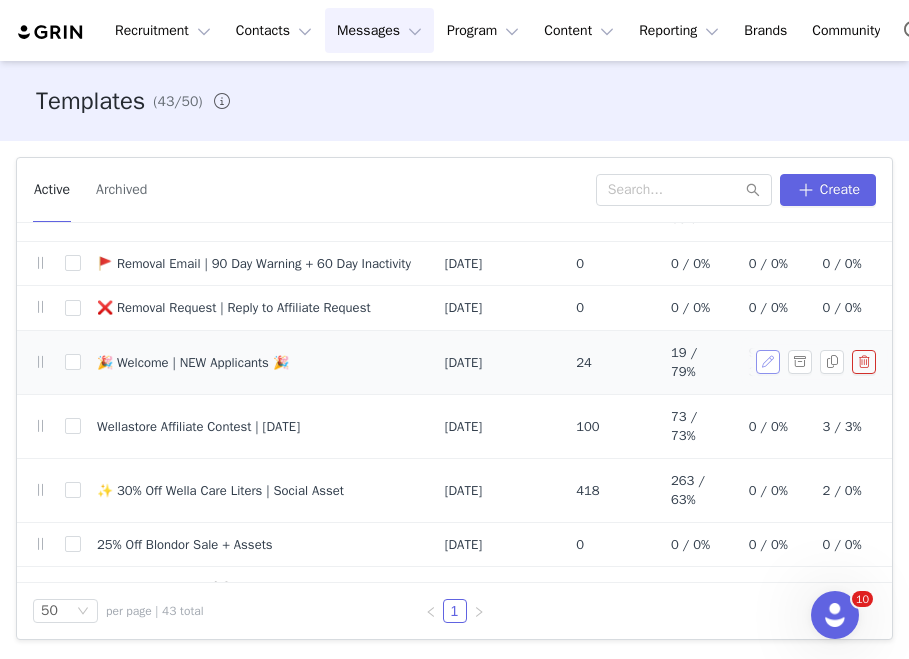 click at bounding box center [768, 362] 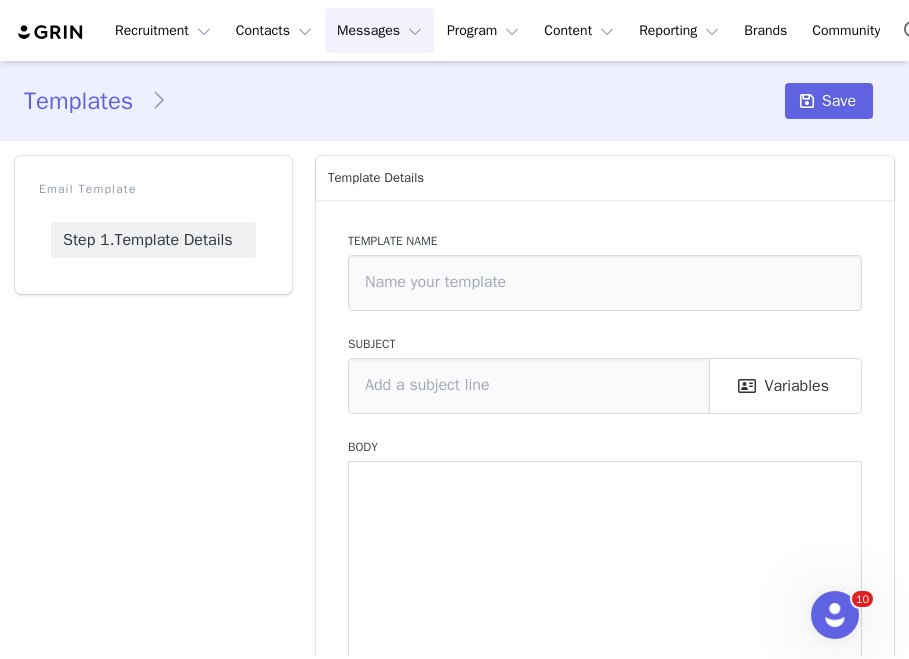 type on "🎉 Welcome | NEW Applicants 🎉" 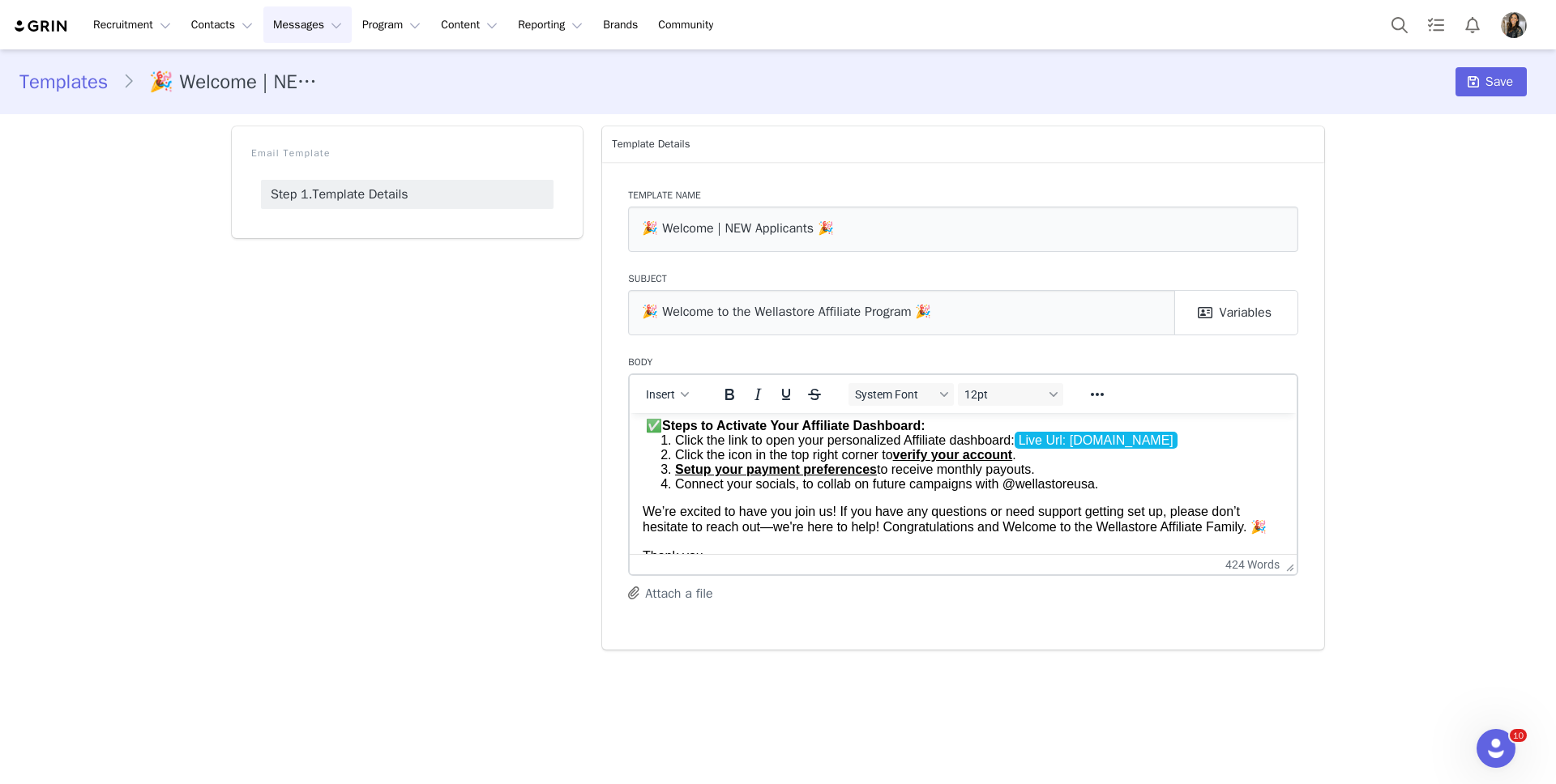 scroll, scrollTop: 786, scrollLeft: 0, axis: vertical 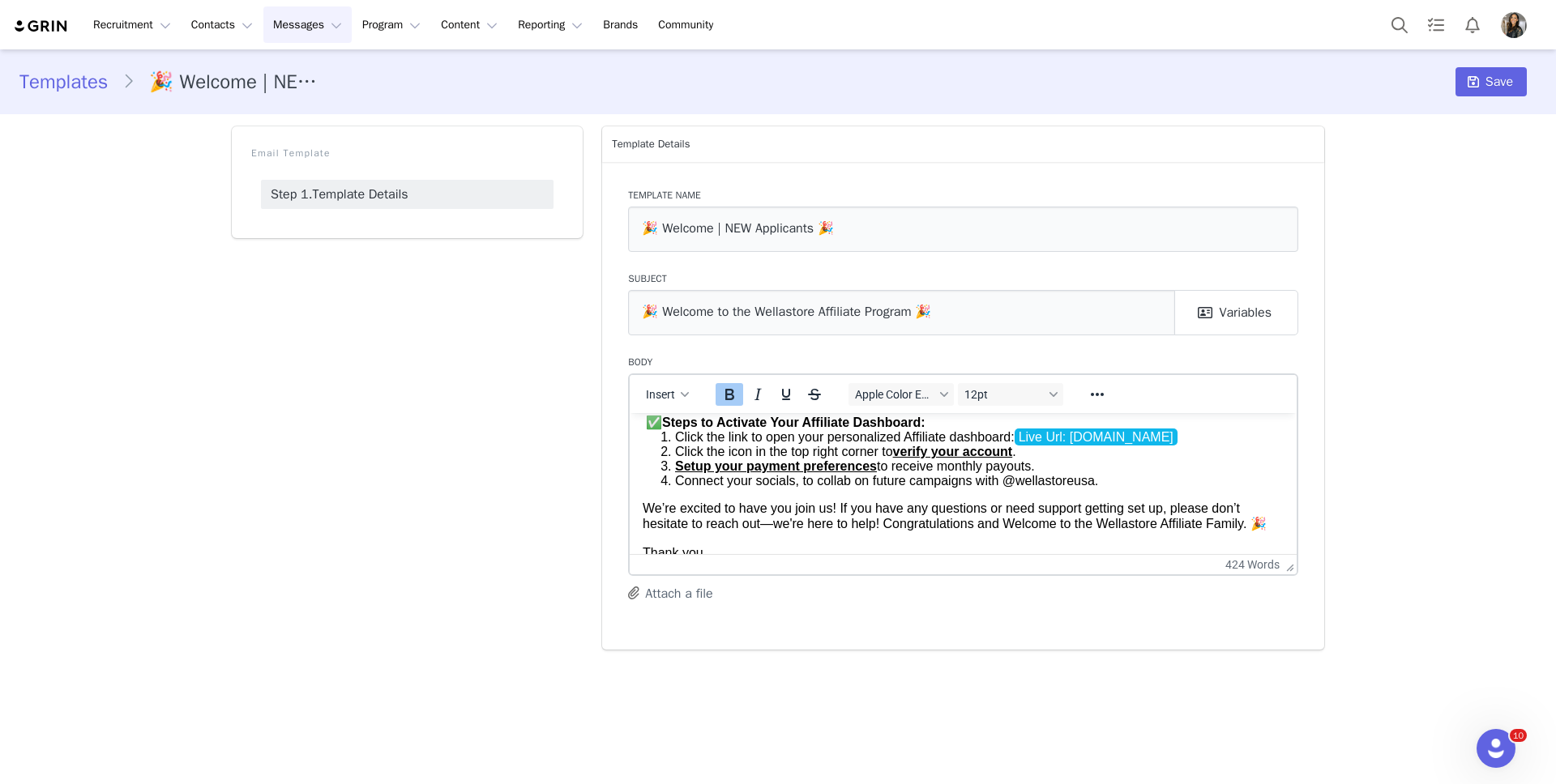 drag, startPoint x: 655, startPoint y: 433, endPoint x: 1188, endPoint y: 482, distance: 535.2476 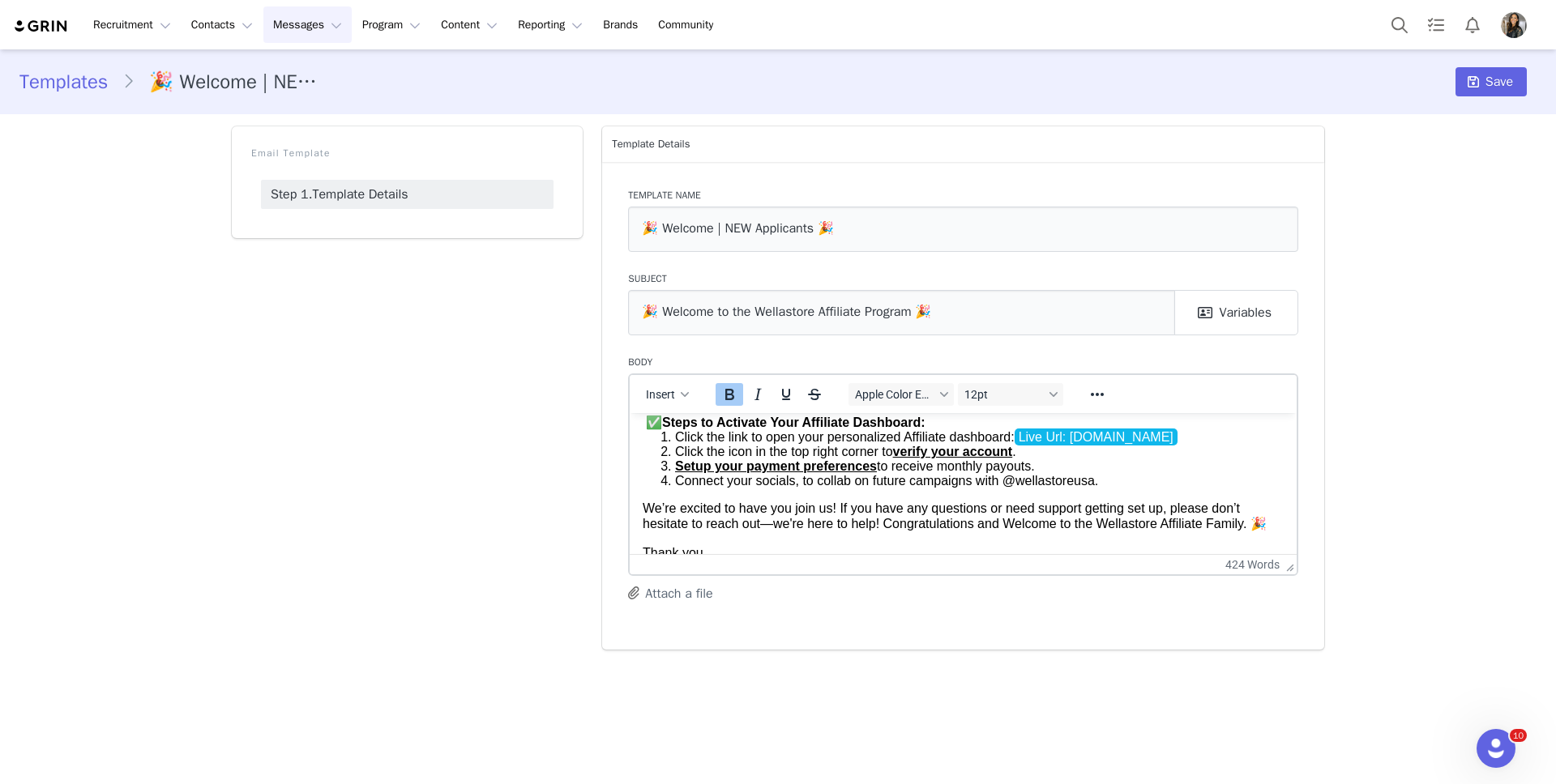 click on "Hi  First Name : We’re so excited to officially welcome you to the  Wellastore Affiliate Program !  Your artistry, creativity, and influence are what make this community so special, and we’re thrilled to have you on board. ELIGIBILITY The Wellastore Affiliate Program is open to: ·        Licensed salon professionals  ( hairstylist, colorists, barbers, or nail technicians) with a valid license in their country and state of residence. Individuals  18 years or older [DEMOGRAPHIC_DATA] Residents only Applicants able to promote [DOMAIN_NAME] through personal or professional channels, in compliance with  Program Terms . Wellastore may verify licensing at any time and reserves the right to deny or revoke access if eligibility isn’t met or maintained. PROGRAM DETAILS As a Wellastore Affiliate, you can earn up to  25% commission  on purchases made when customers use your unique promo code. ✅ Your custom Wellastore Affiliate Code:  Custom: Affiliate Code   is ACTIVE and can now be shared with customers! Stacking" at bounding box center (963, 149) 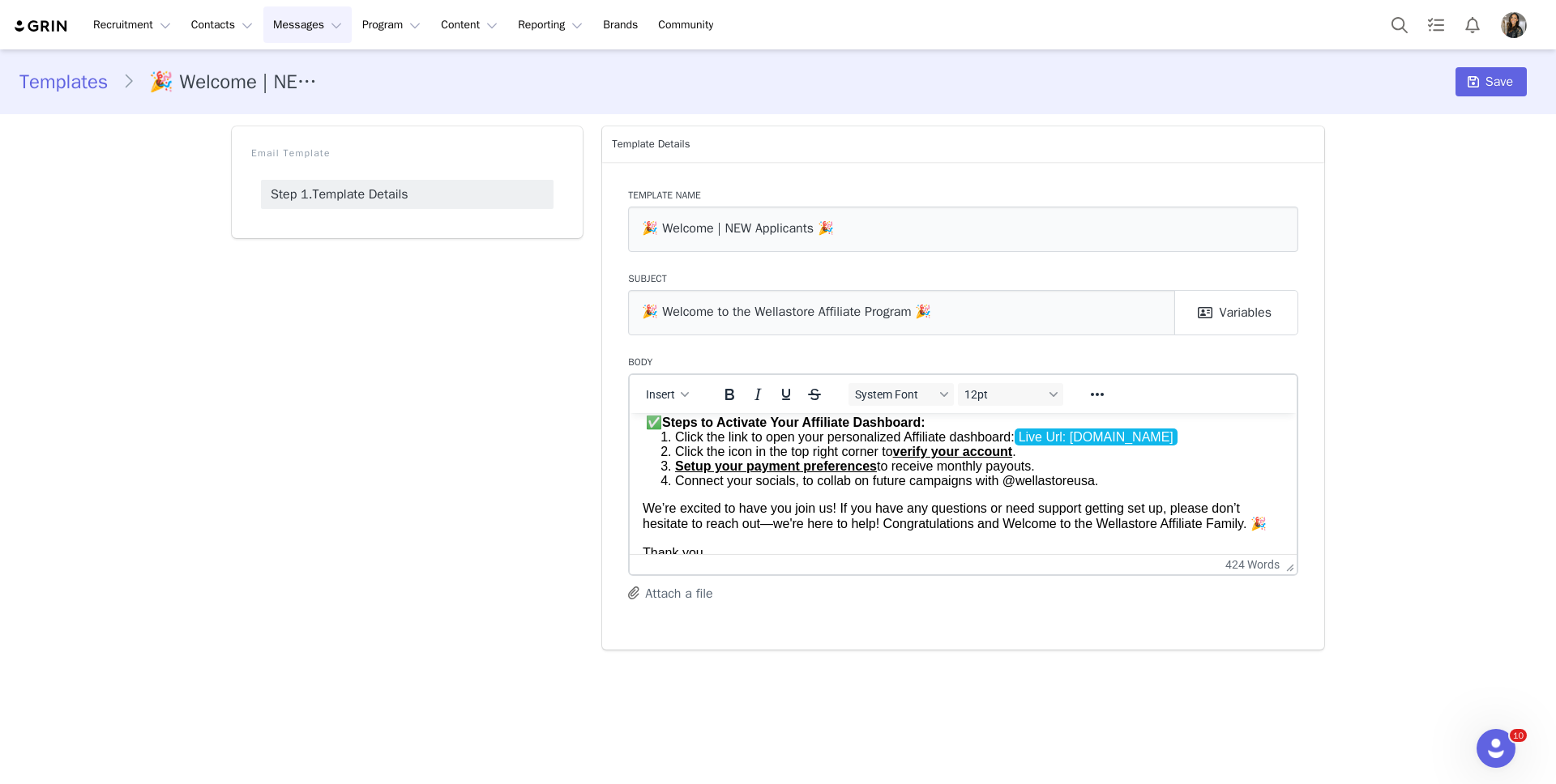 drag, startPoint x: 651, startPoint y: 430, endPoint x: 1165, endPoint y: 502, distance: 519.0183 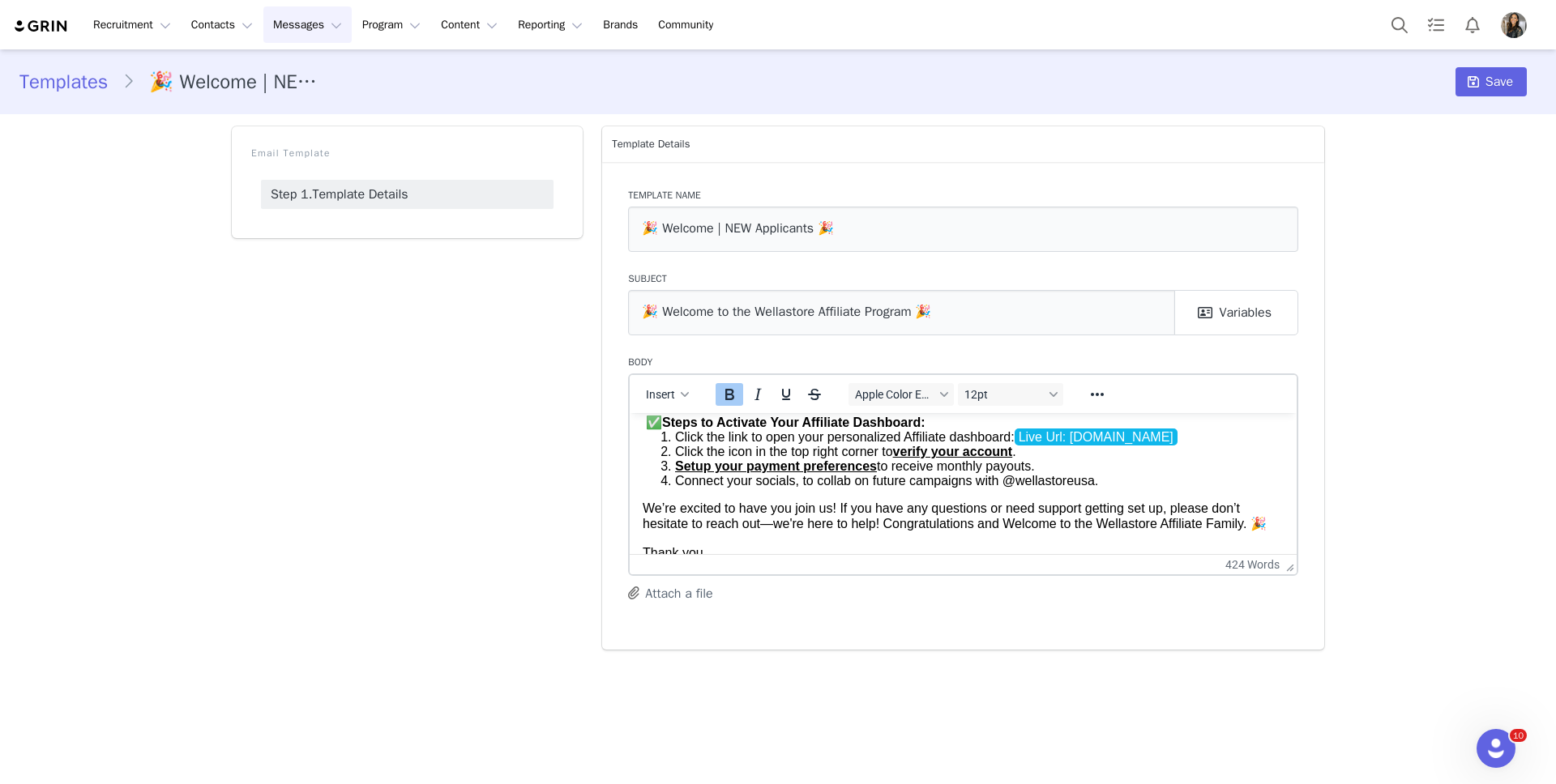 drag, startPoint x: 649, startPoint y: 432, endPoint x: 1173, endPoint y: 492, distance: 527.4239 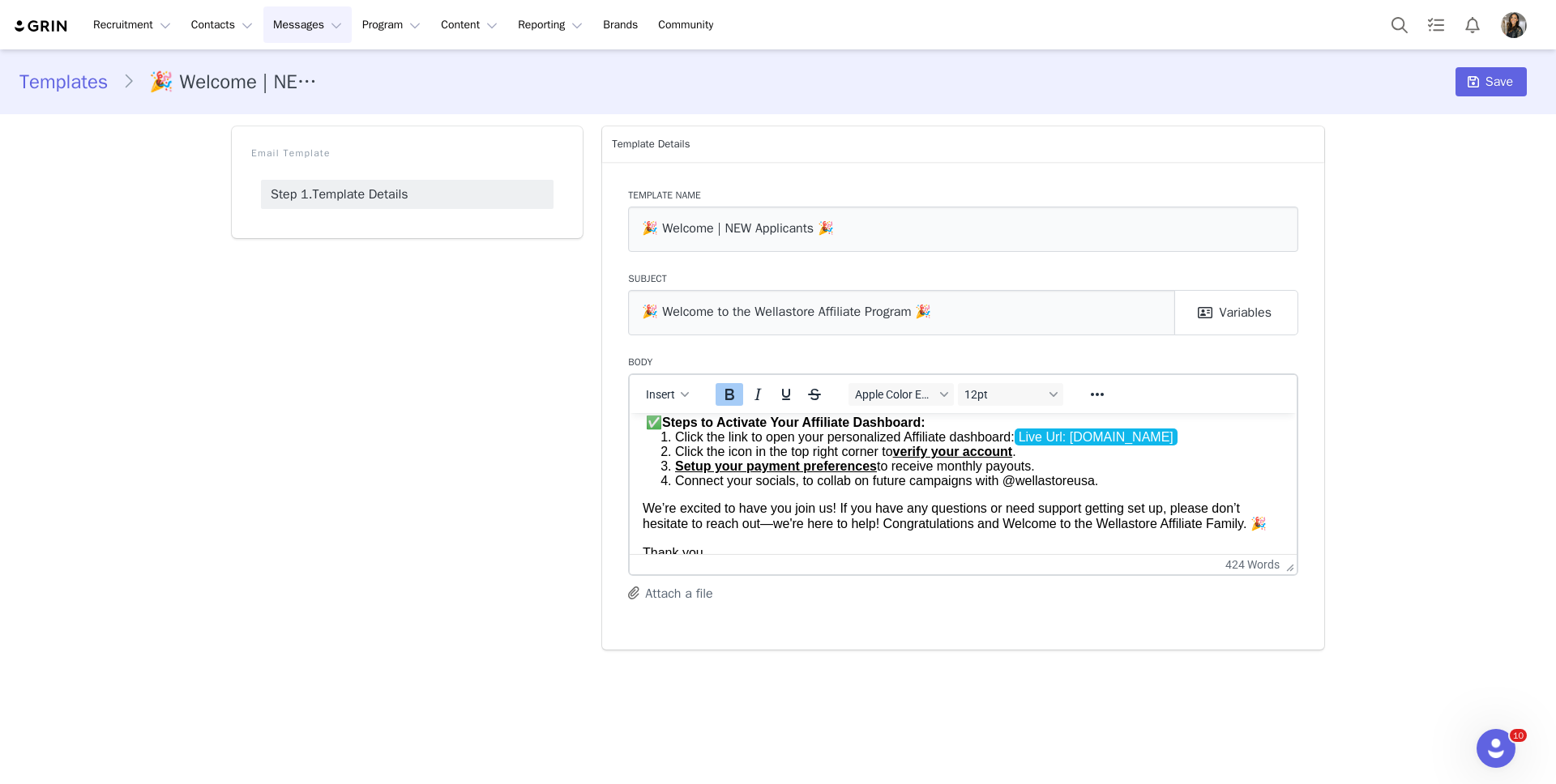 click on "Hi  First Name : We’re so excited to officially welcome you to the  Wellastore Affiliate Program !  Your artistry, creativity, and influence are what make this community so special, and we’re thrilled to have you on board. ELIGIBILITY The Wellastore Affiliate Program is open to: ·        Licensed salon professionals  ( hairstylist, colorists, barbers, or nail technicians) with a valid license in their country and state of residence. Individuals  18 years or older [DEMOGRAPHIC_DATA] Residents only Applicants able to promote [DOMAIN_NAME] through personal or professional channels, in compliance with  Program Terms . Wellastore may verify licensing at any time and reserves the right to deny or revoke access if eligibility isn’t met or maintained. PROGRAM DETAILS As a Wellastore Affiliate, you can earn up to  25% commission  on purchases made when customers use your unique promo code. ✅ Your custom Wellastore Affiliate Code:  Custom: Affiliate Code   is ACTIVE and can now be shared with customers! Stacking" at bounding box center [963, 149] 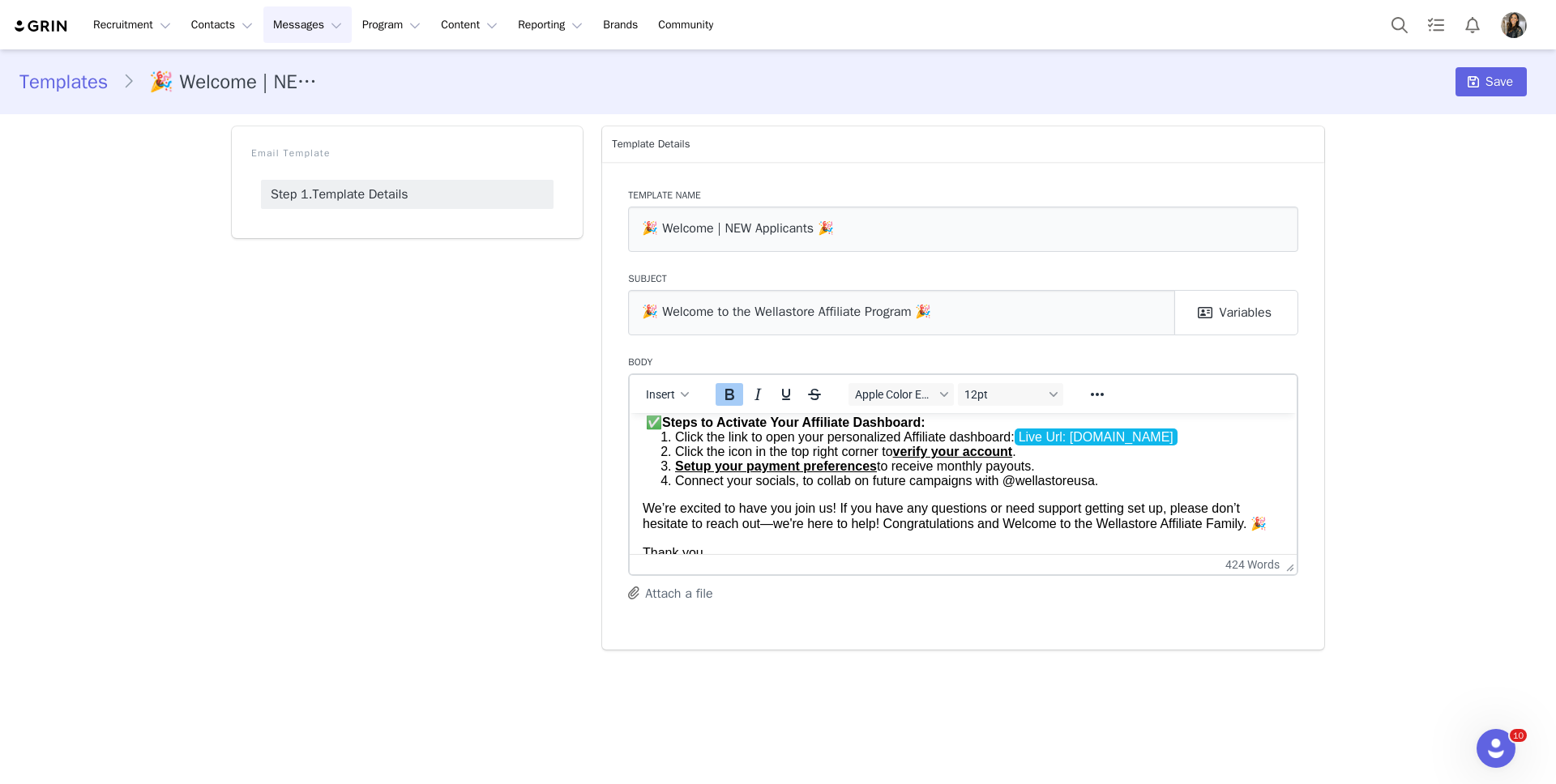 copy on "✅  Steps to Activate Your Affiliate Dashboard: Click the link to open your personalized Affiliate dashboard:  Live Url: [DOMAIN_NAME] Click the icon in the top right corner to  verify your account . Setup your payment preferences  to receive monthly payouts. Connect your socials, to collab on future campaigns with @wellastoreusa." 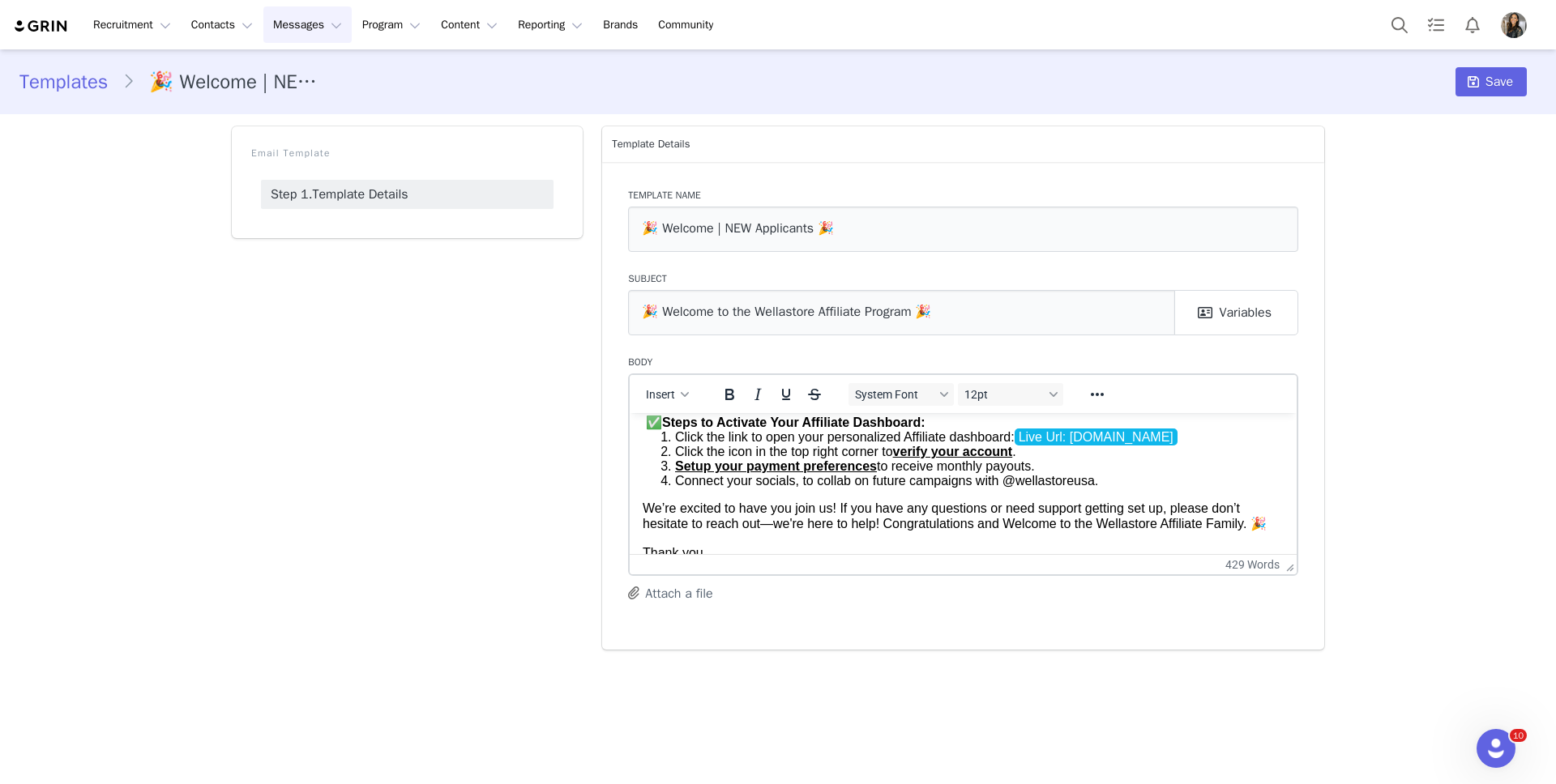 click on "We’re excited to have you join us! If you have any questions or need support getting set up, please don’t hesitate to reach out—we're here to help! Congratulations and Welcome to the Wellastore Affiliate Family. 🎉" at bounding box center (963, 515) 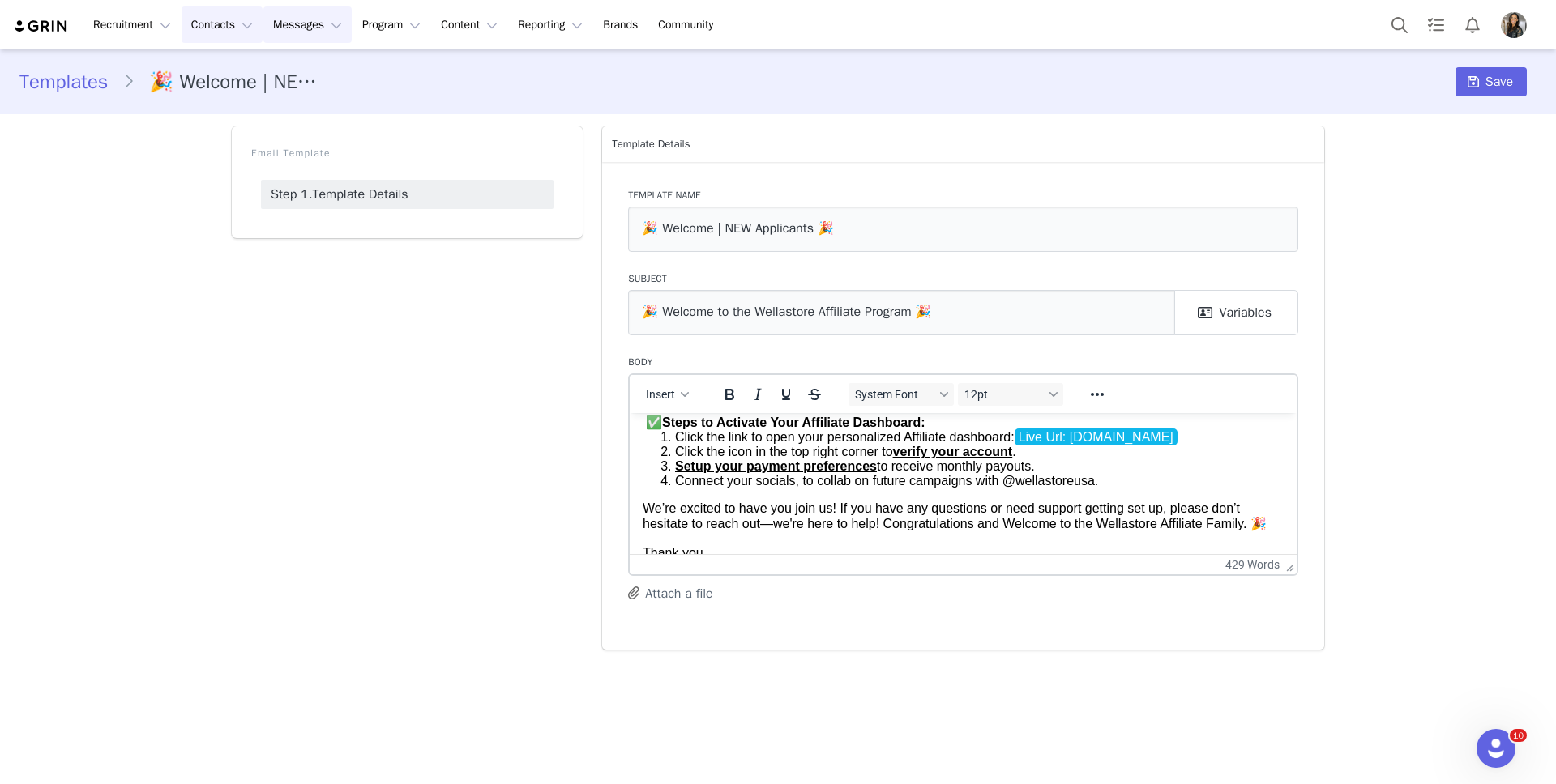click on "Contacts Contacts" at bounding box center (222, 24) 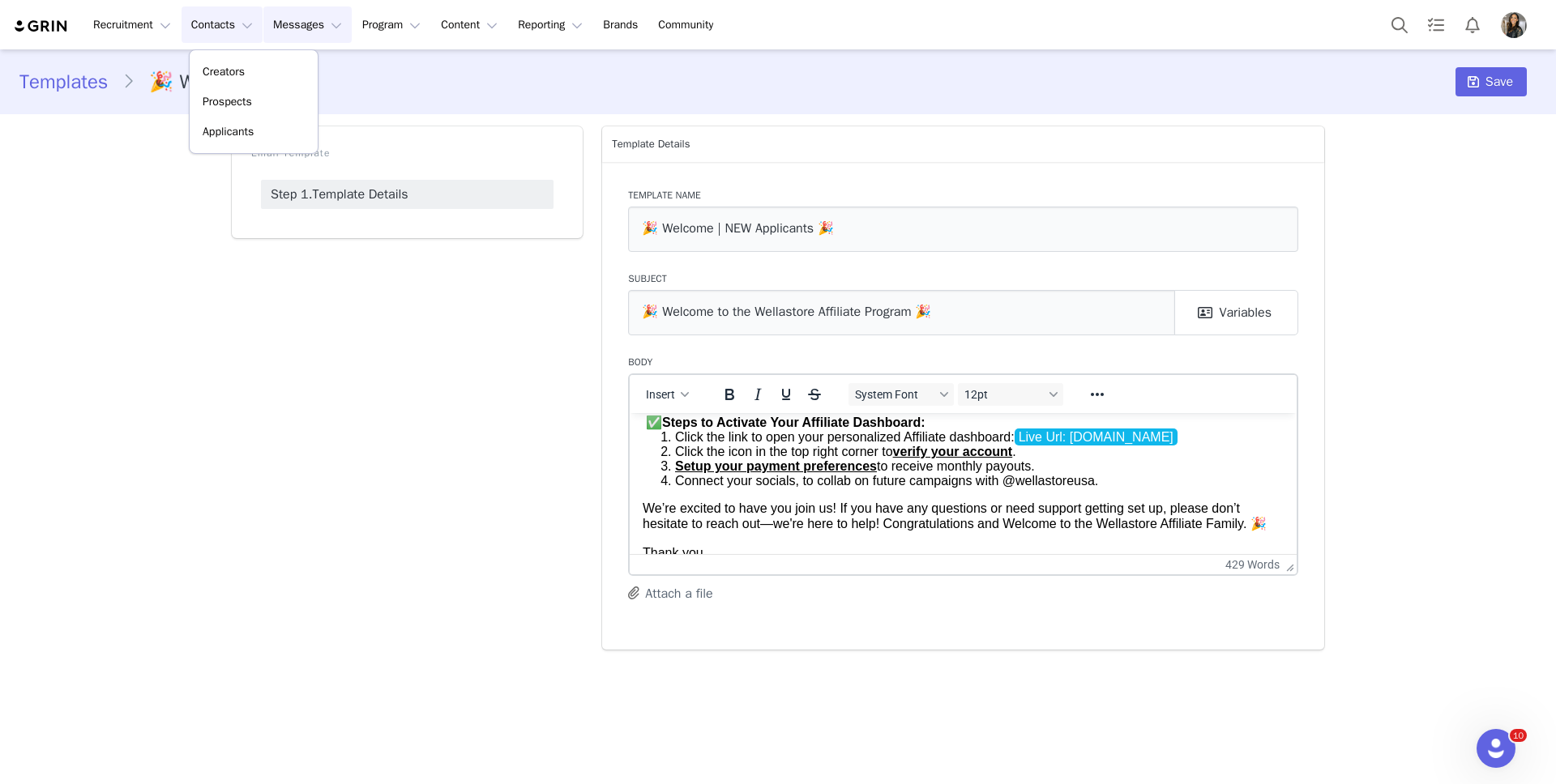click on "Contacts Contacts" at bounding box center [222, 24] 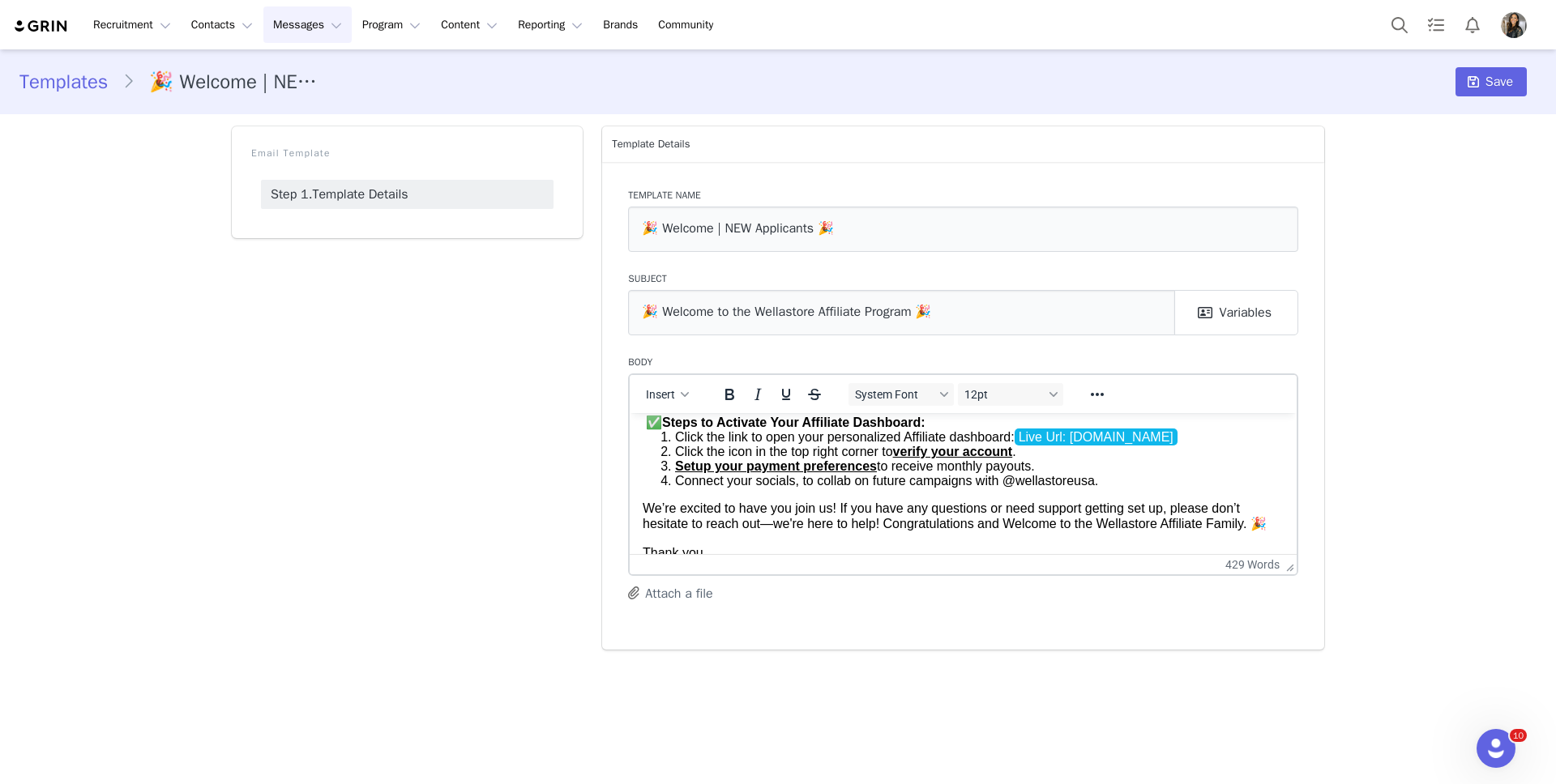 click on "Messages Messages" at bounding box center (307, 24) 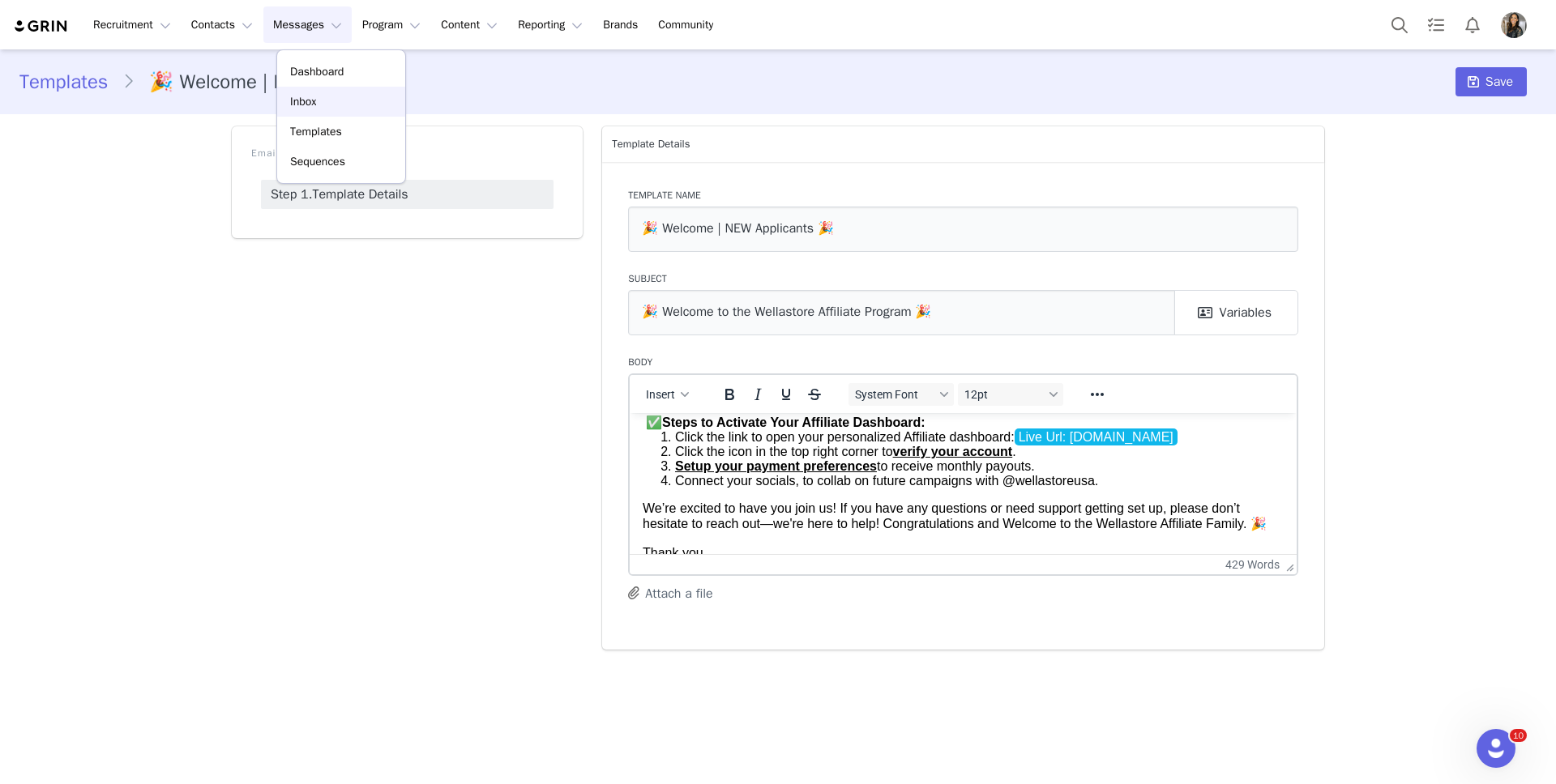 click on "Inbox" at bounding box center (303, 101) 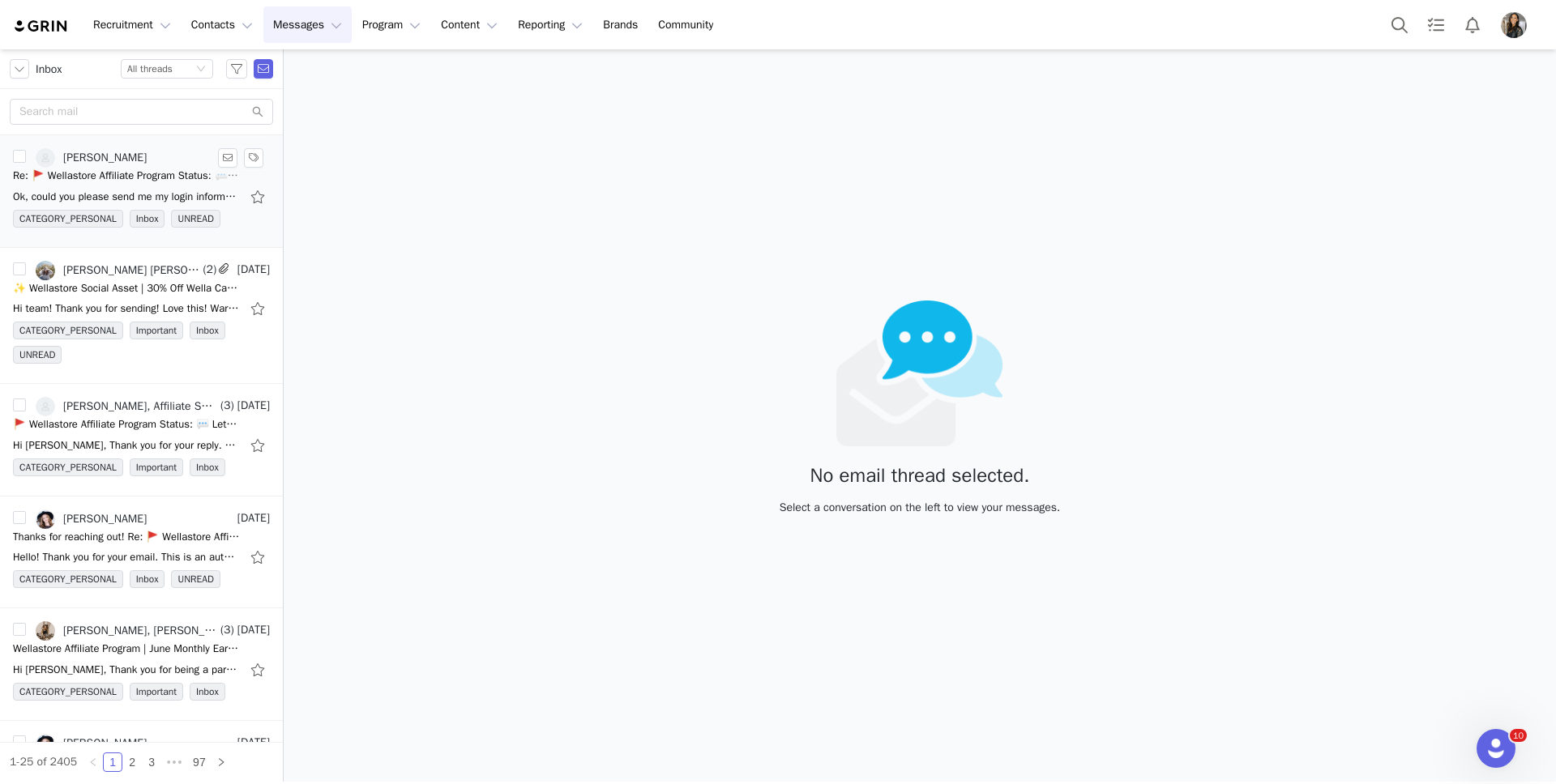 click on "Re: 🚩 Wellastore Affiliate Program Status: 💬 Let's Talk!" at bounding box center (126, 176) 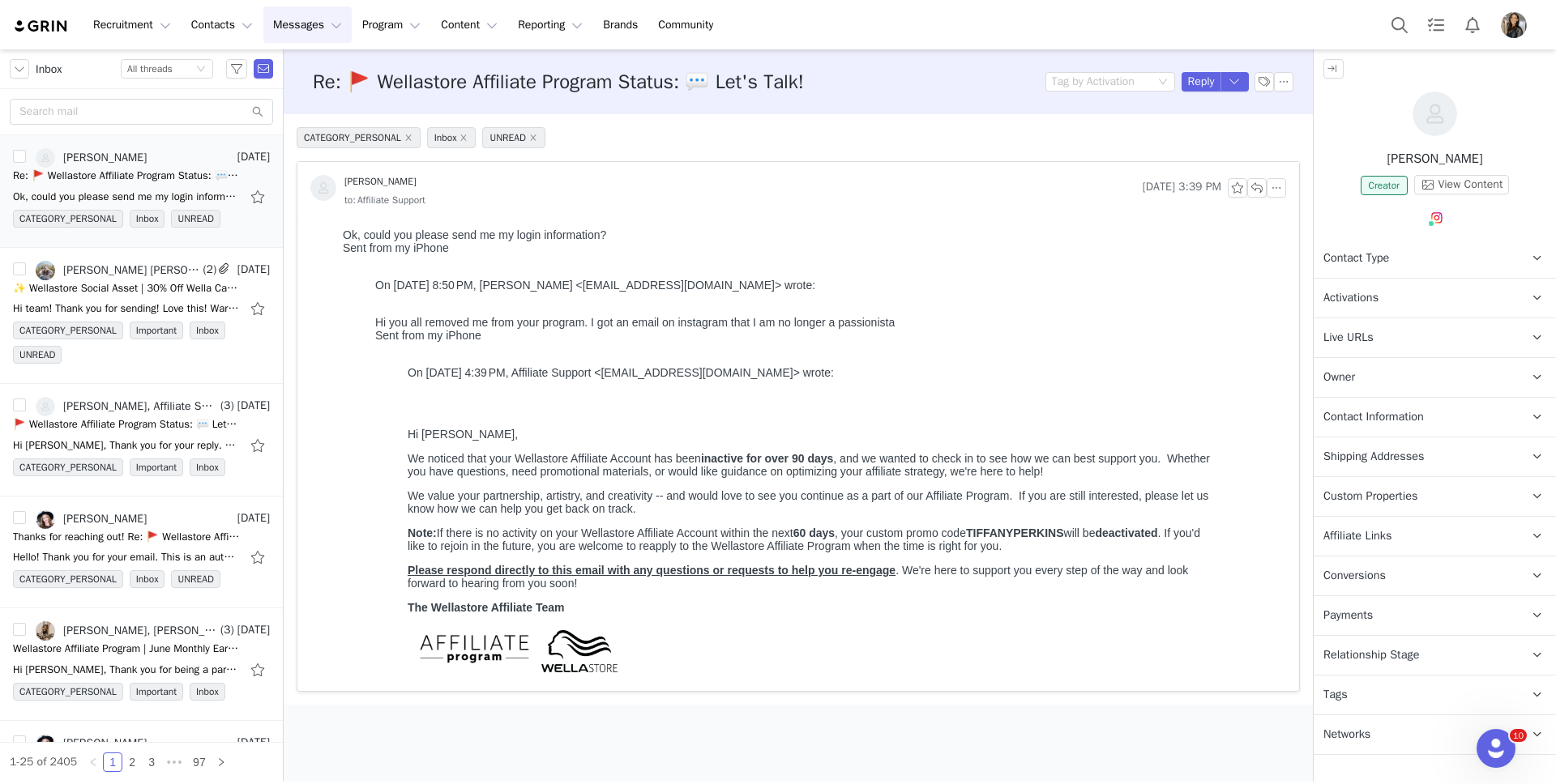 scroll, scrollTop: 0, scrollLeft: 0, axis: both 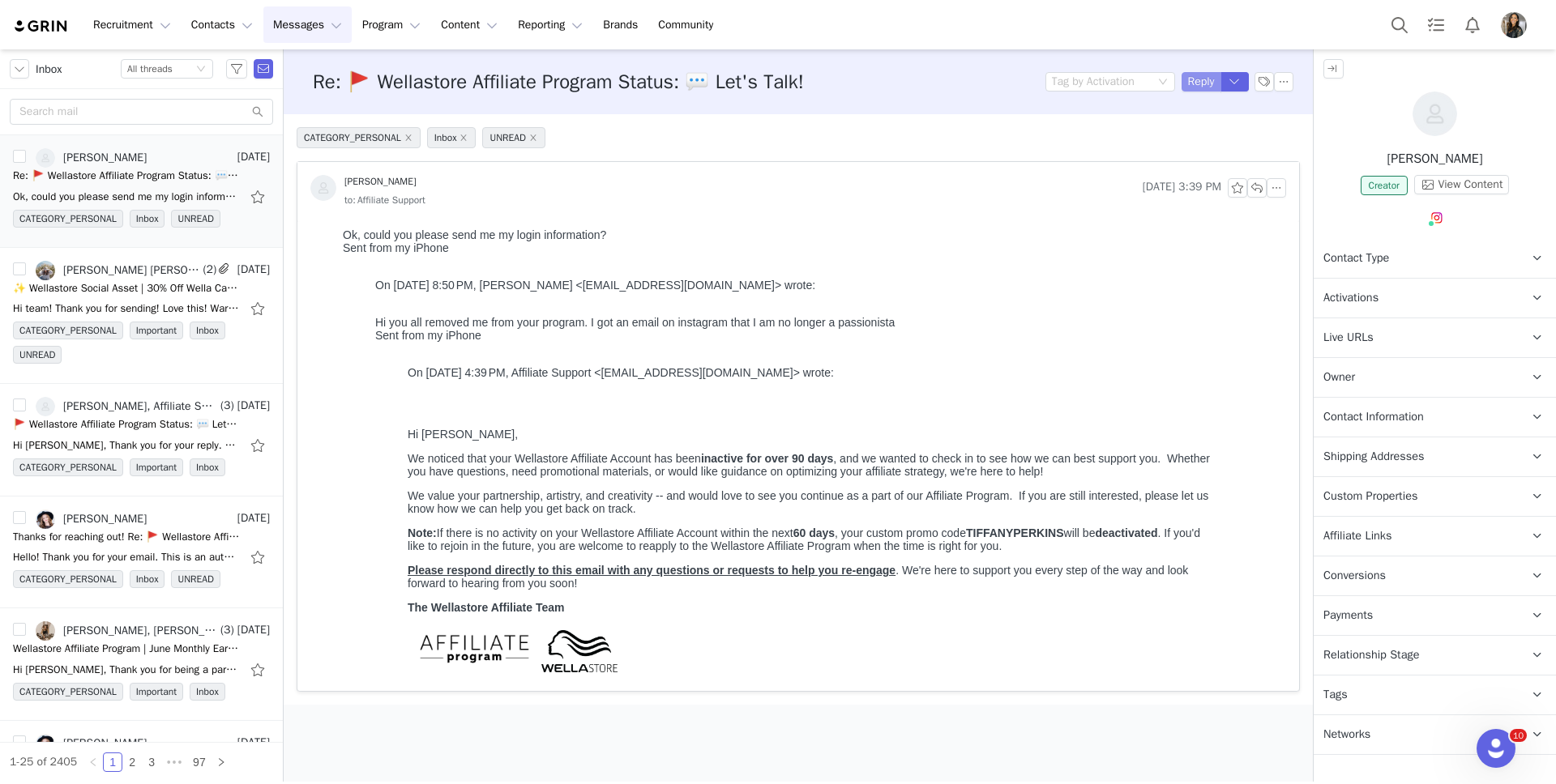 click on "Reply" at bounding box center (1201, 82) 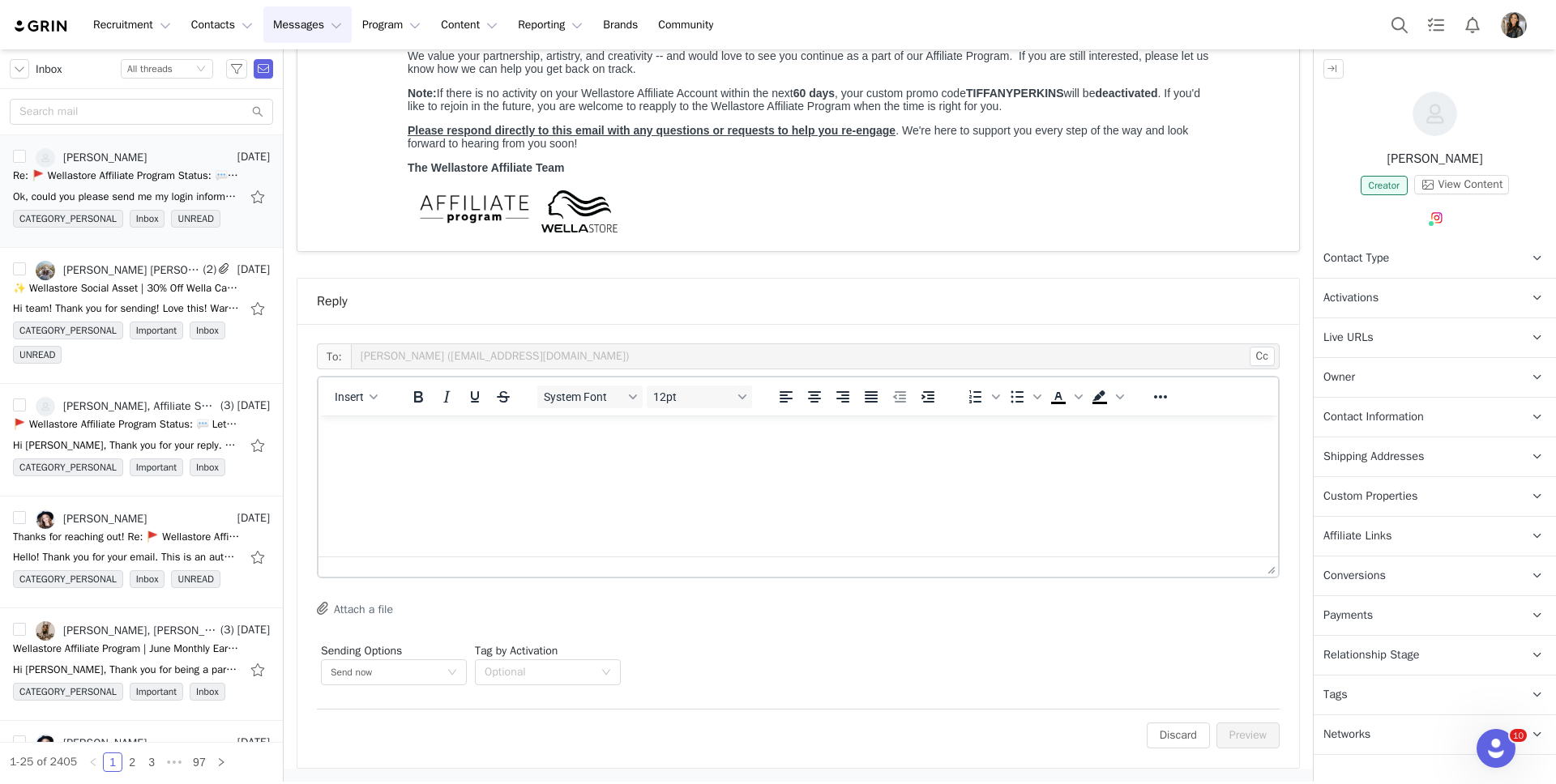 scroll, scrollTop: 440, scrollLeft: 0, axis: vertical 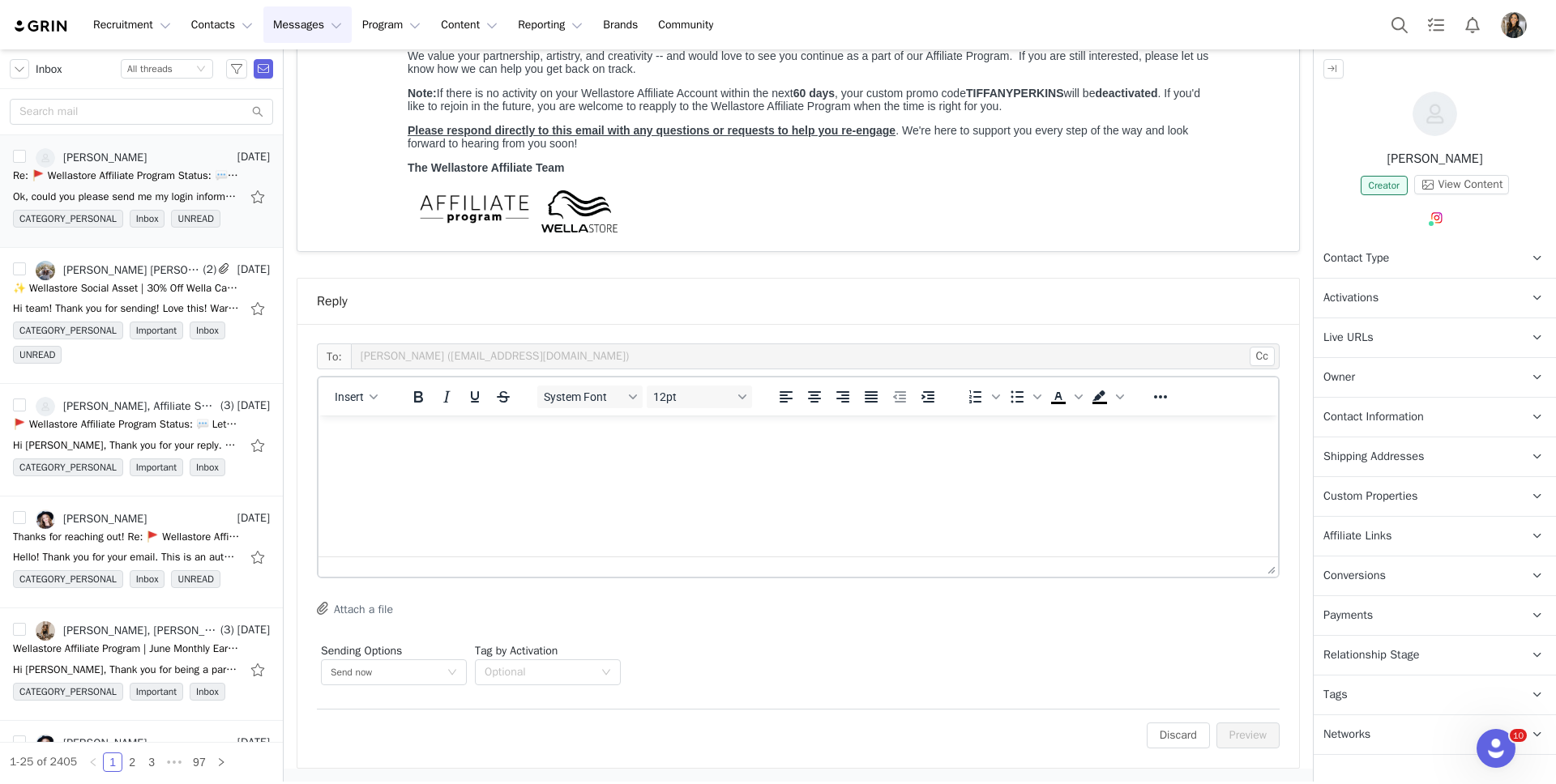 click at bounding box center [798, 437] 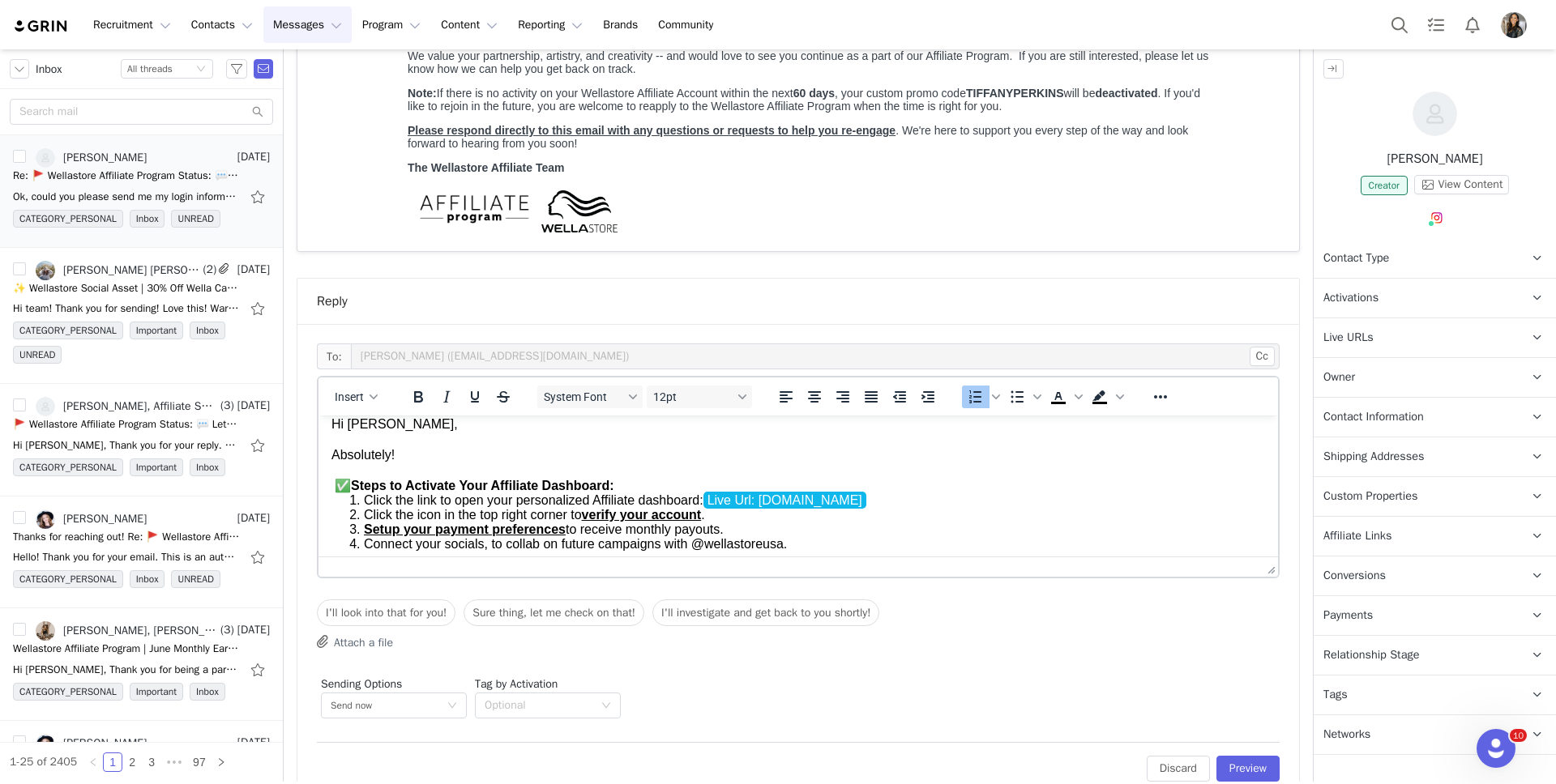 scroll, scrollTop: 27, scrollLeft: 0, axis: vertical 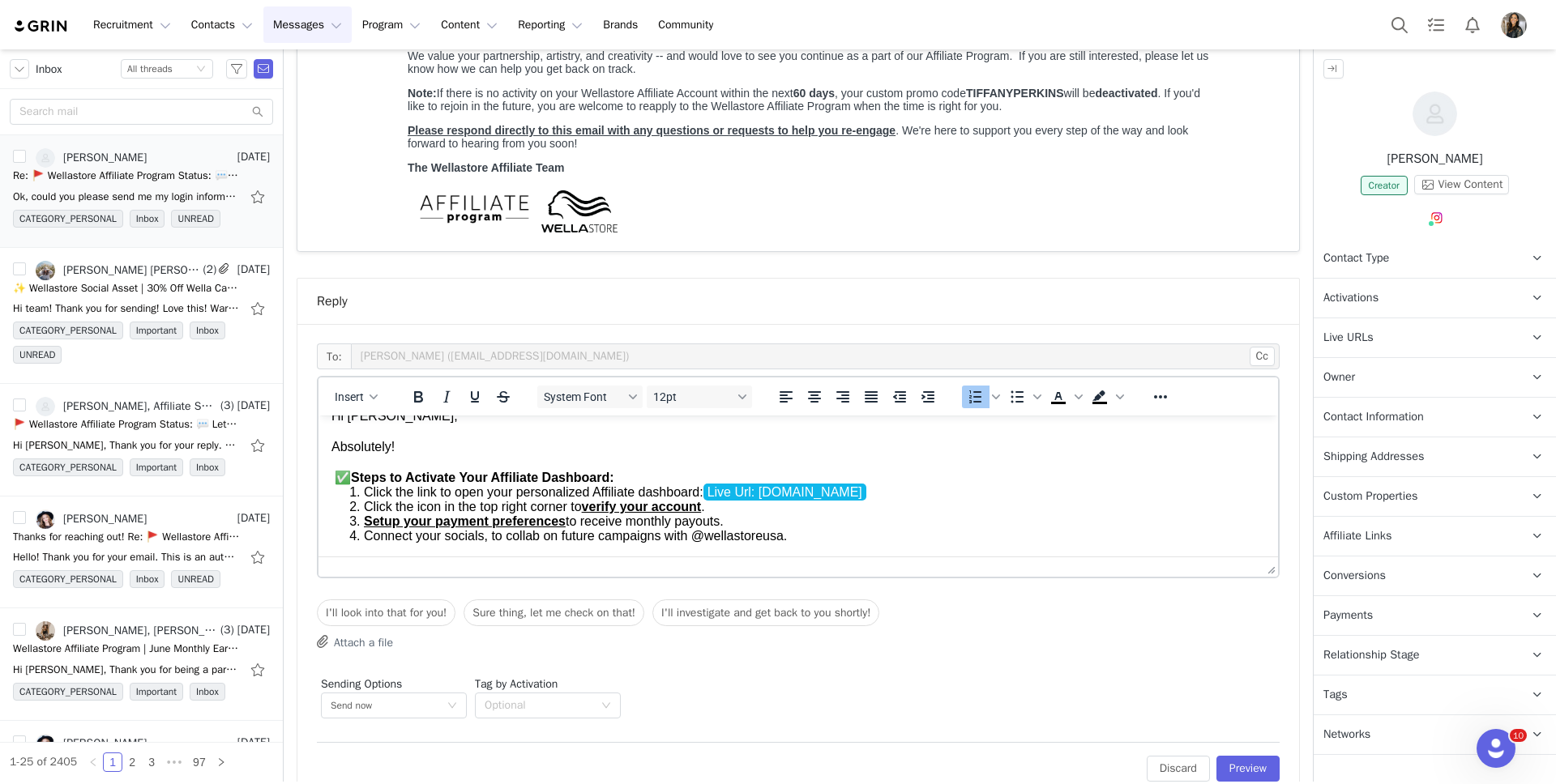 click on "Click the link to open your personalized Affiliate dashboard:  Live Url: [DOMAIN_NAME] ﻿" at bounding box center [814, 492] 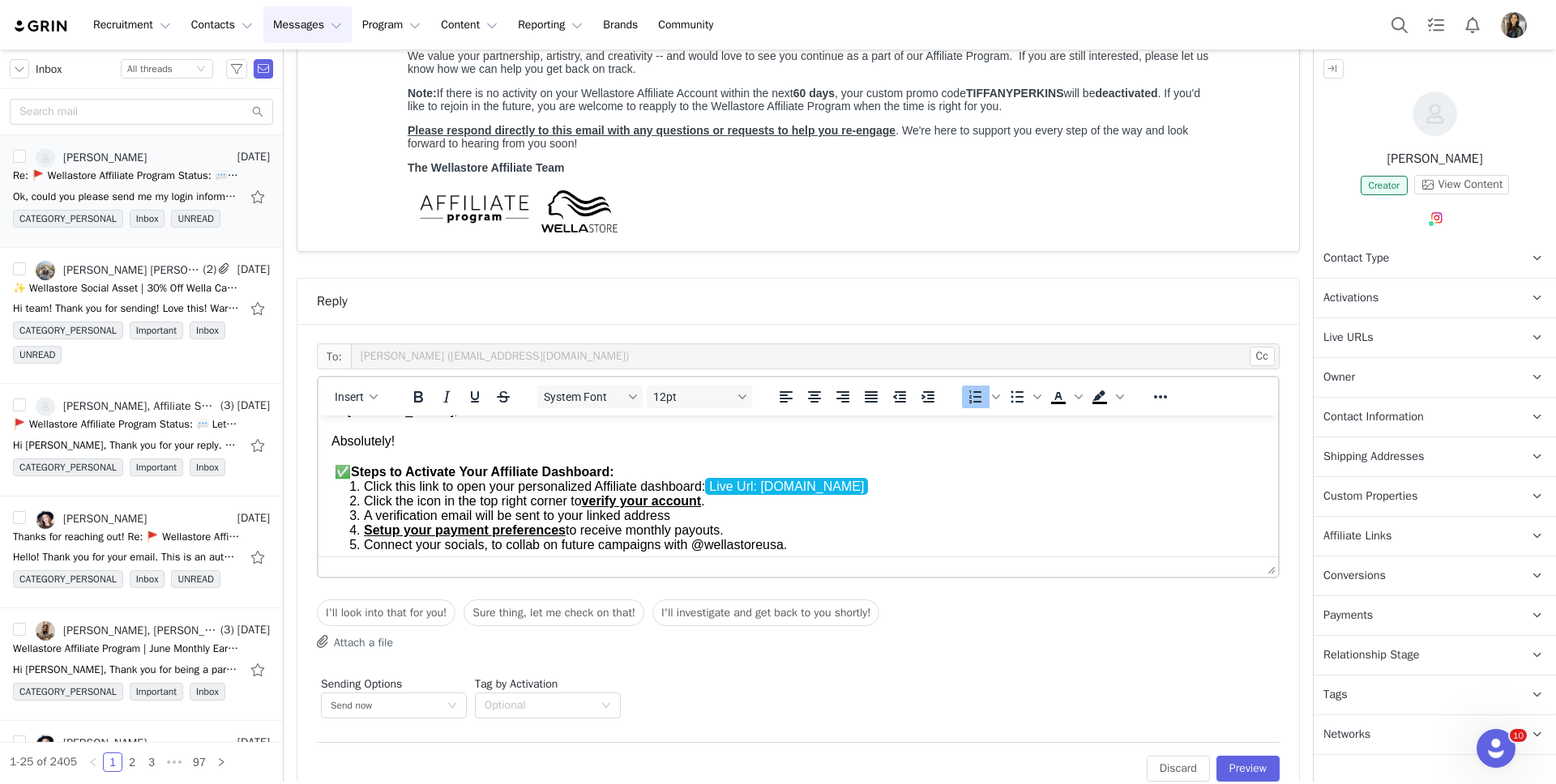 click on "A verification email will be sent to your linked address" at bounding box center [814, 516] 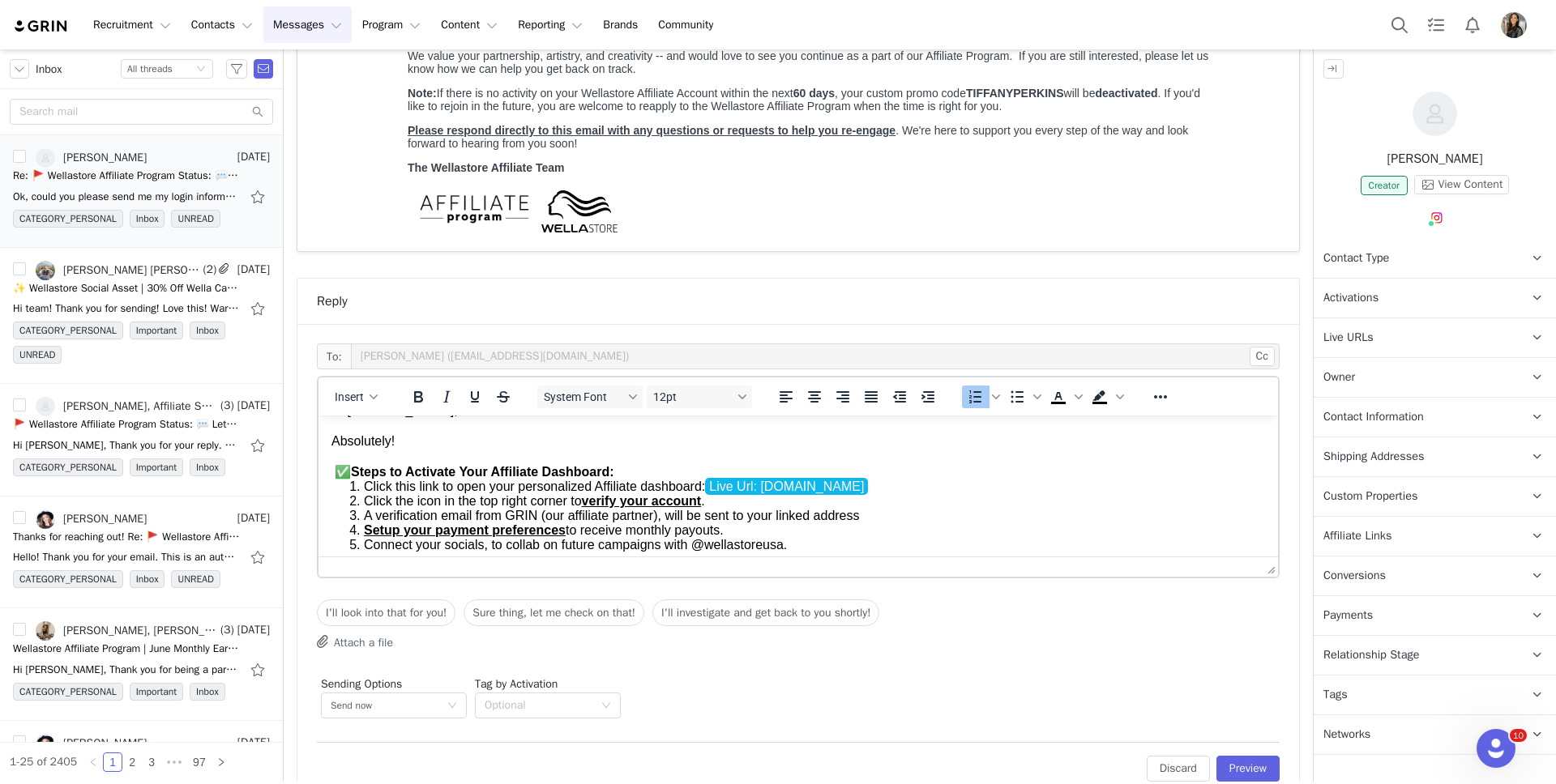 click on "Setup your payment preferences  to receive monthly payouts." at bounding box center (814, 530) 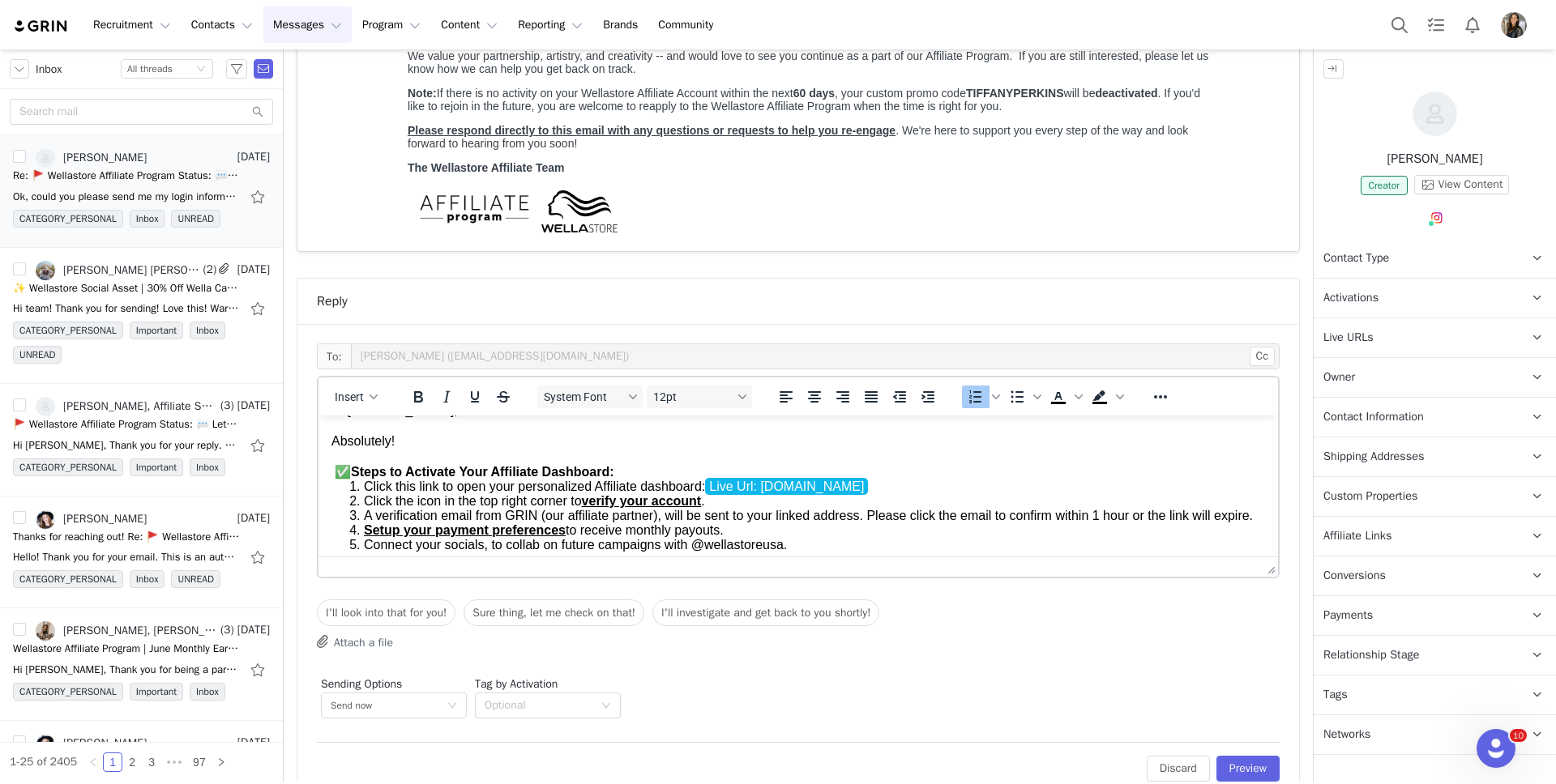 scroll, scrollTop: 56, scrollLeft: 0, axis: vertical 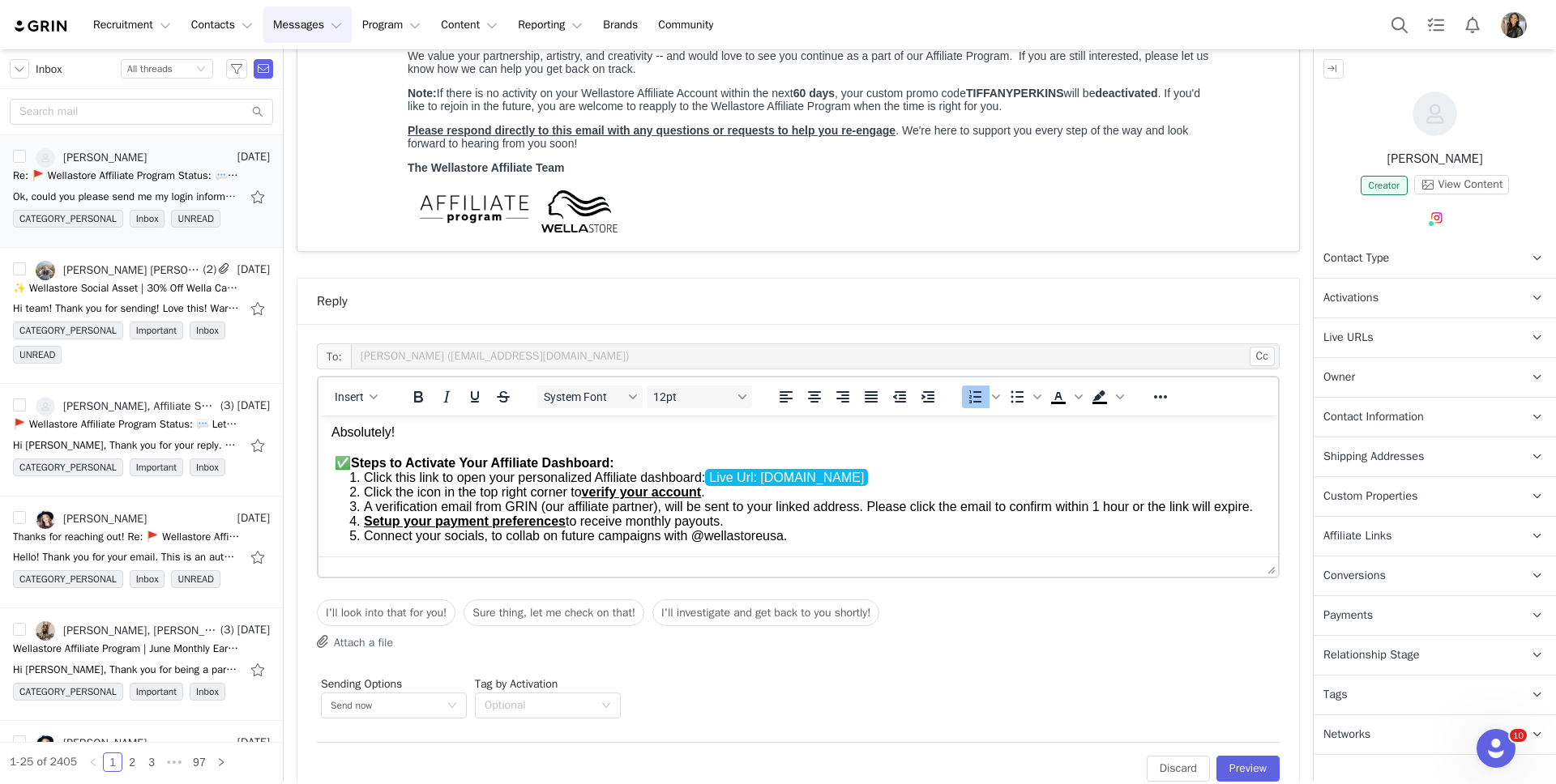 click on "Setup your payment preferences  to receive monthly payouts." at bounding box center (814, 522) 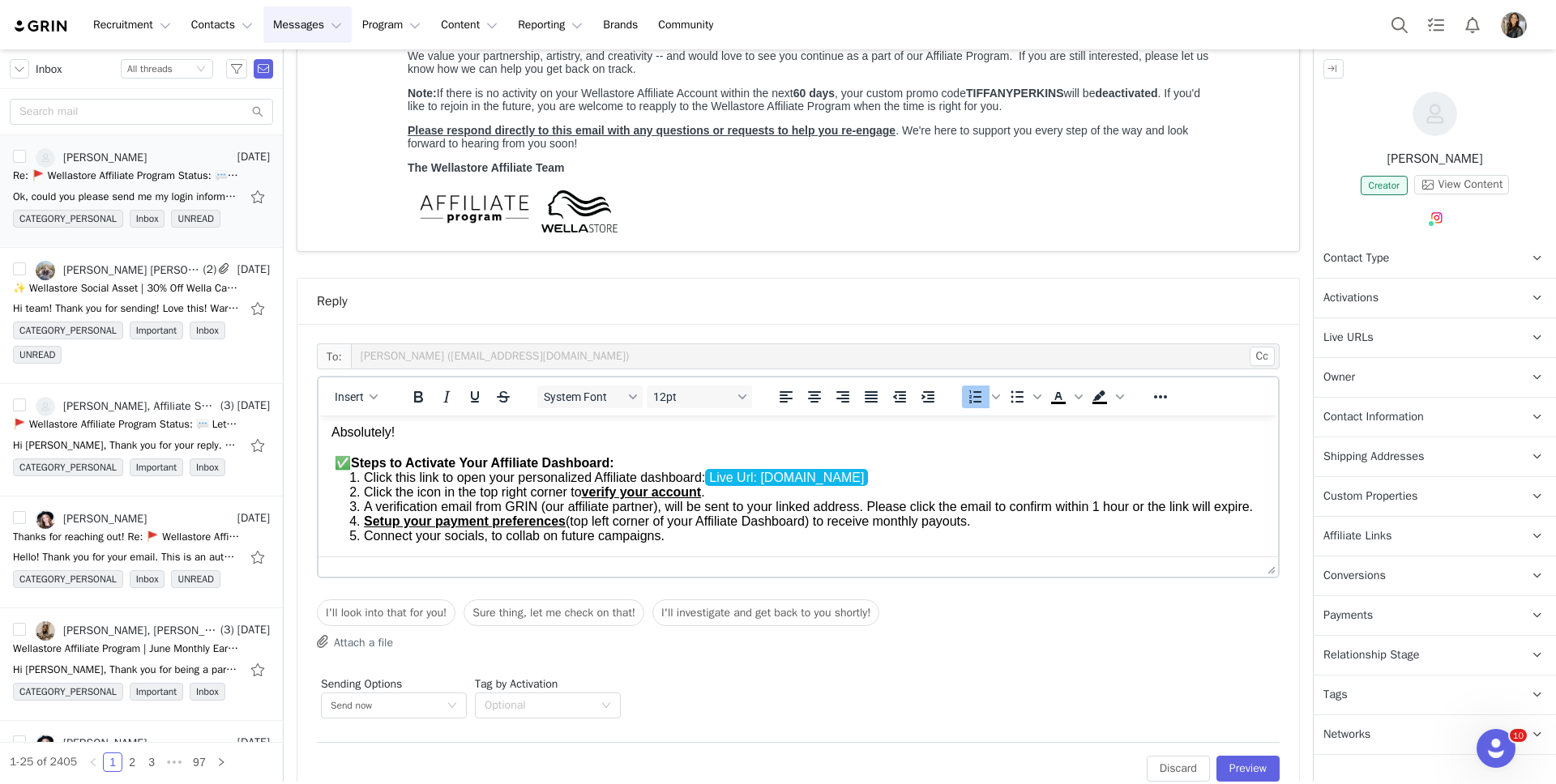 scroll, scrollTop: 56, scrollLeft: 0, axis: vertical 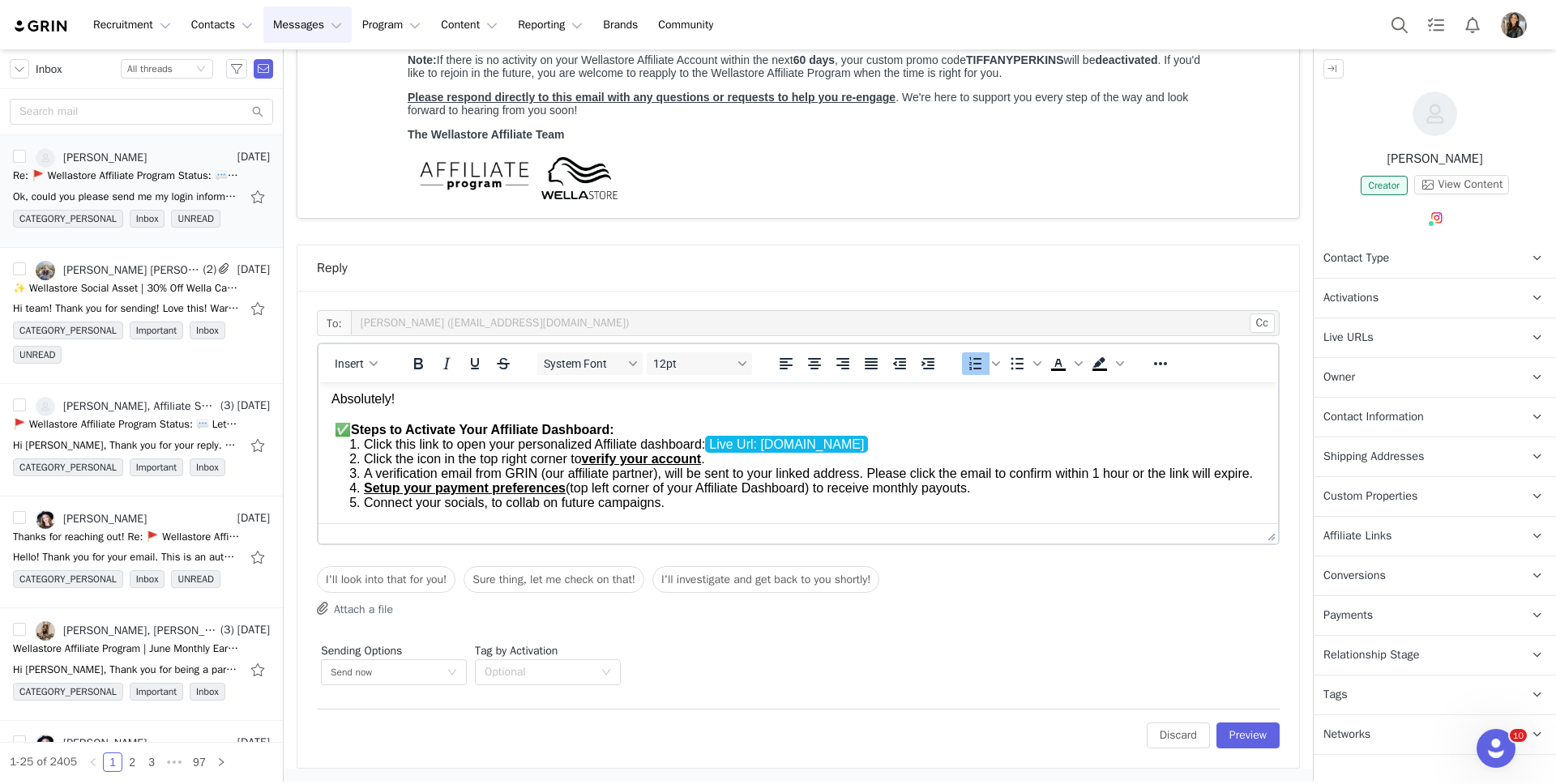 click on "Click this link to open your personalized Affiliate dashboard:  Live Url: [DOMAIN_NAME]" at bounding box center [814, 445] 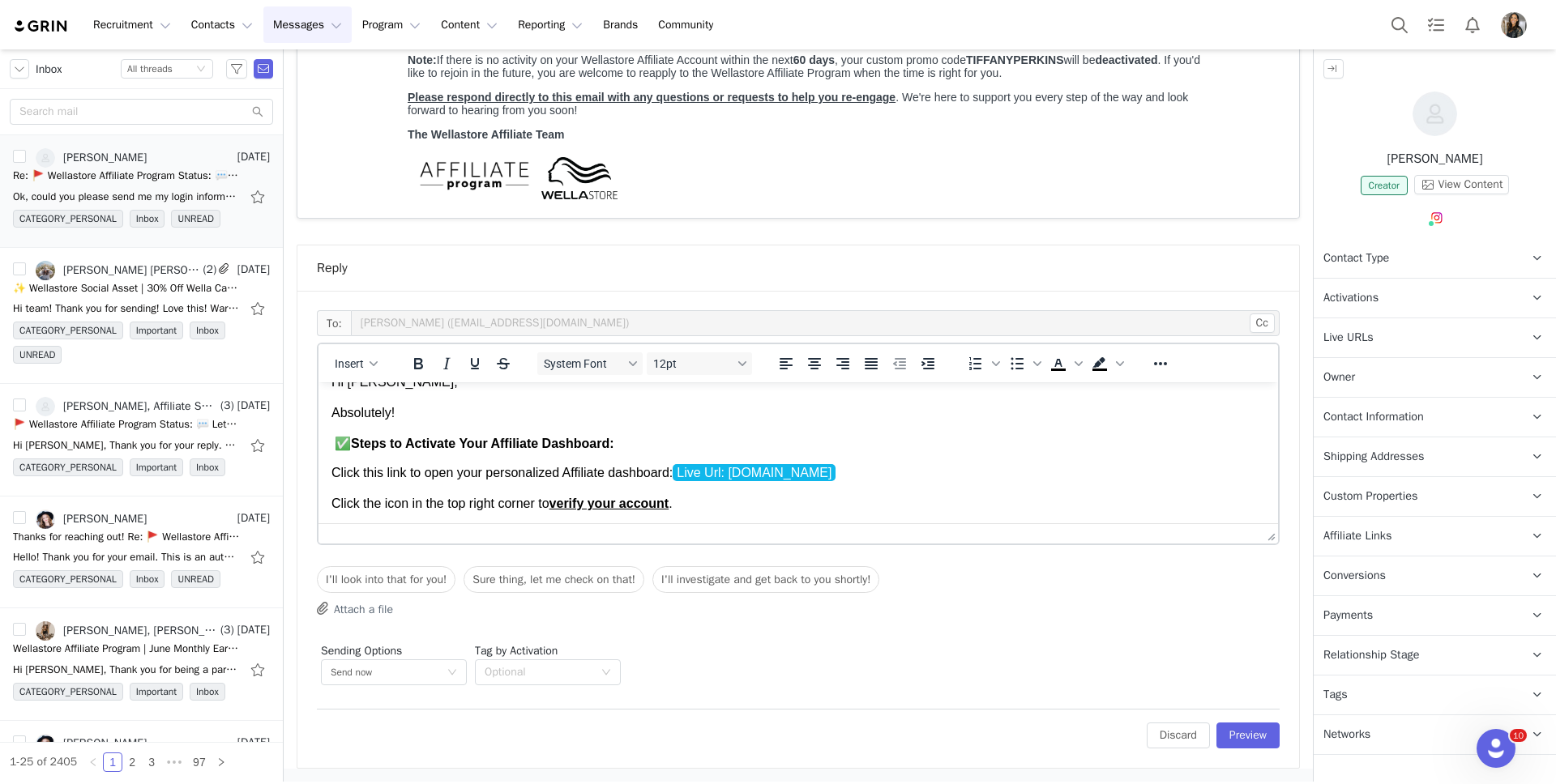scroll, scrollTop: 20, scrollLeft: 0, axis: vertical 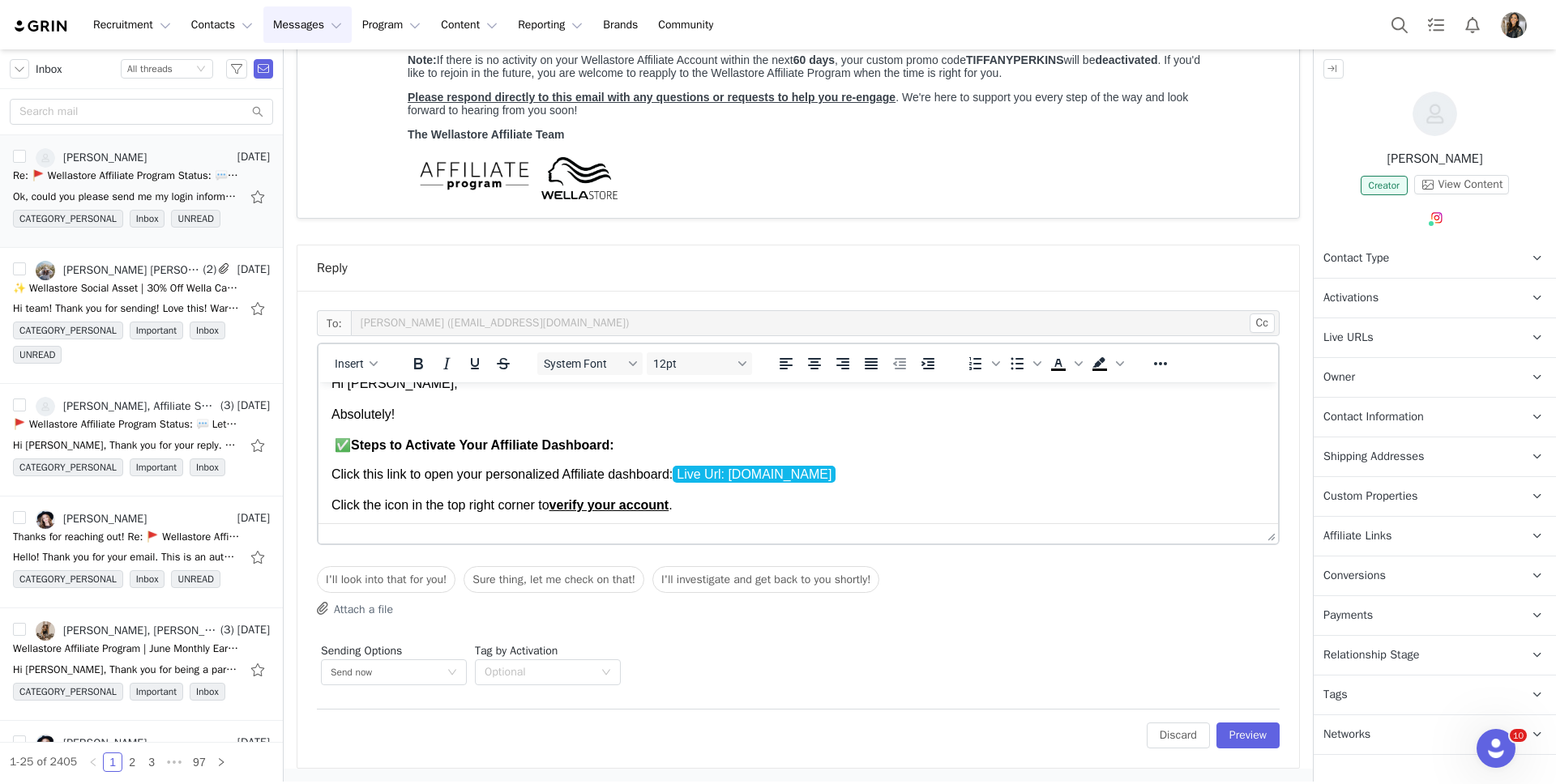 click on "Steps to Activate Your Affiliate Dashboard:" at bounding box center [482, 445] 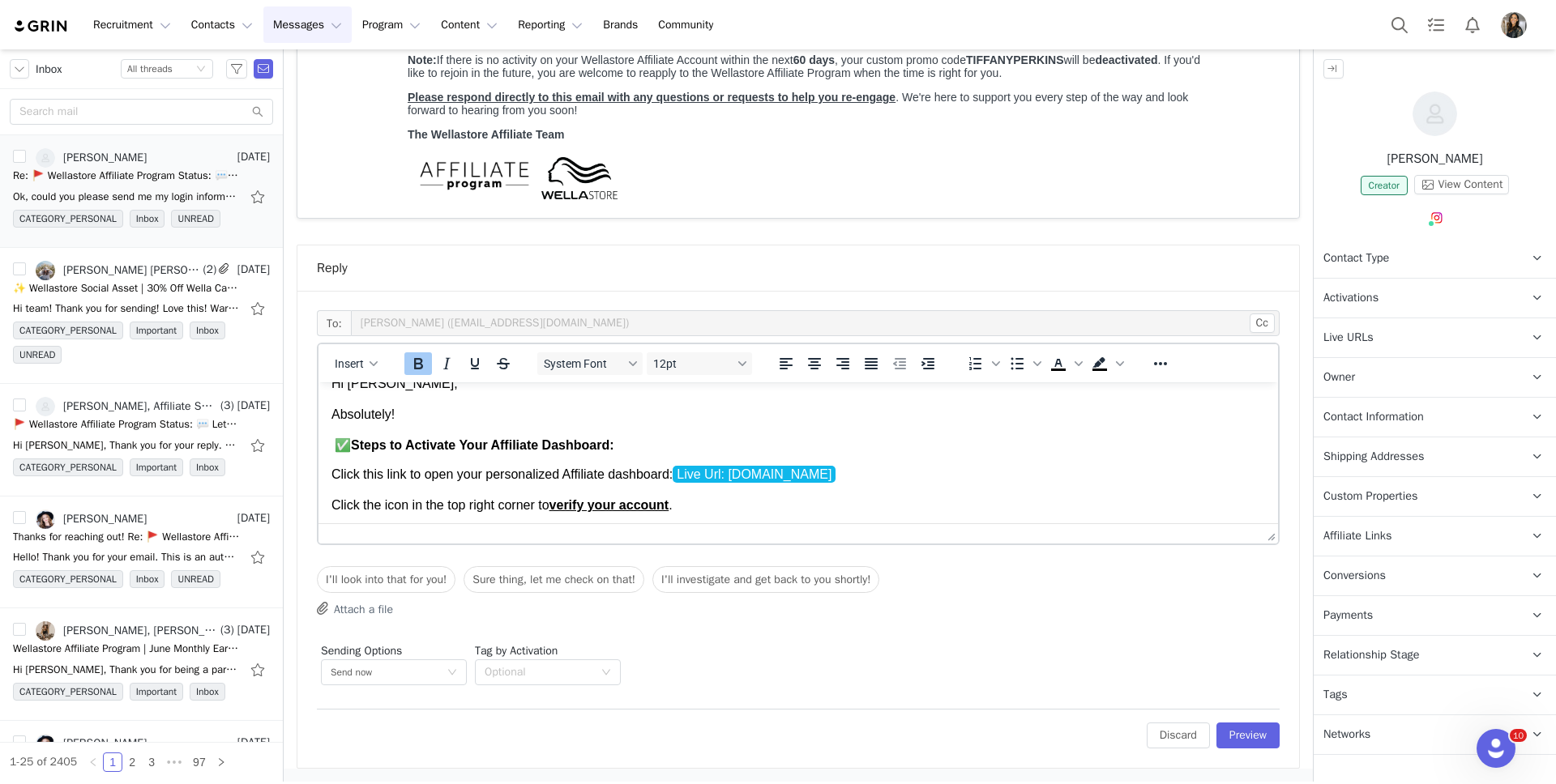 click at bounding box center (333, 445) 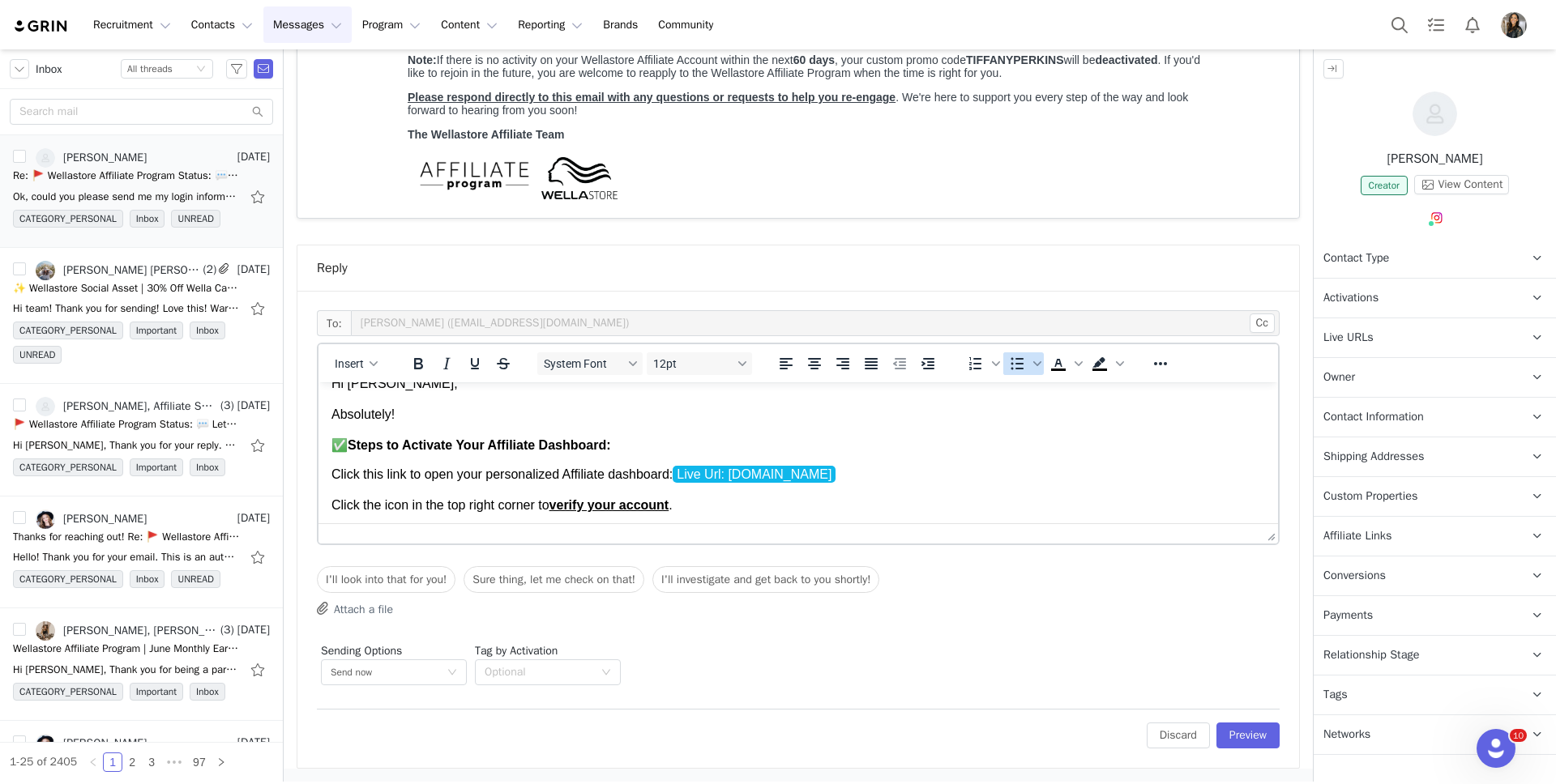 click 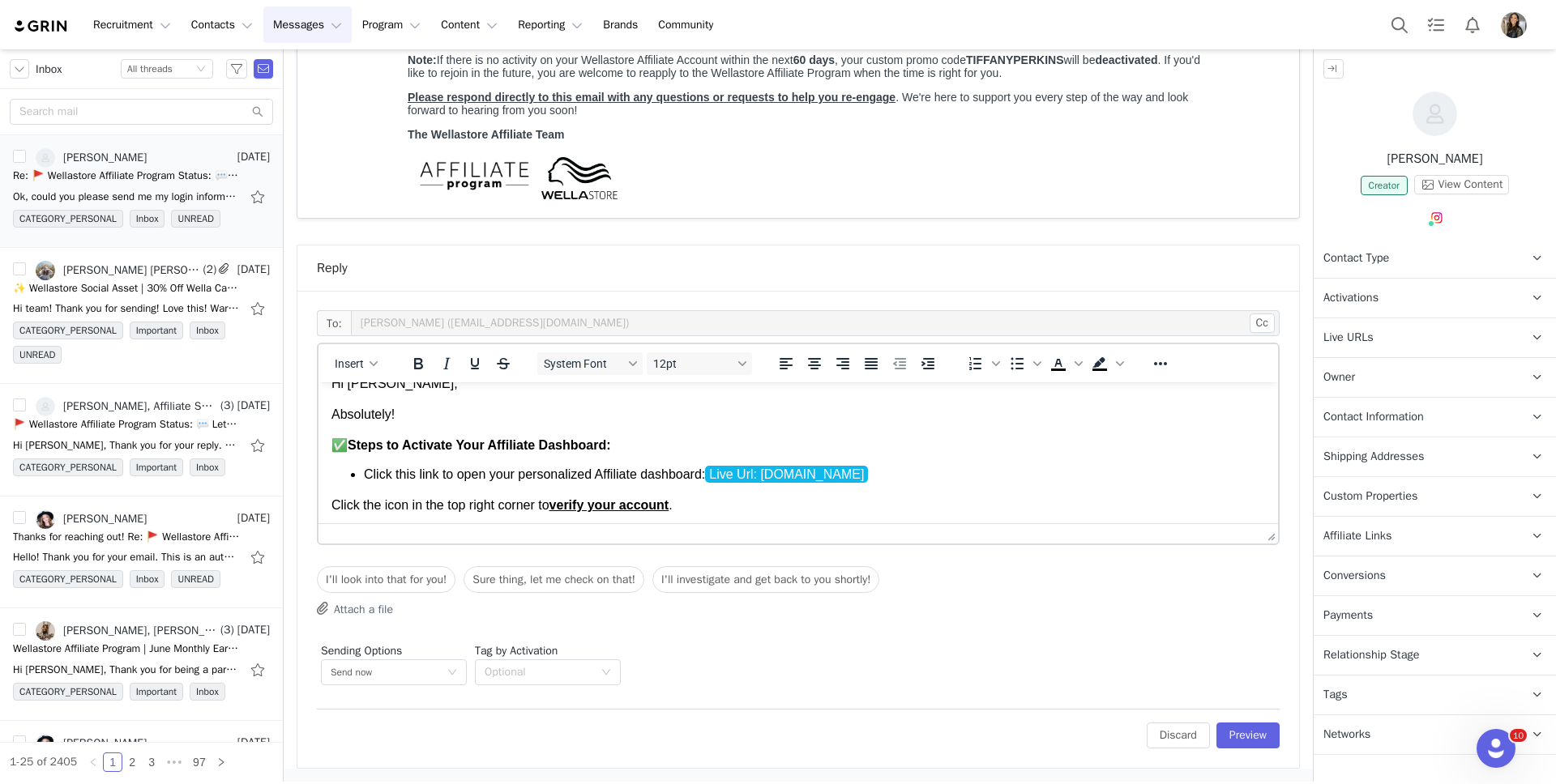 click on "Hi [PERSON_NAME], Absolutely!  ﻿ ✅  Steps to Activate Your Affiliate Dashboard: Click this link to open your personalized Affiliate dashboard:  Live Url: [DOMAIN_NAME] Click the icon in the top right corner to  verify your account . A verification email from GRIN (our affiliate partner), will be sent to your linked address. Please click the email to confirm within 1 hour or the link will expire. Setup your payment preferences  (top left corner of your Affiliate Dashboard) to receive monthly payouts. Connect your socials, to collab on future campaigns." at bounding box center [798, 492] 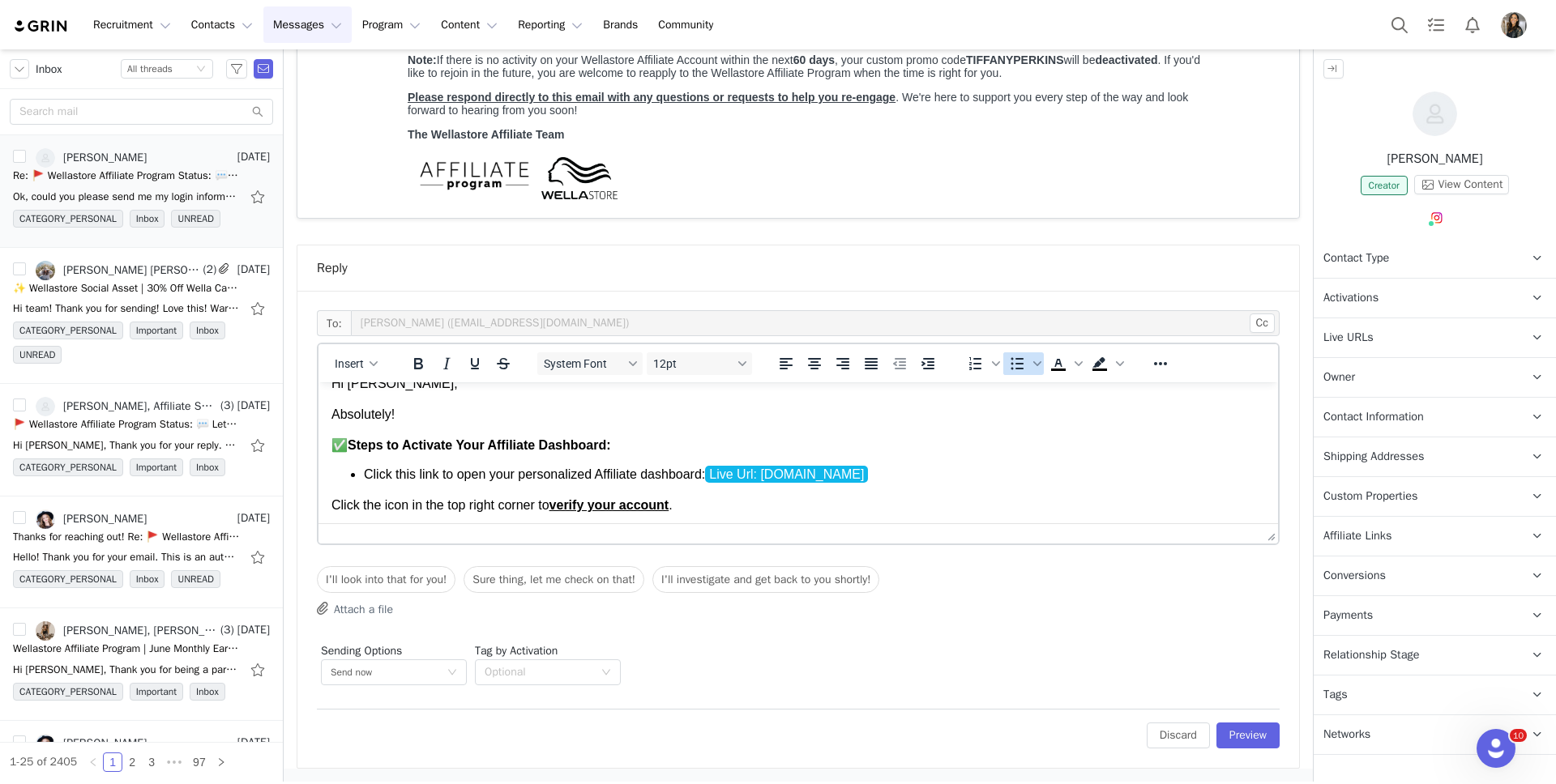 click 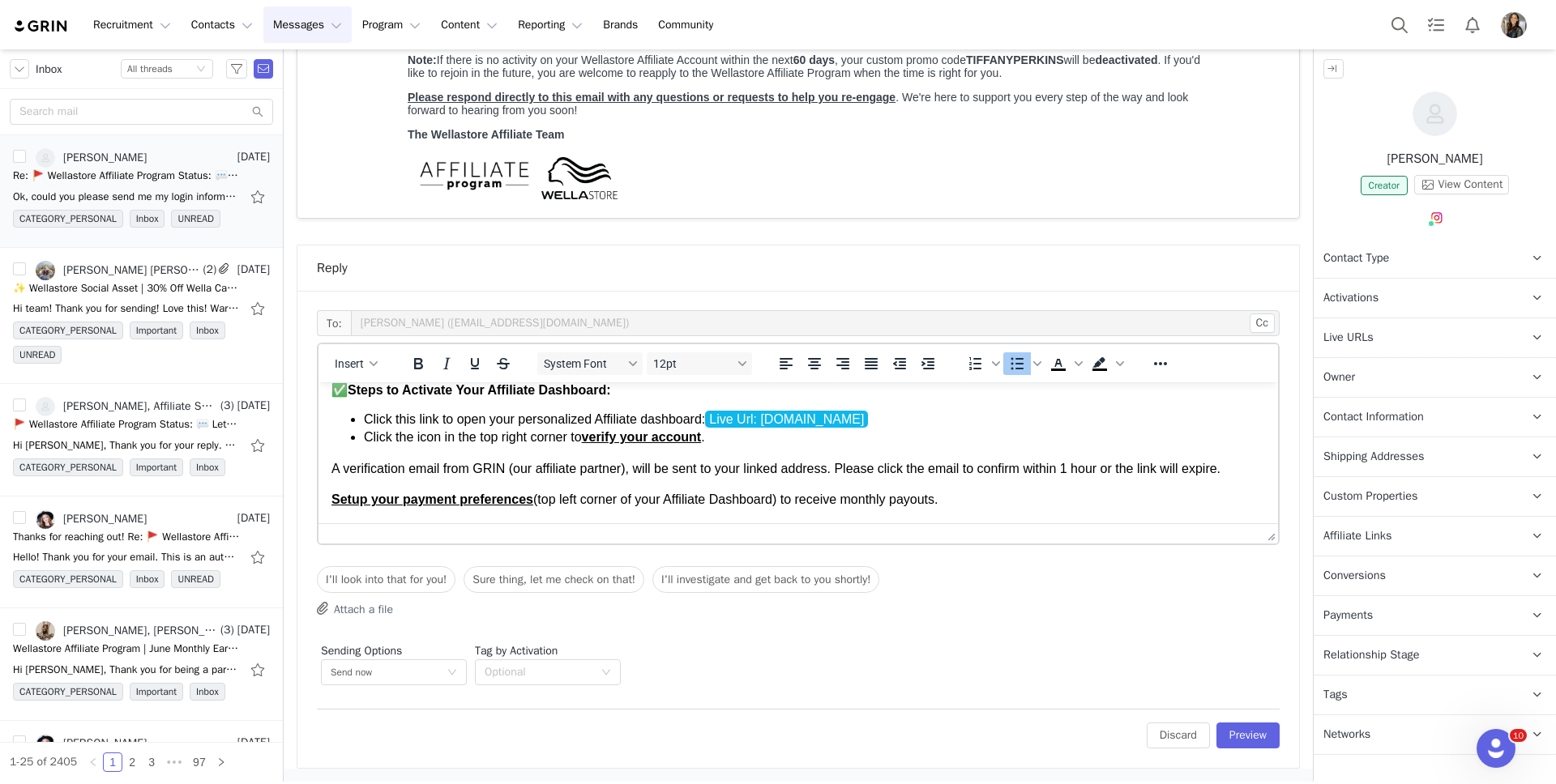 scroll, scrollTop: 111, scrollLeft: 0, axis: vertical 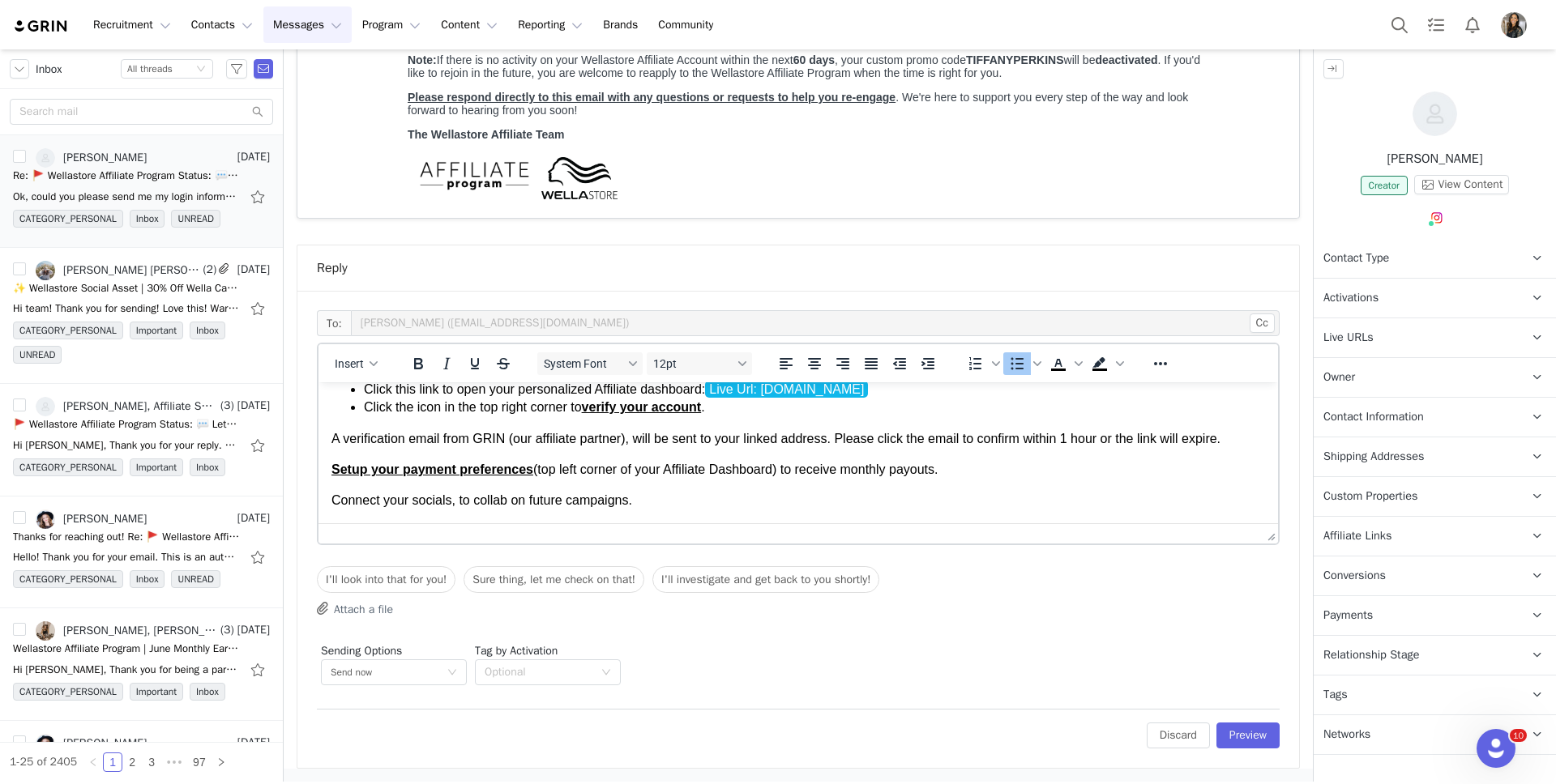click on "A verification email from GRIN (our affiliate partner), will be sent to your linked address. Please click the email to confirm within 1 hour or the link will expire." at bounding box center (798, 439) 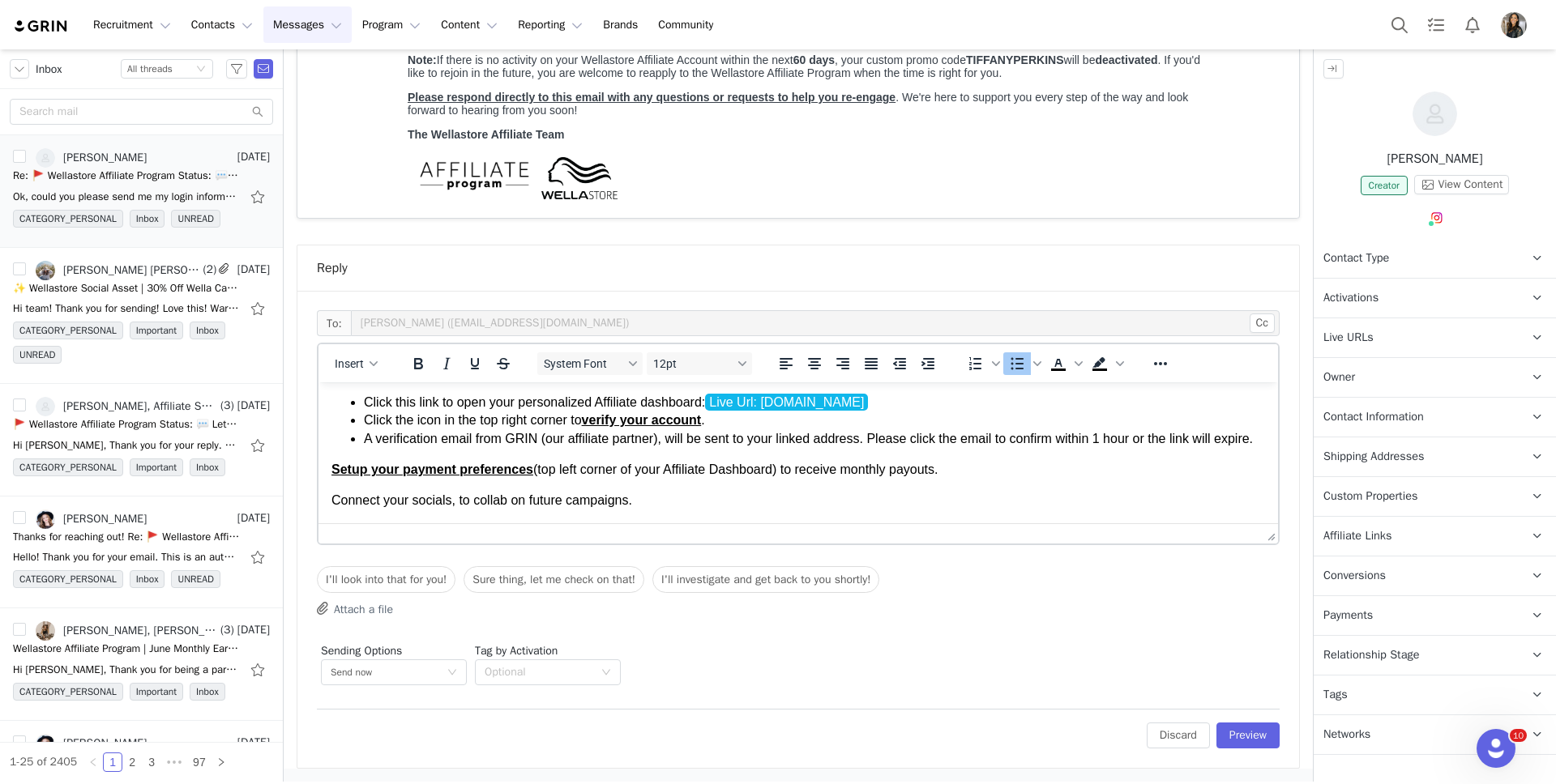 scroll, scrollTop: 111, scrollLeft: 0, axis: vertical 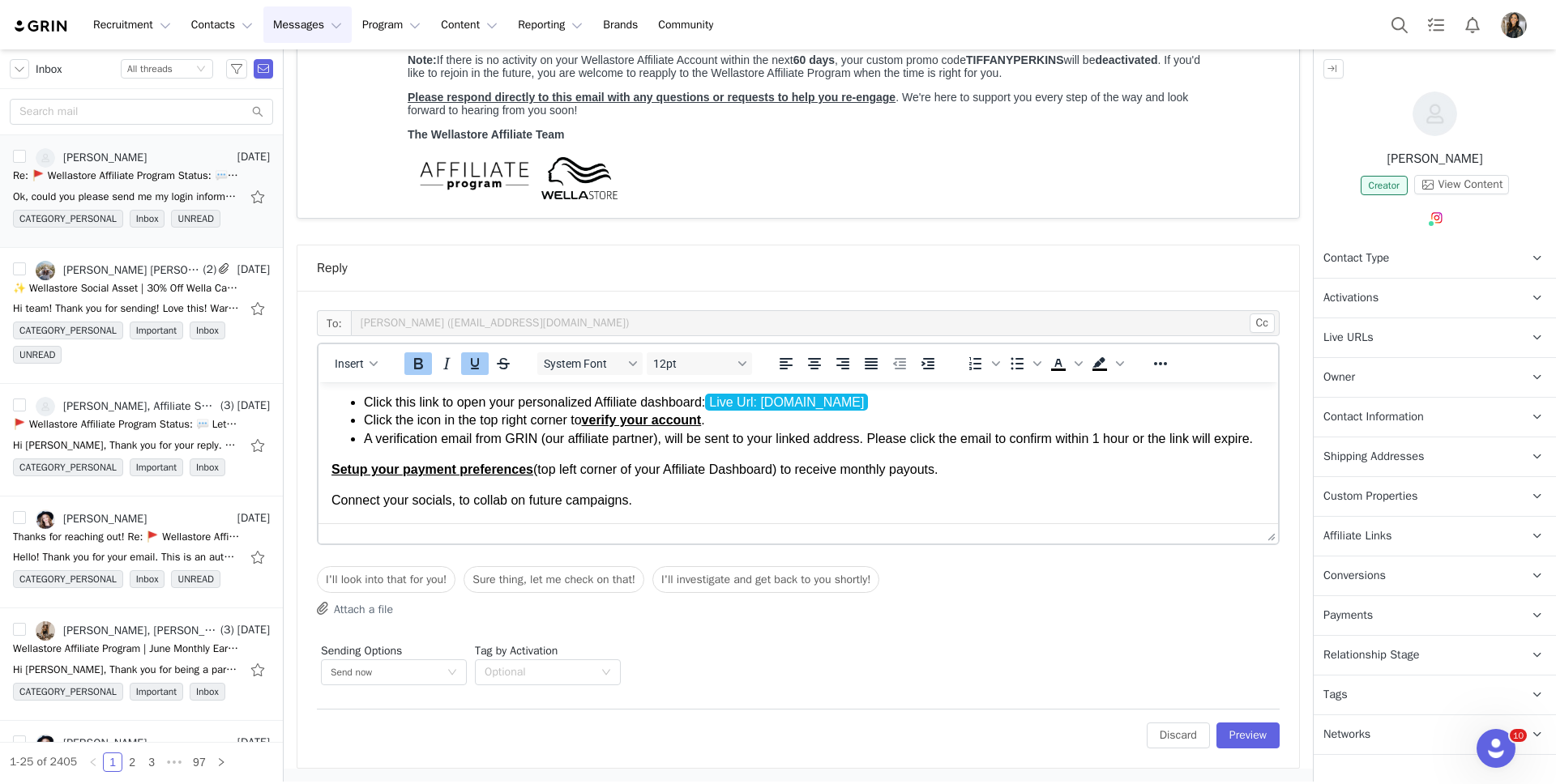 click on "Hi [PERSON_NAME], Absolutely!  ✅  Steps to Activate Your Affiliate Dashboard: Click this link to open your personalized Affiliate dashboard:  Live Url: [DOMAIN_NAME] Click the icon in the top right corner to  verify your account . A verification email from GRIN (our affiliate partner), will be sent to your linked address. Please click the email to confirm within 1 hour or the link will expire. Setup your payment preferences  (top left corner of your Affiliate Dashboard) to receive monthly payouts. Connect your socials, to collab on future campaigns." at bounding box center [798, 407] 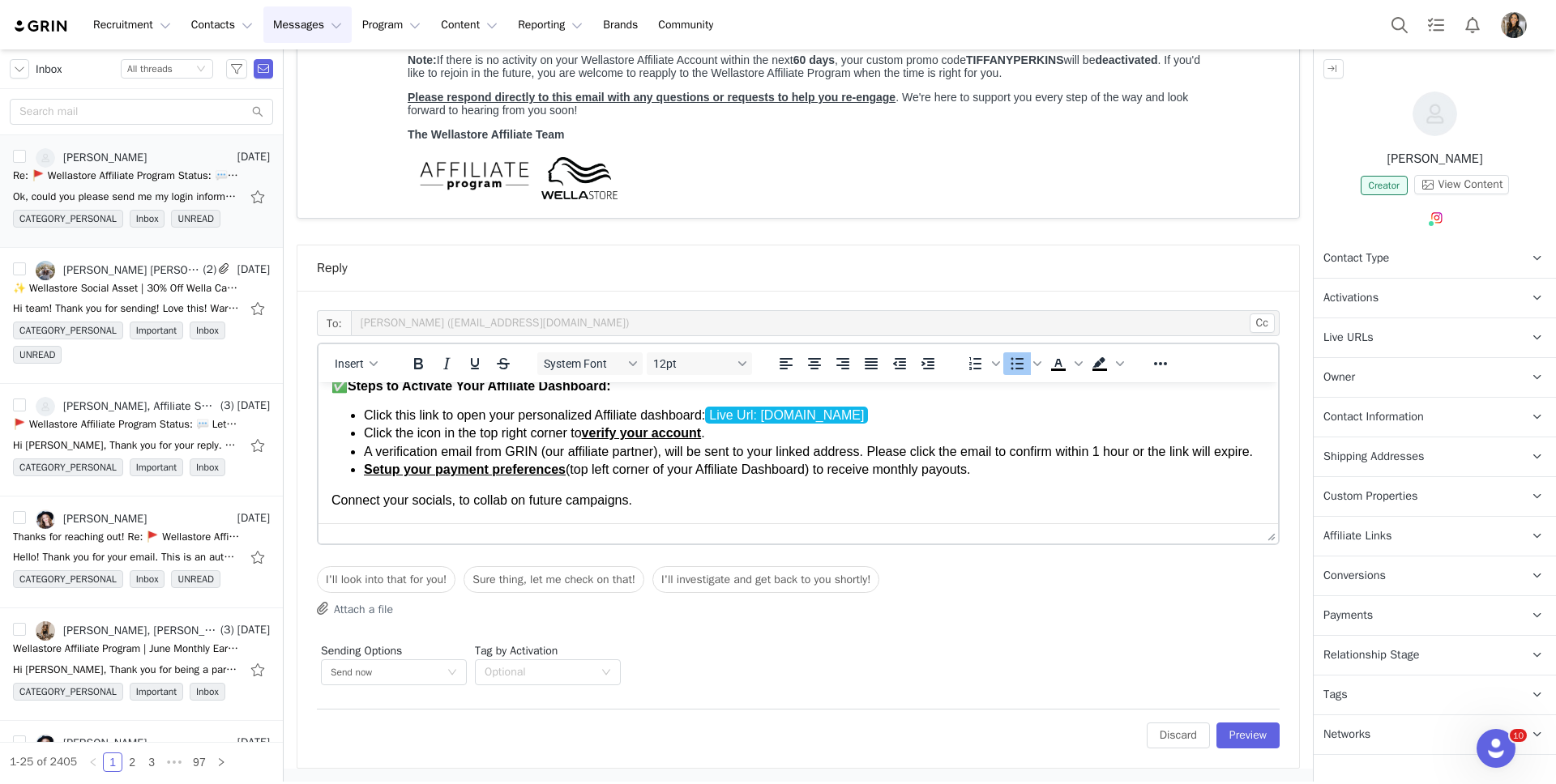 scroll, scrollTop: 103, scrollLeft: 0, axis: vertical 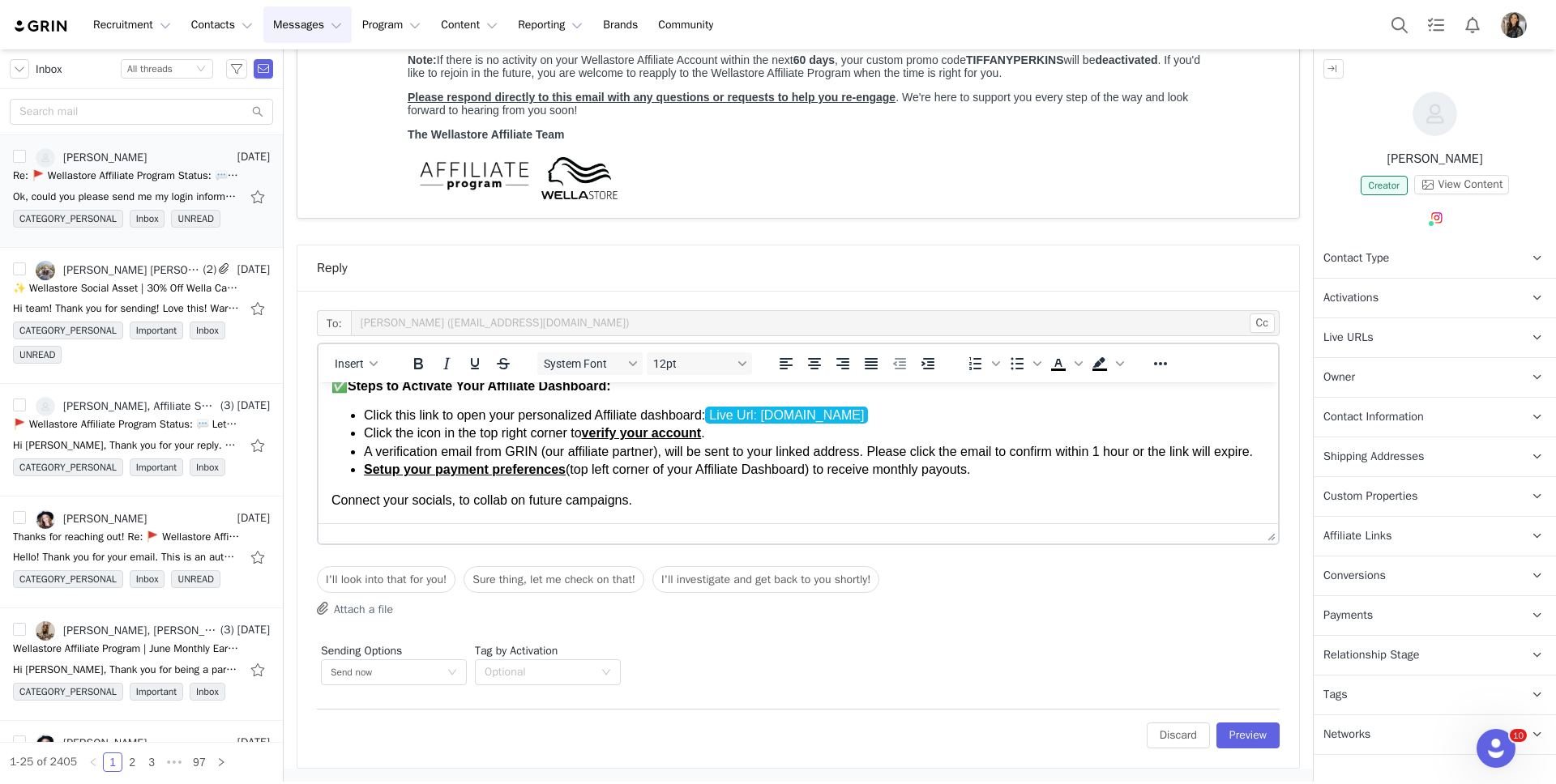click on "Connect your socials, to collab on future campaigns." at bounding box center [798, 501] 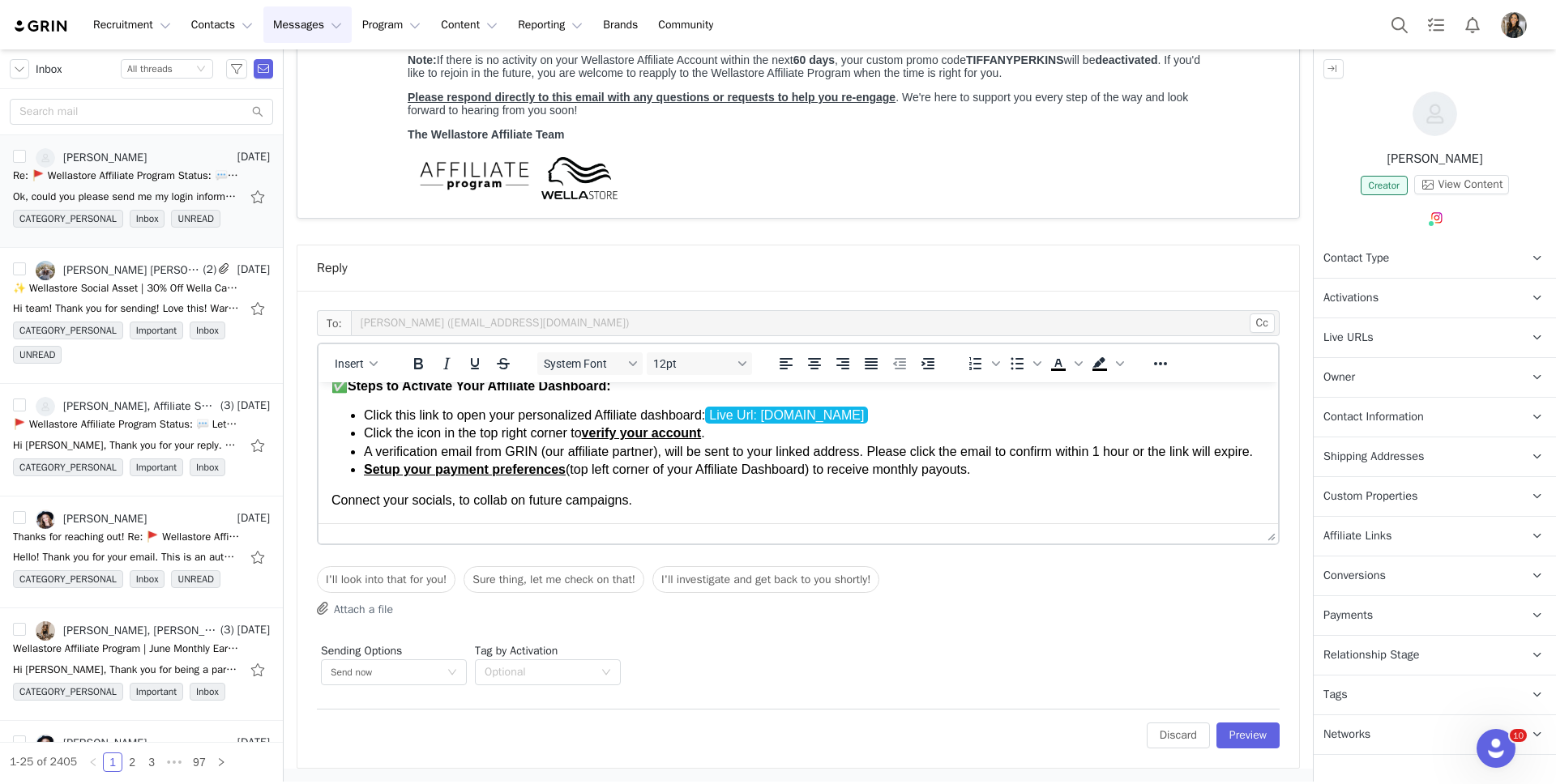 scroll, scrollTop: 90, scrollLeft: 0, axis: vertical 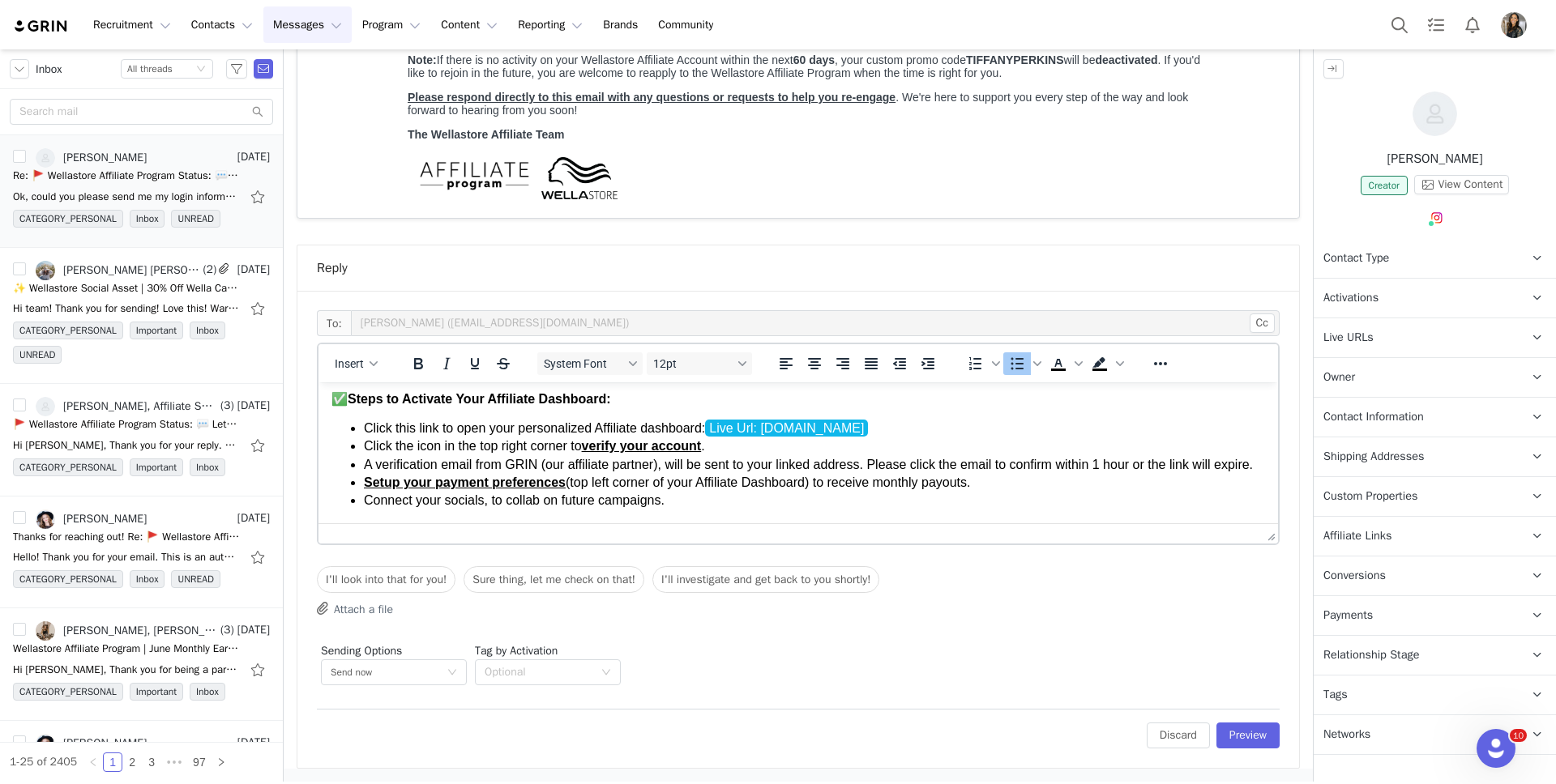 click on "Connect your socials, to collab on future campaigns." at bounding box center [814, 501] 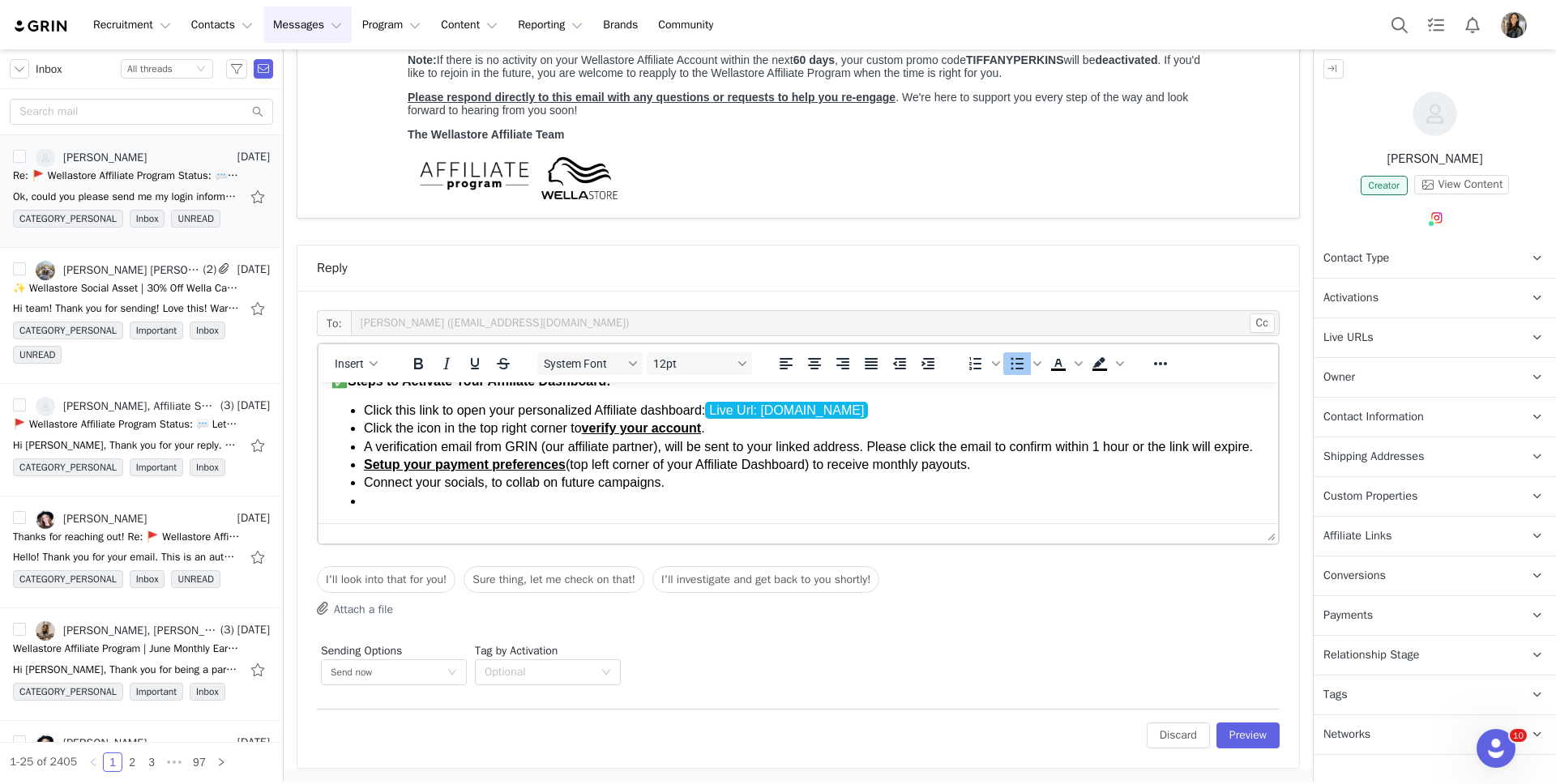 scroll, scrollTop: 111, scrollLeft: 0, axis: vertical 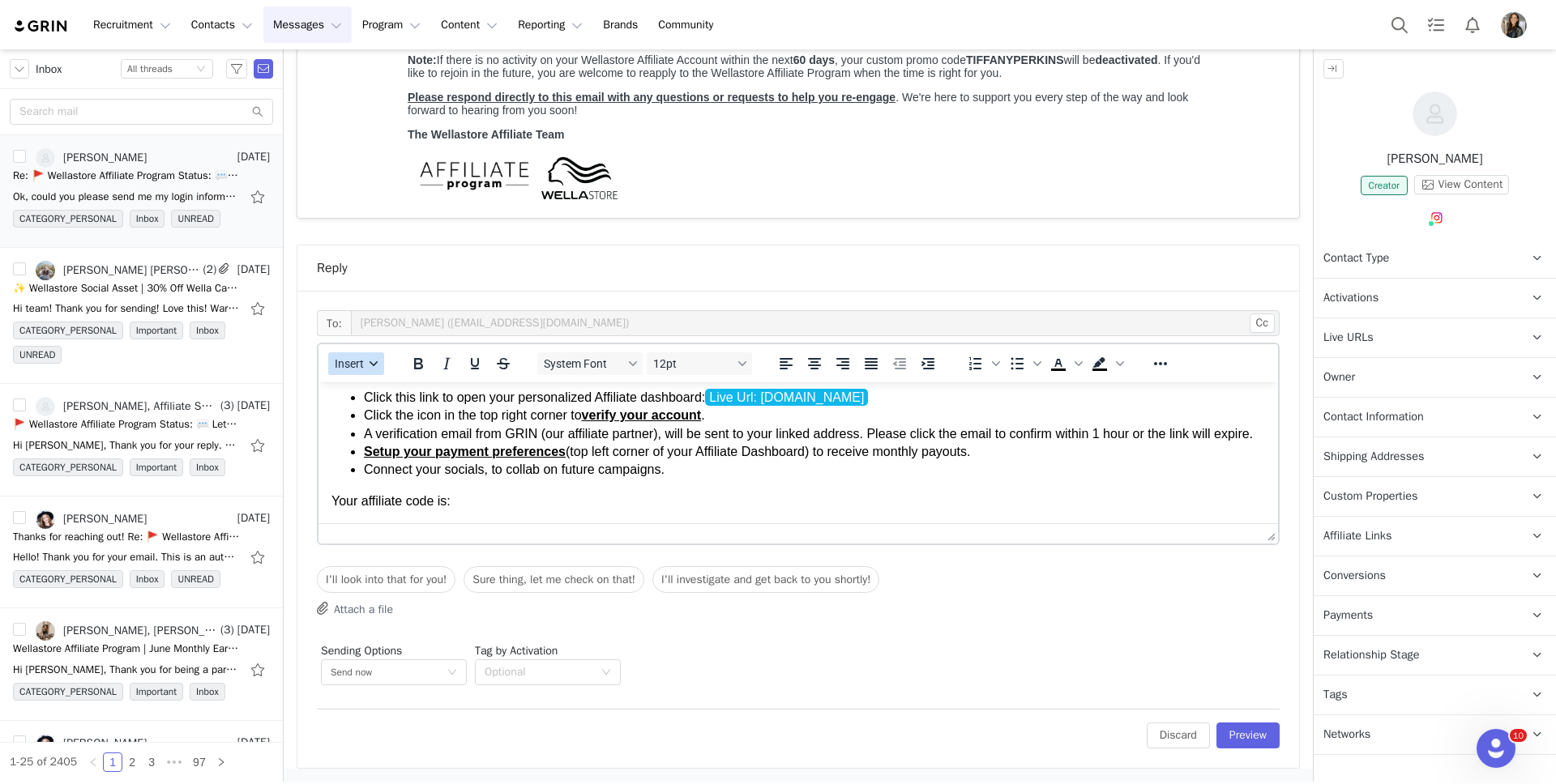 click 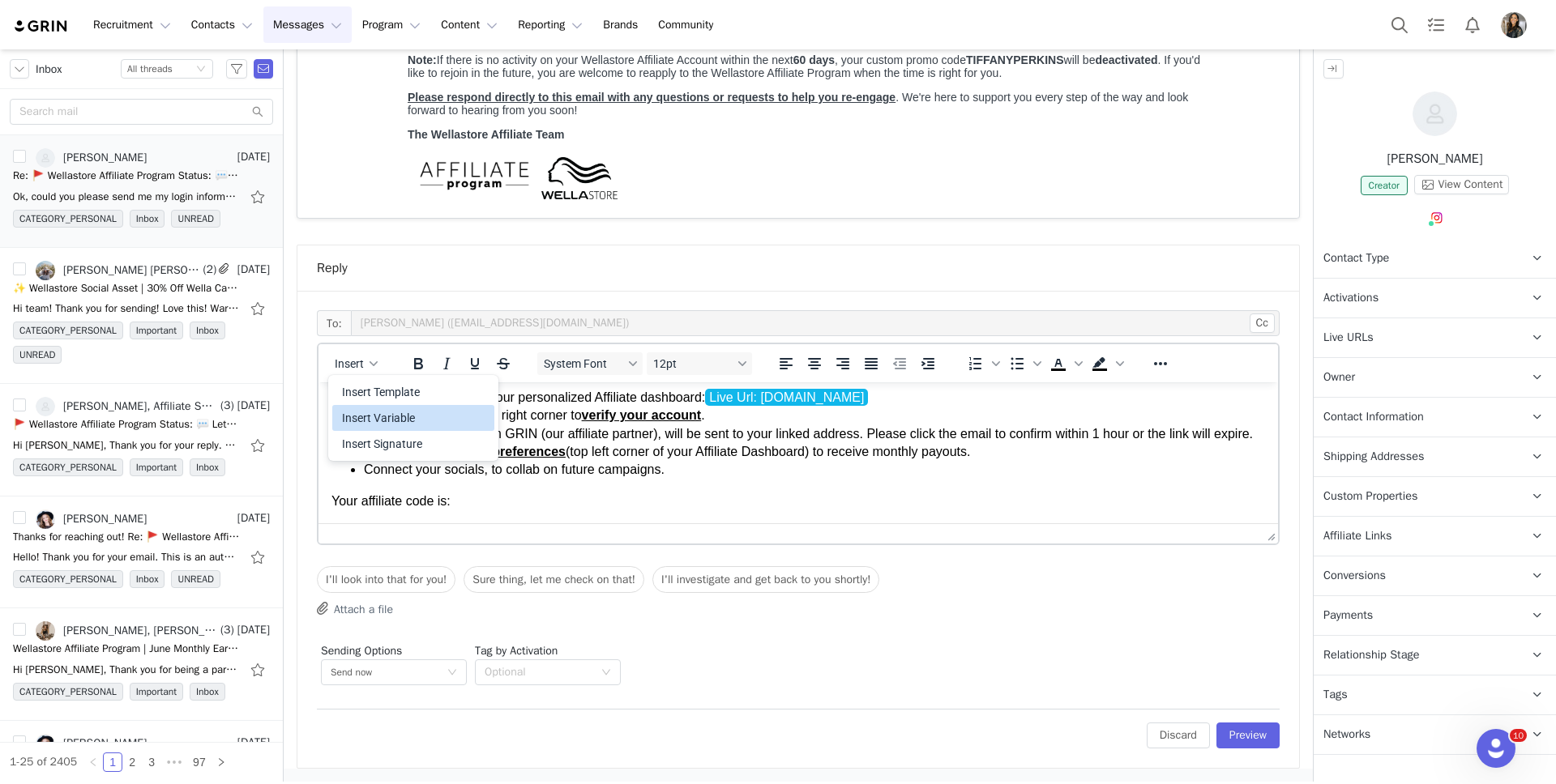 click on "Insert Variable" at bounding box center (415, 418) 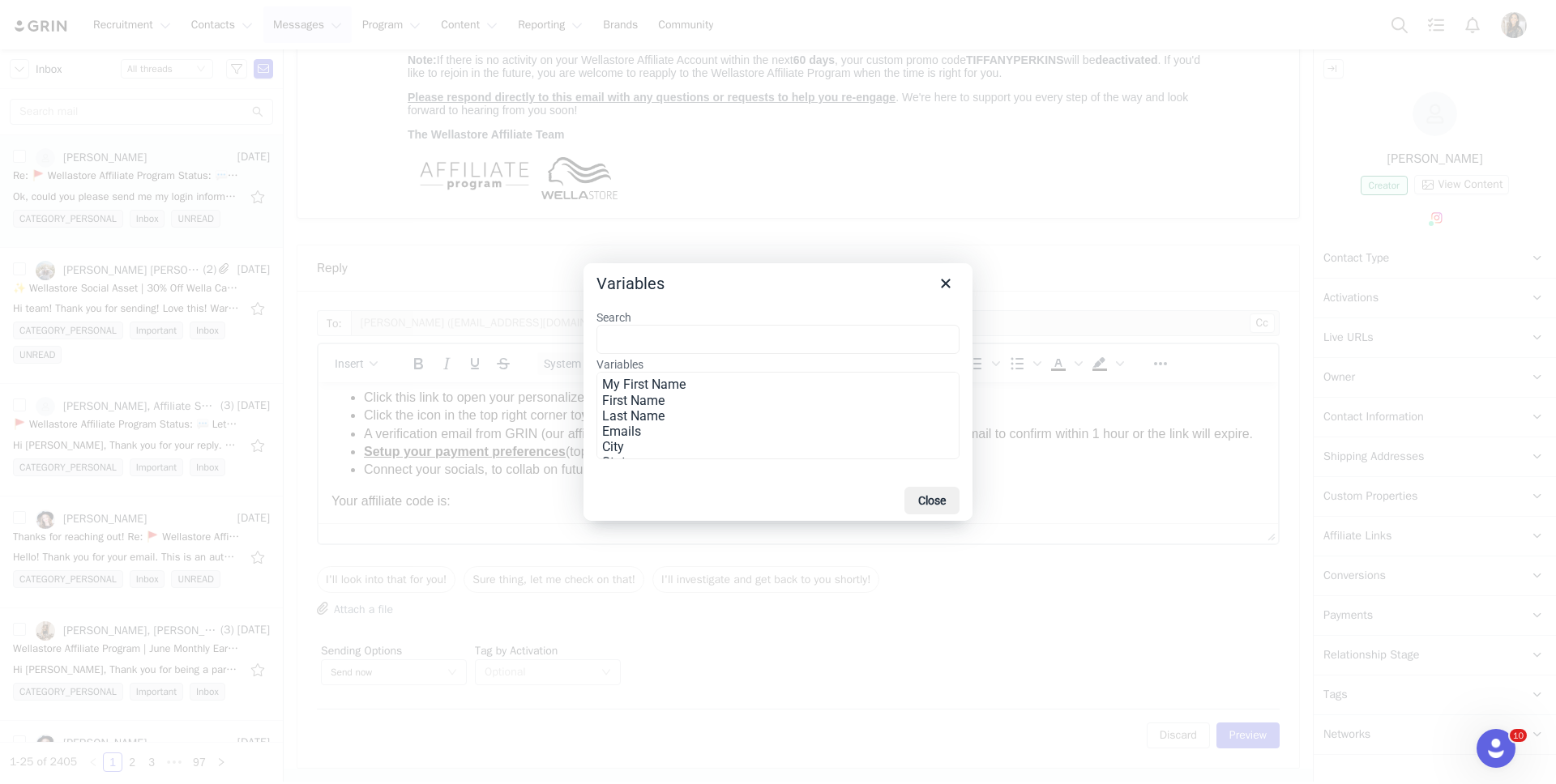 click on "Search" at bounding box center [778, 339] 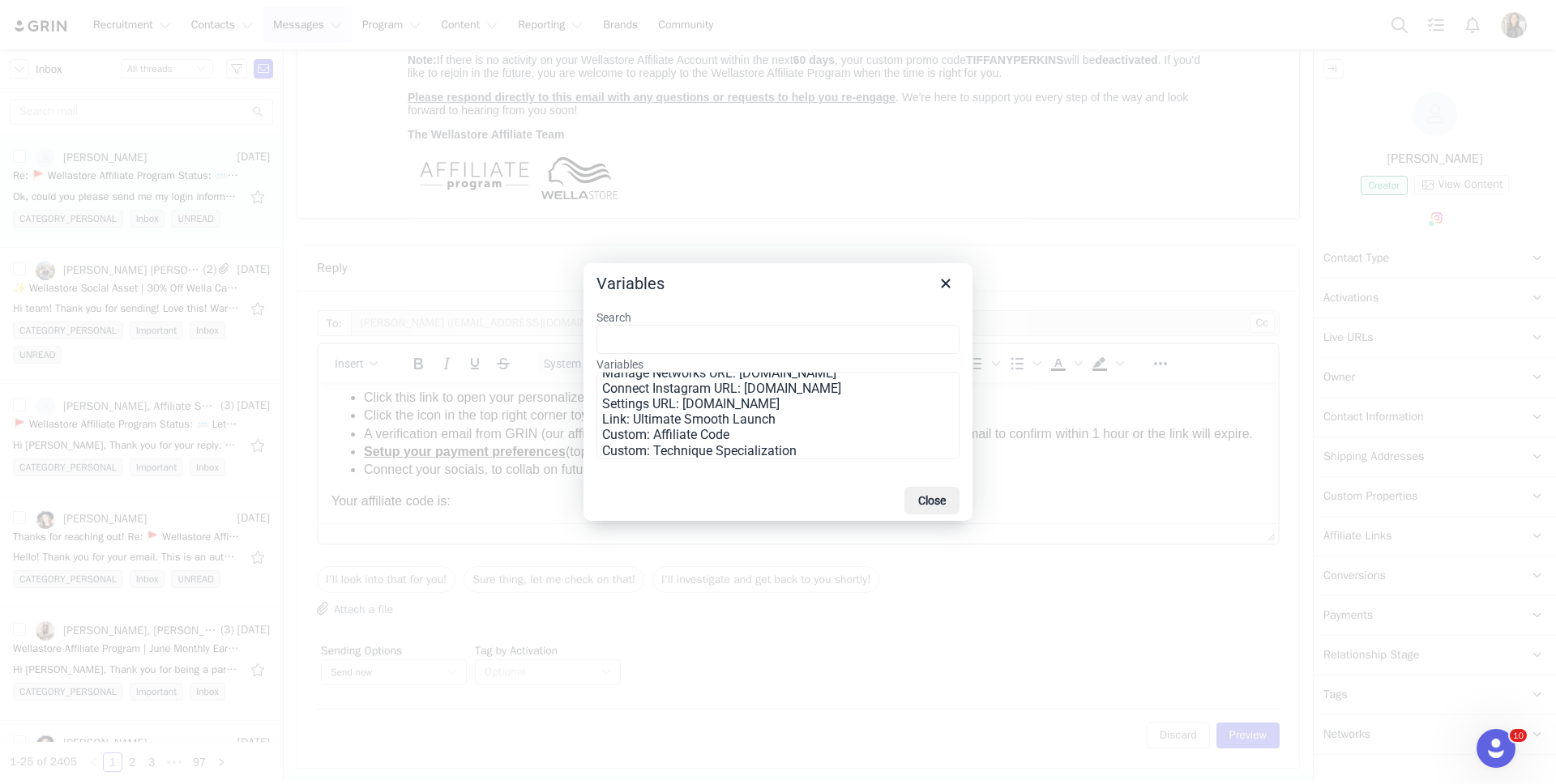 scroll, scrollTop: 373, scrollLeft: 0, axis: vertical 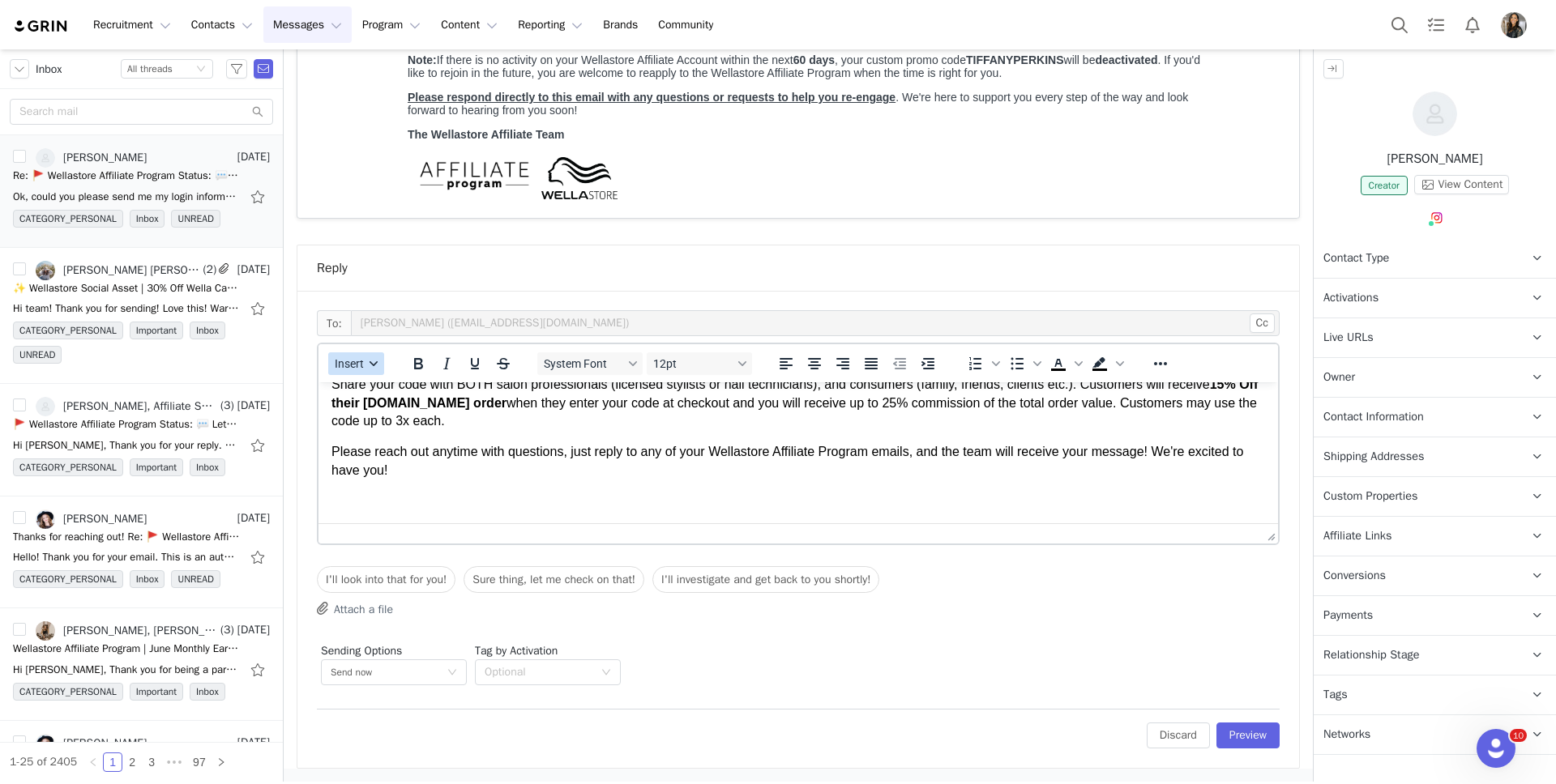 click at bounding box center [374, 364] 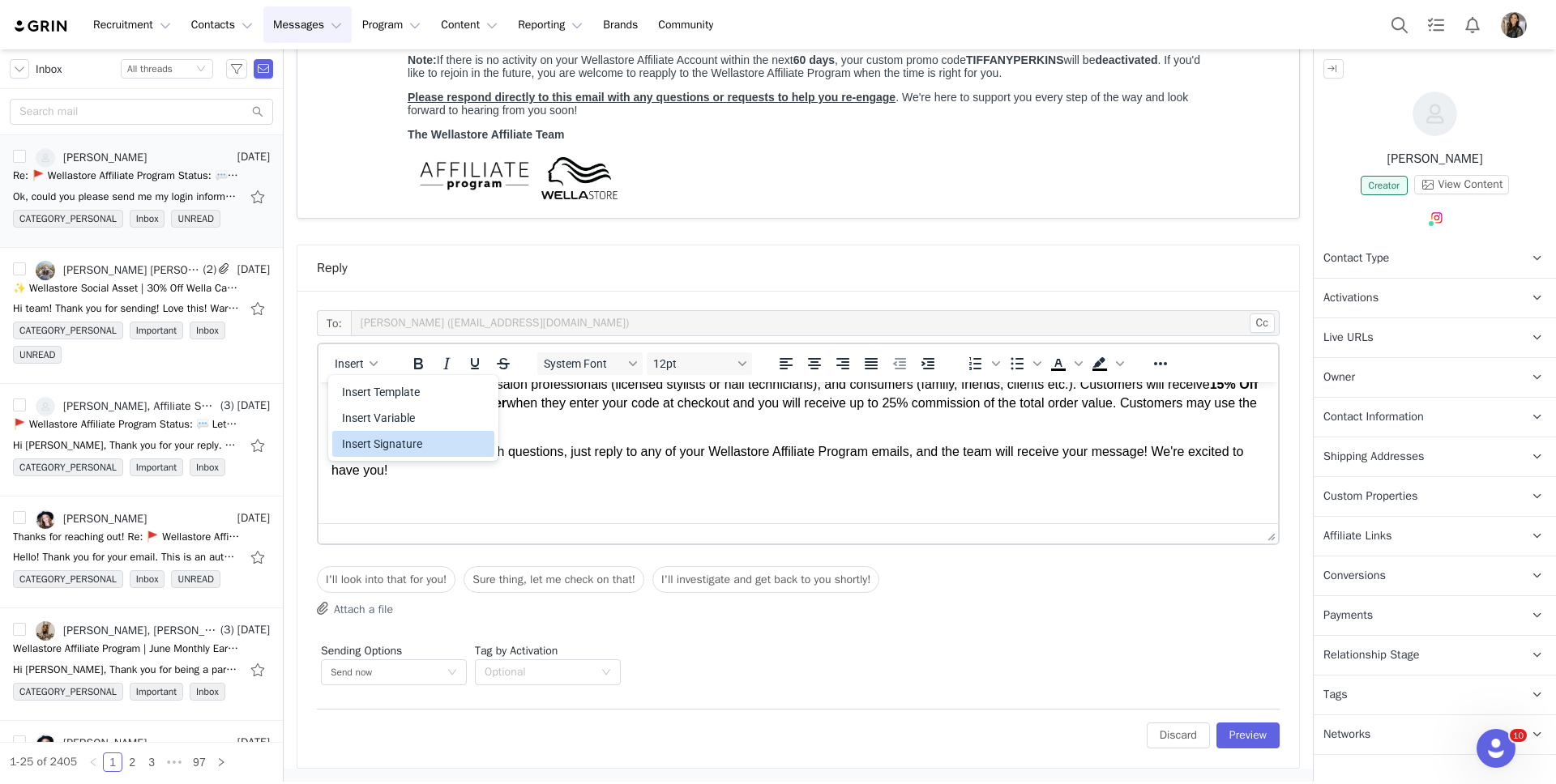 click on "Insert Signature" at bounding box center (415, 444) 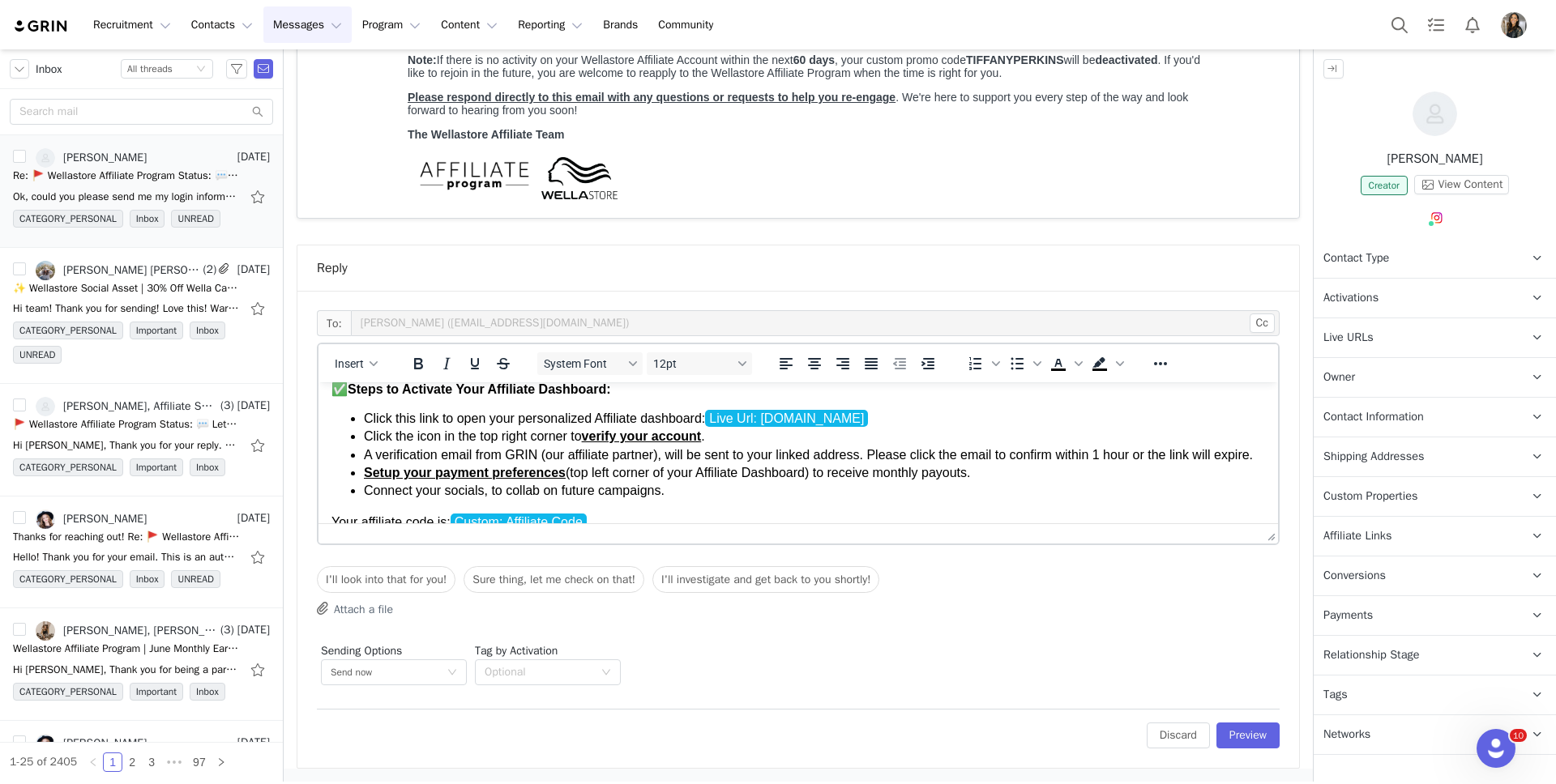 scroll, scrollTop: 78, scrollLeft: 0, axis: vertical 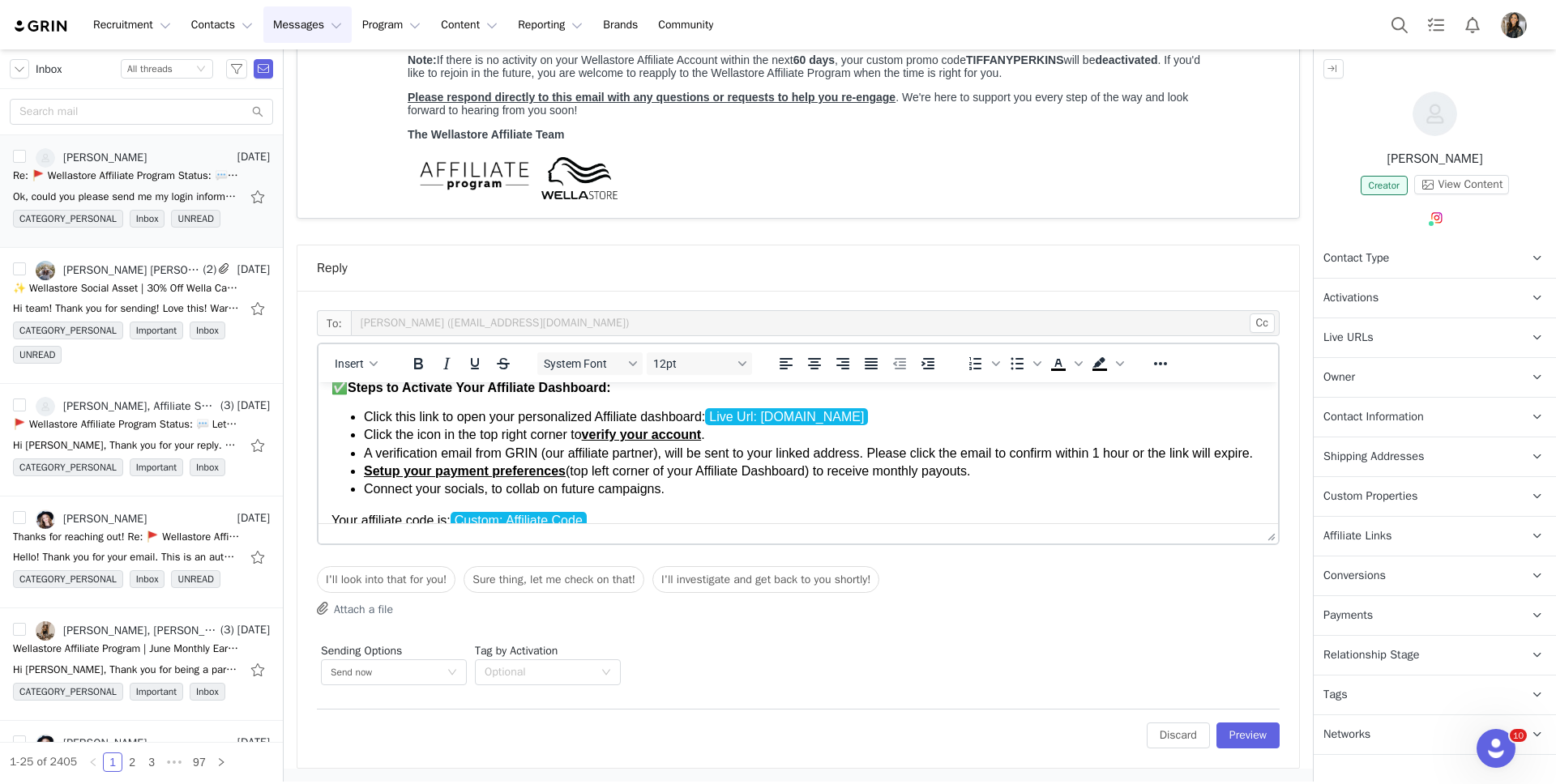 click on "A verification email from GRIN (our affiliate partner), will be sent to your linked address. Please click the email to confirm within 1 hour or the link will expire." at bounding box center (814, 454) 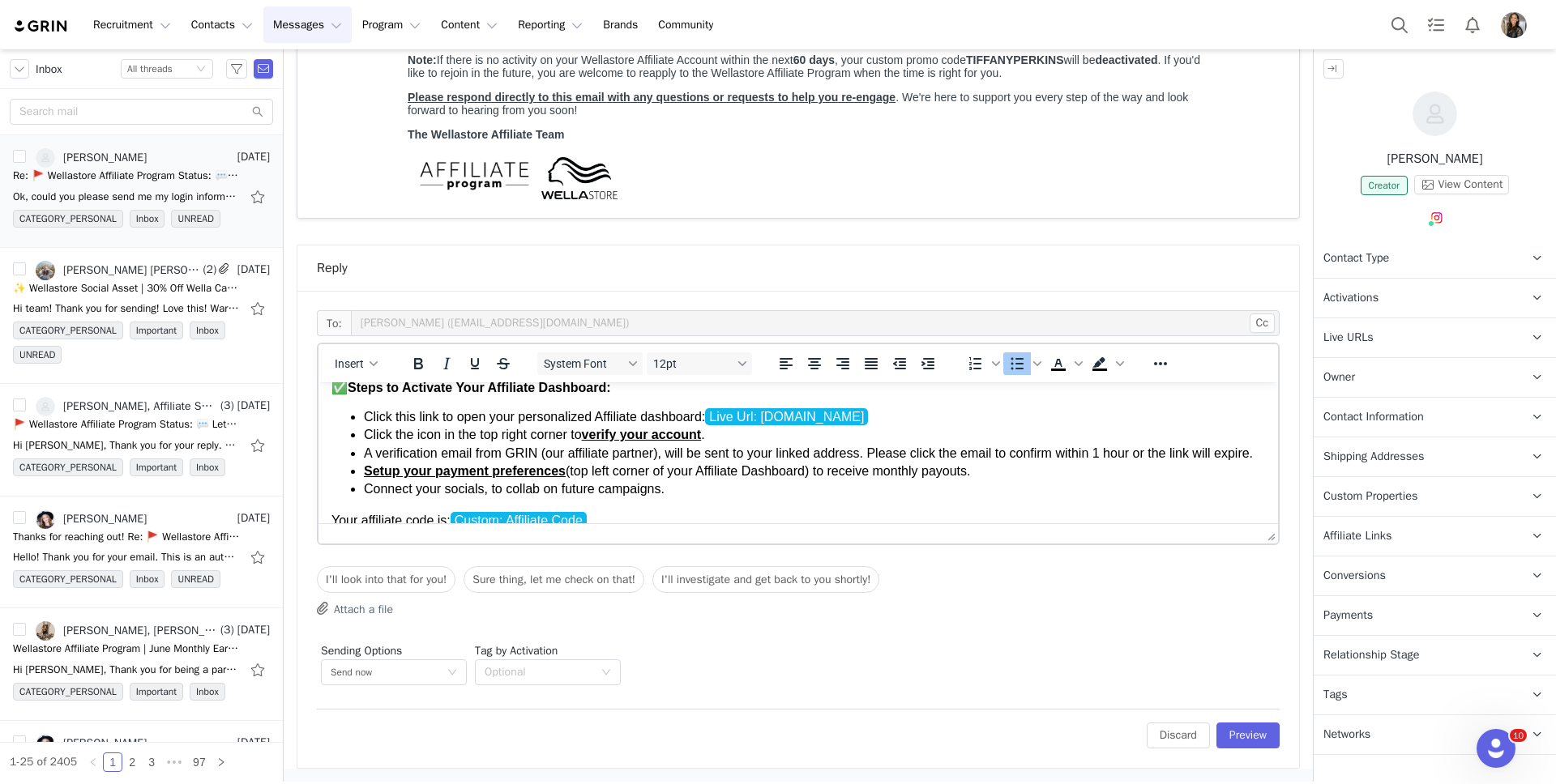 click on "A verification email from GRIN (our affiliate partner), will be sent to your linked address. Please click the email to confirm within 1 hour or the link will expire." at bounding box center (814, 454) 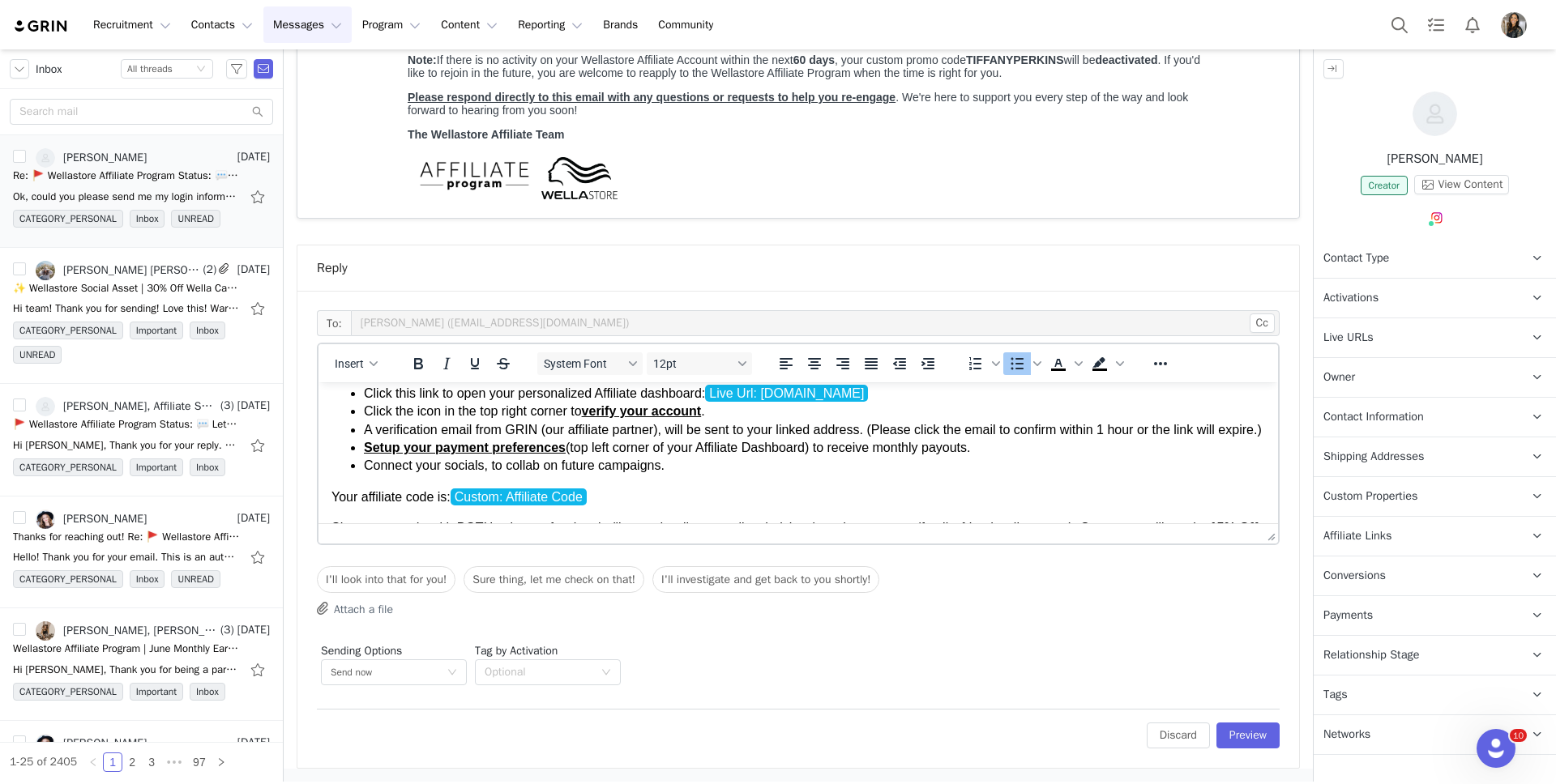 scroll, scrollTop: 100, scrollLeft: 0, axis: vertical 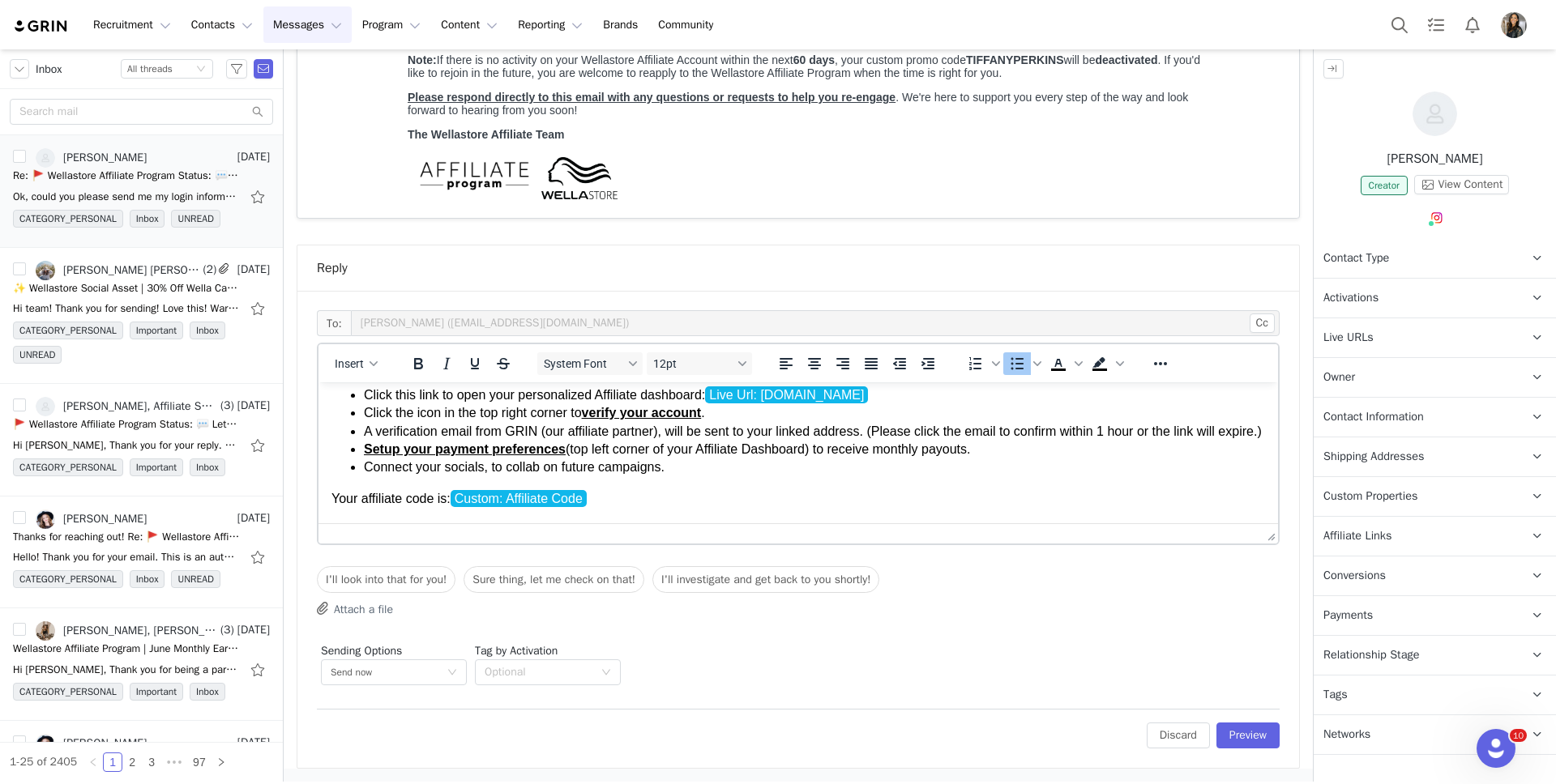 click on "A verification email from GRIN (our affiliate partner), will be sent to your linked address. (Please click the email to confirm within 1 hour or the link will expire.)" at bounding box center (814, 432) 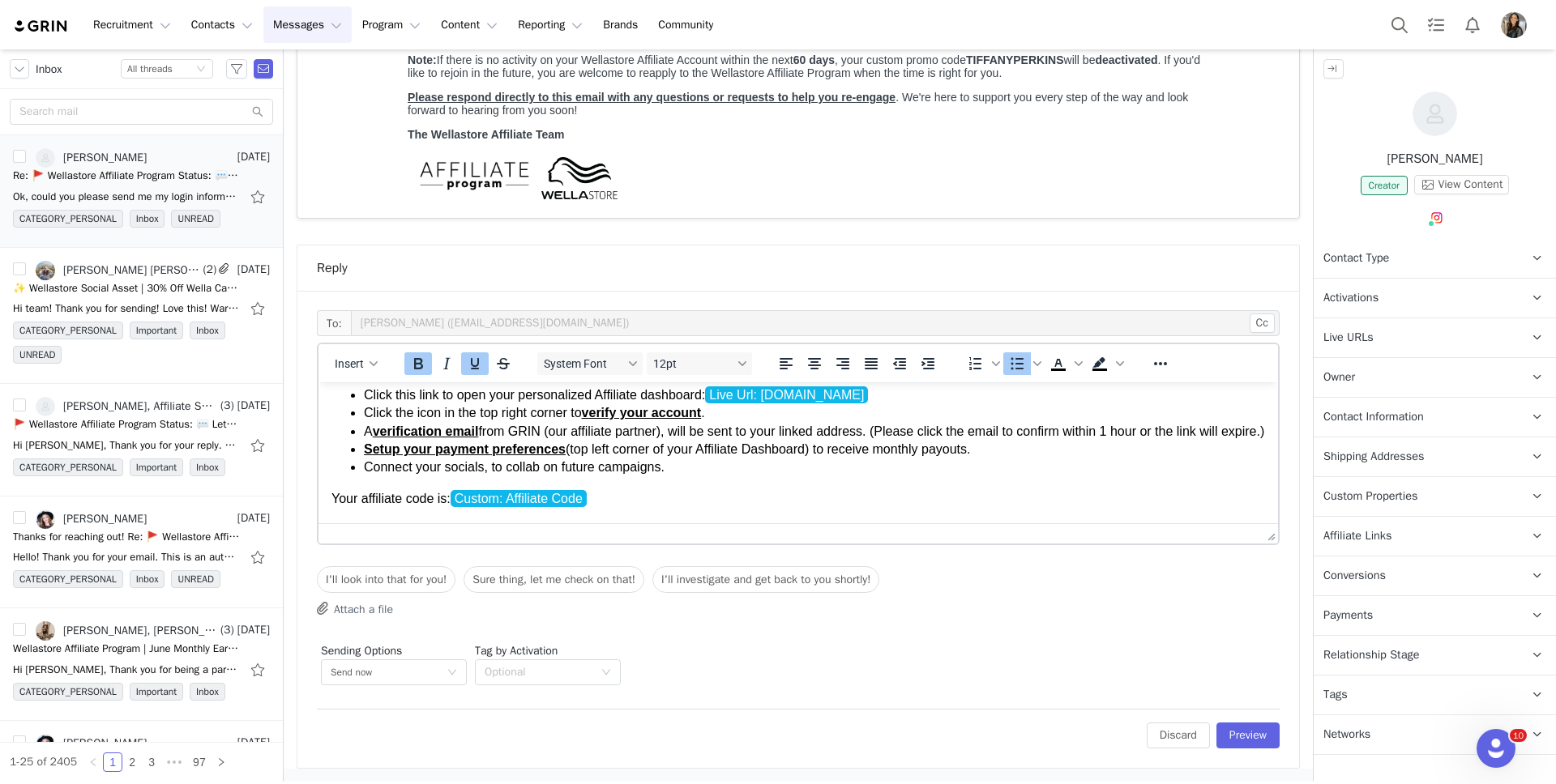 click on "Setup your payment preferences" at bounding box center (464, 449) 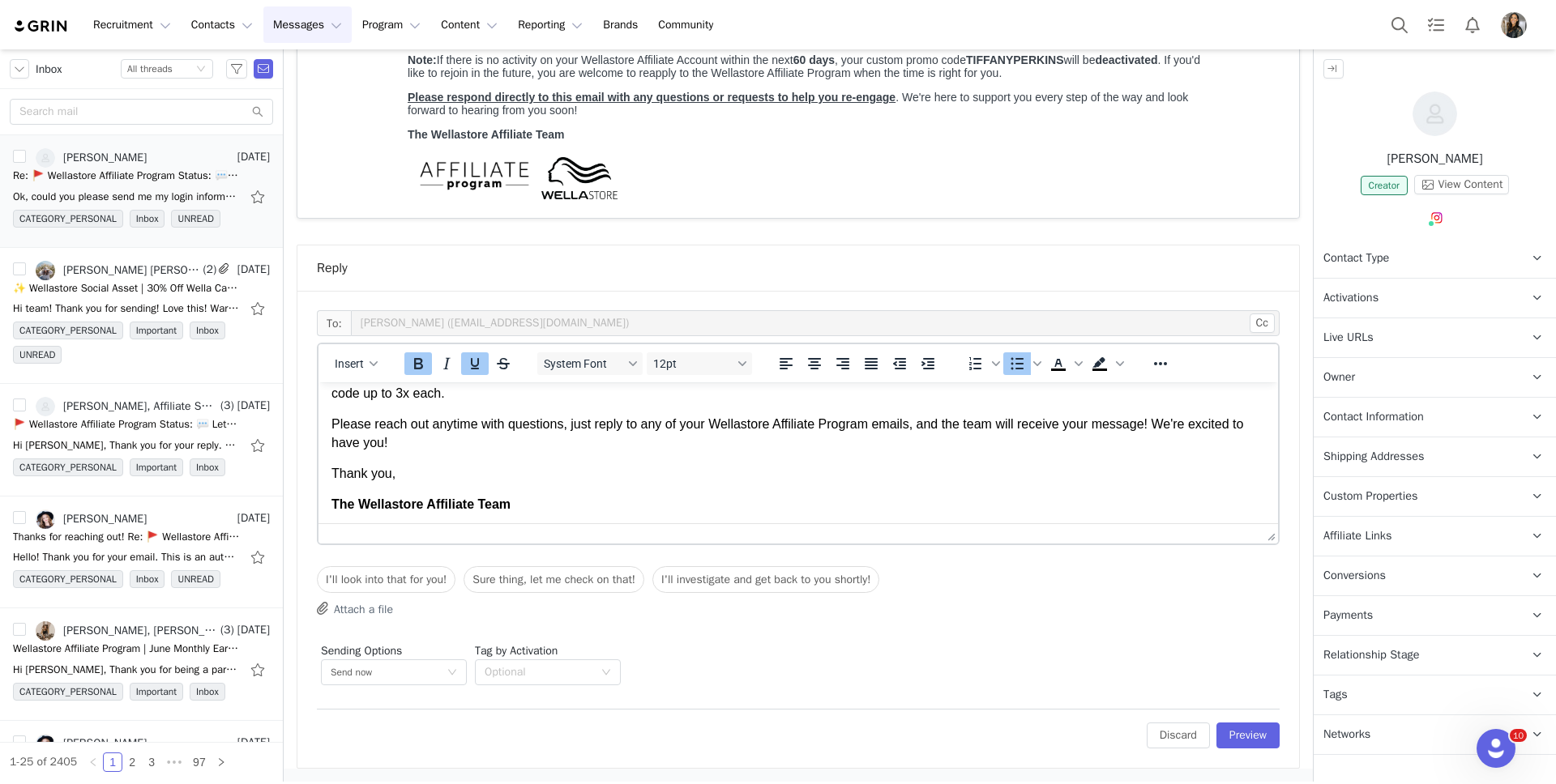 scroll, scrollTop: 278, scrollLeft: 0, axis: vertical 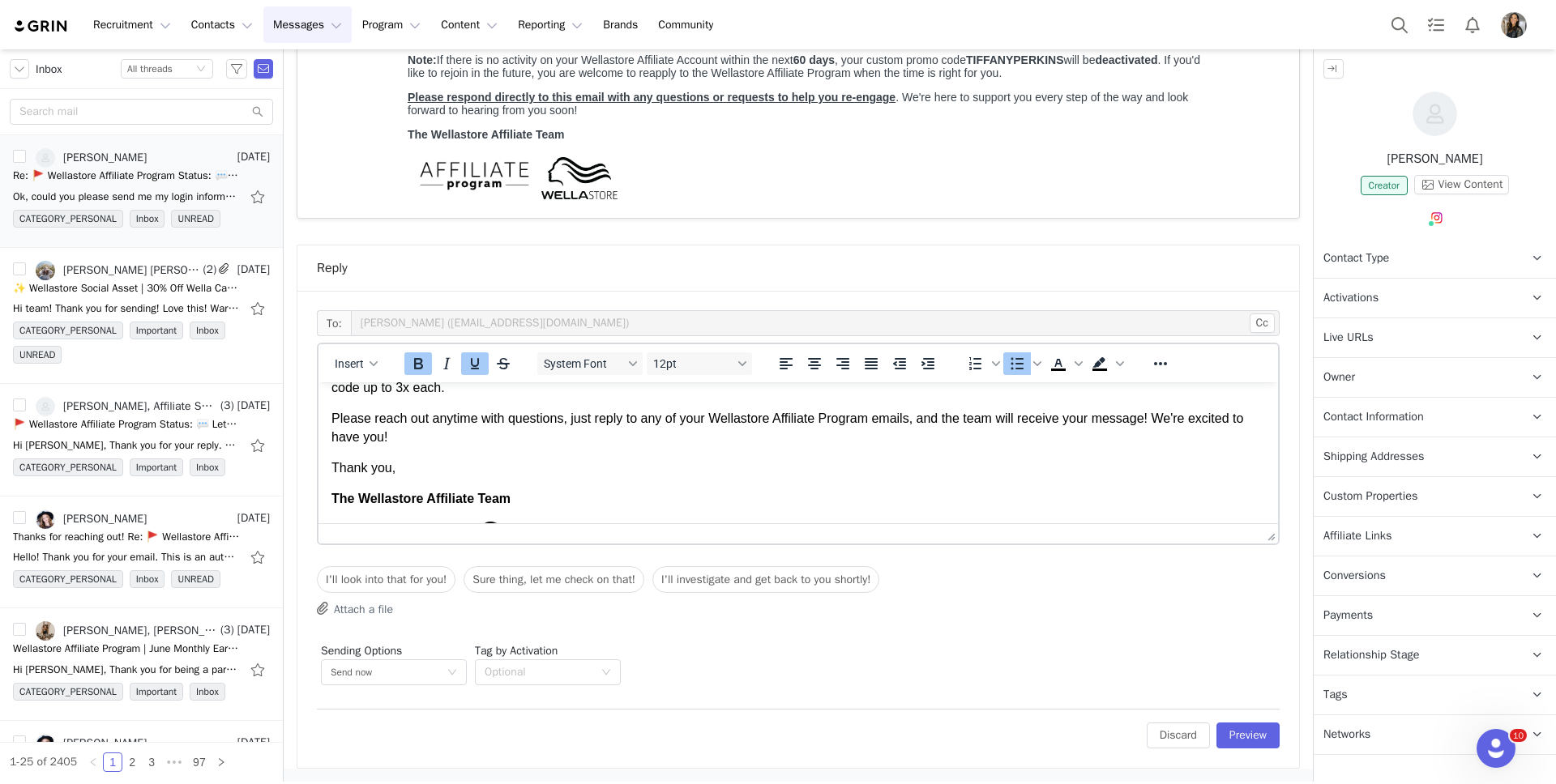 click on "Please reach out anytime with questions, just reply to any of your Wellastore Affiliate Program emails, and the team will receive your message! We're excited to have you!" at bounding box center (787, 427) 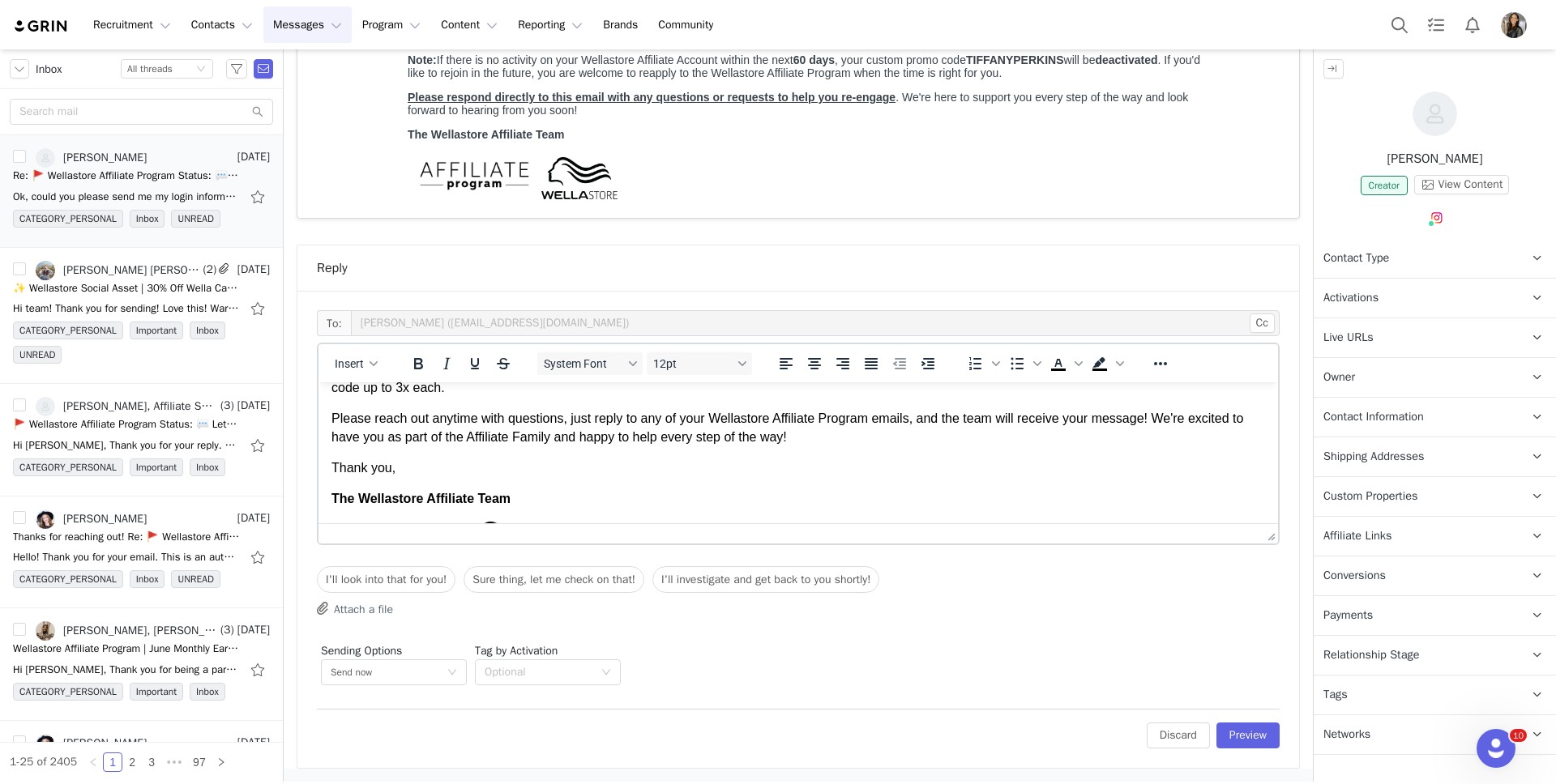 click on "Please reach out anytime with questions, just reply to any of your Wellastore Affiliate Program emails, and the team will receive your message! We're excited to have you as part of the Affiliate Family and happy to help every step of the way!" at bounding box center (787, 427) 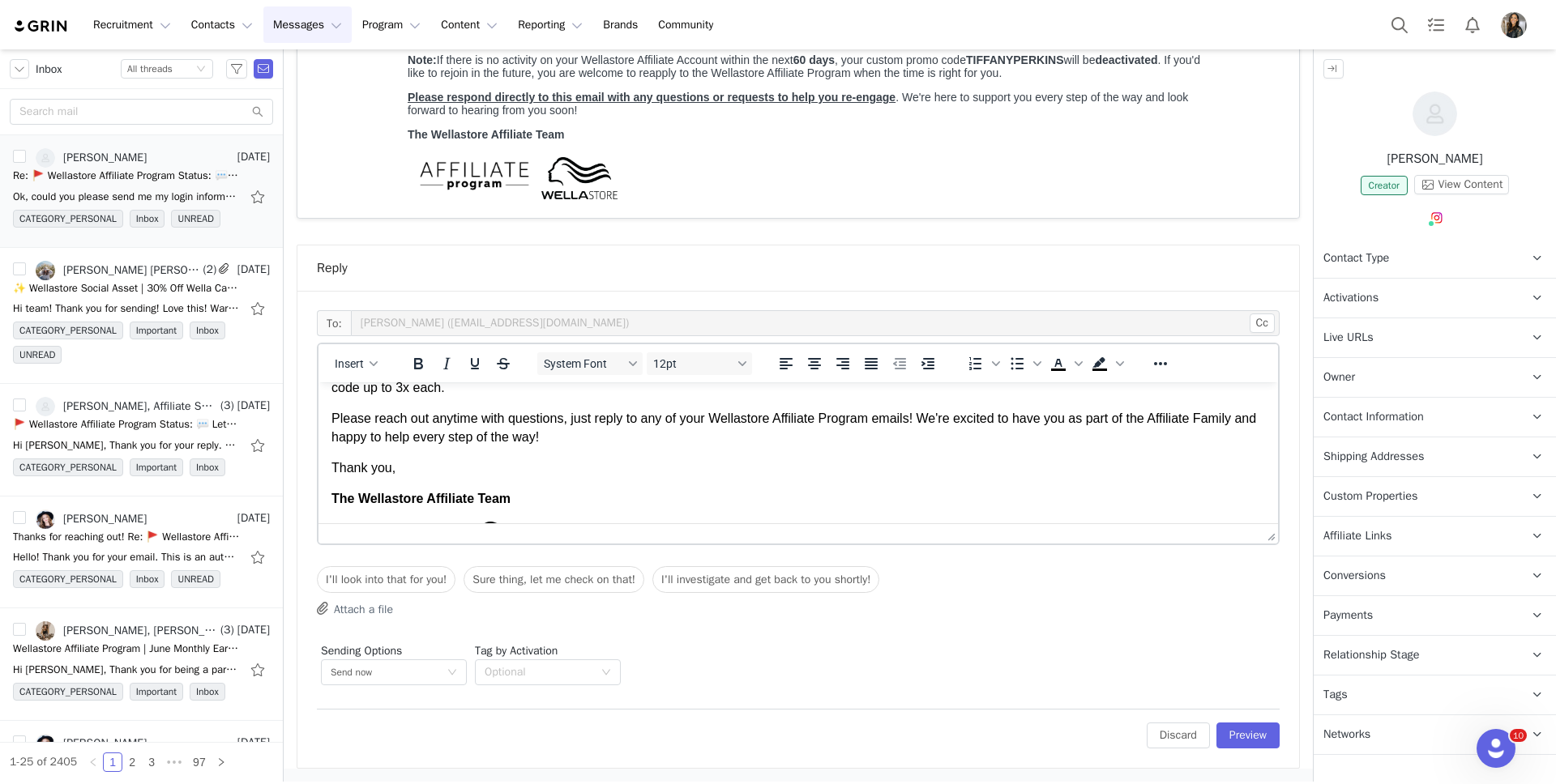 click on "Please reach out anytime with questions, just reply to any of your Wellastore Affiliate Program emails! We're excited to have you as part of the Affiliate Family and happy to help every step of the way!" at bounding box center (793, 427) 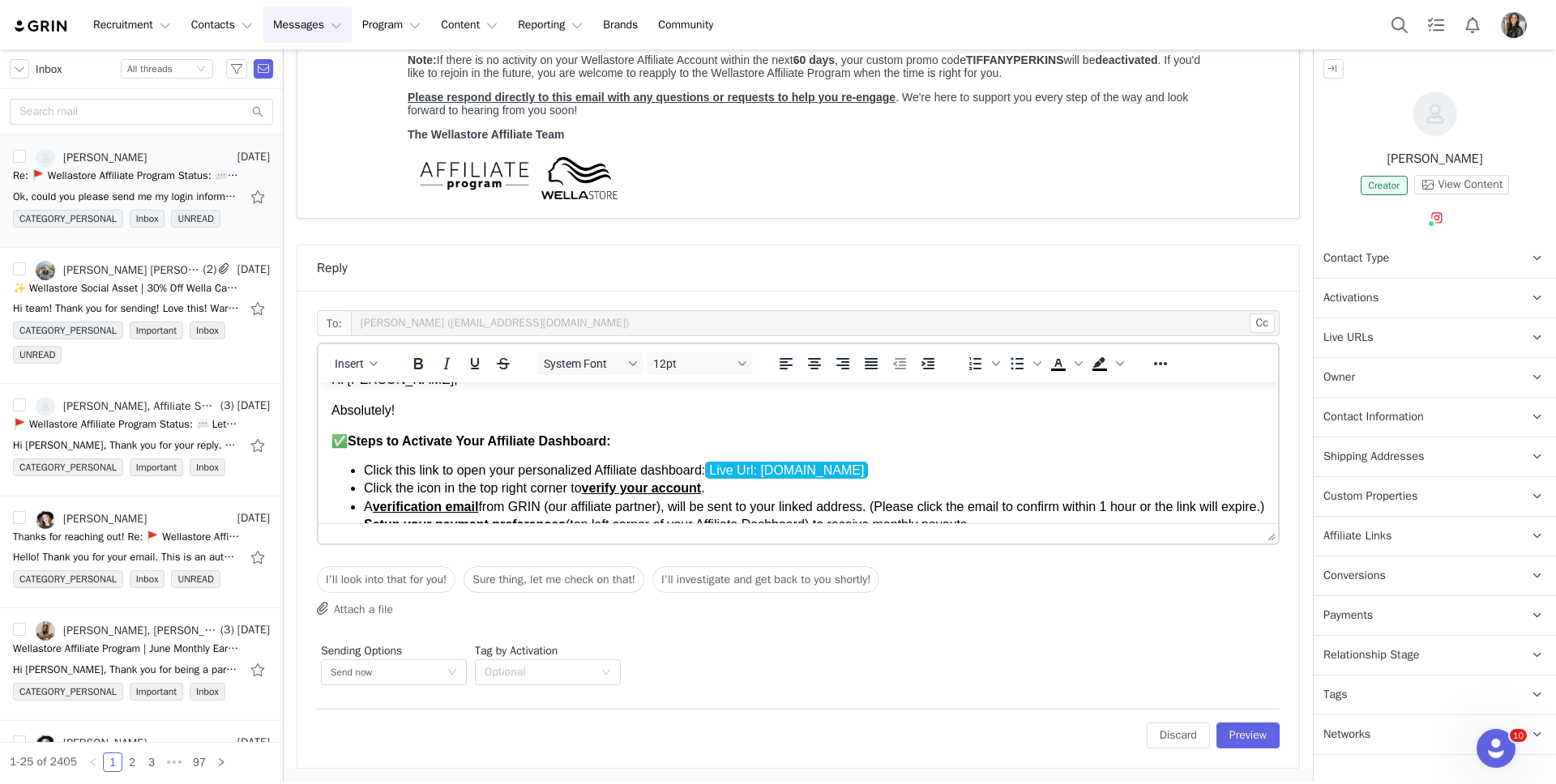 scroll, scrollTop: 30, scrollLeft: 0, axis: vertical 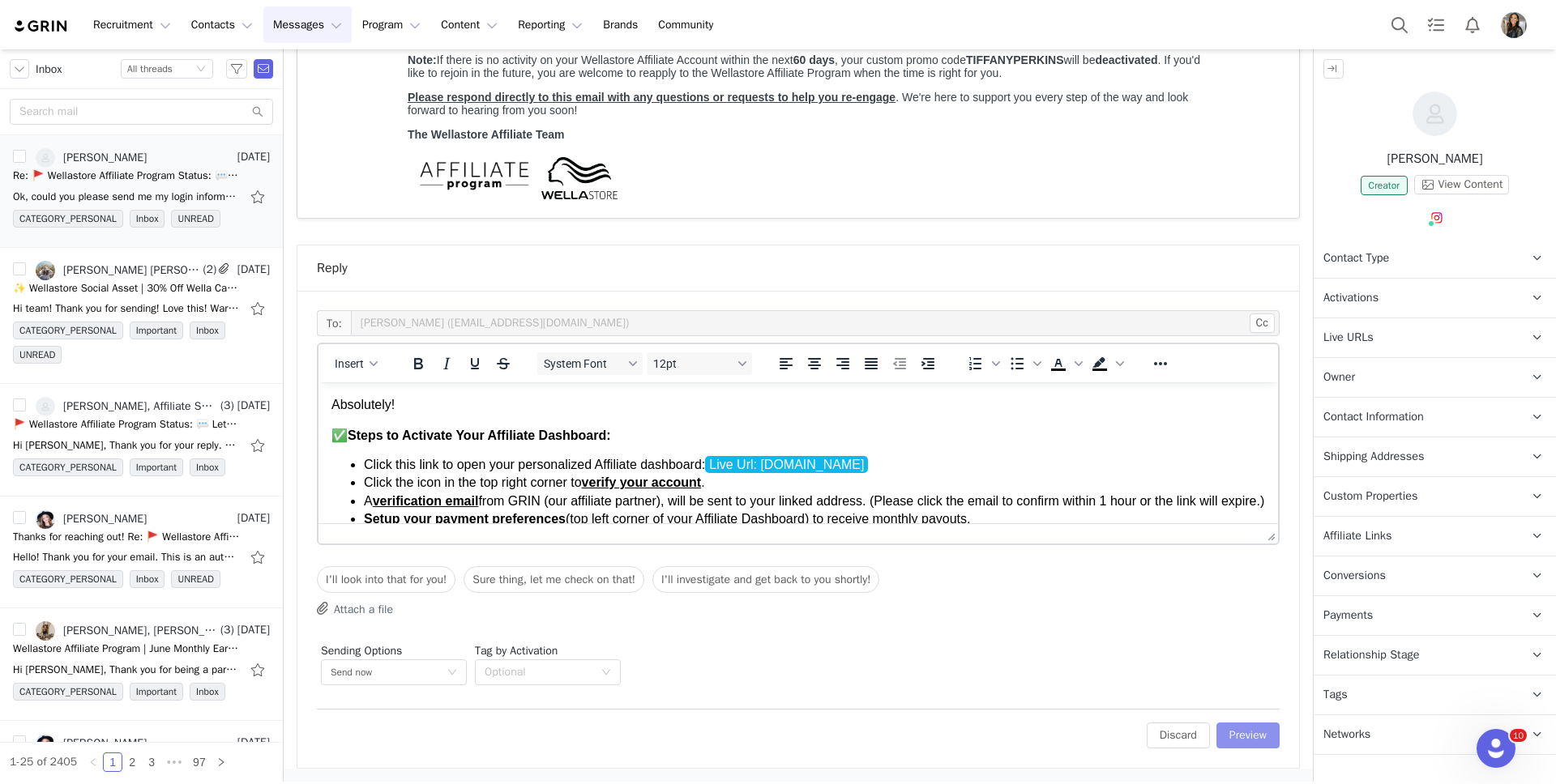 click on "Preview" at bounding box center [1248, 735] 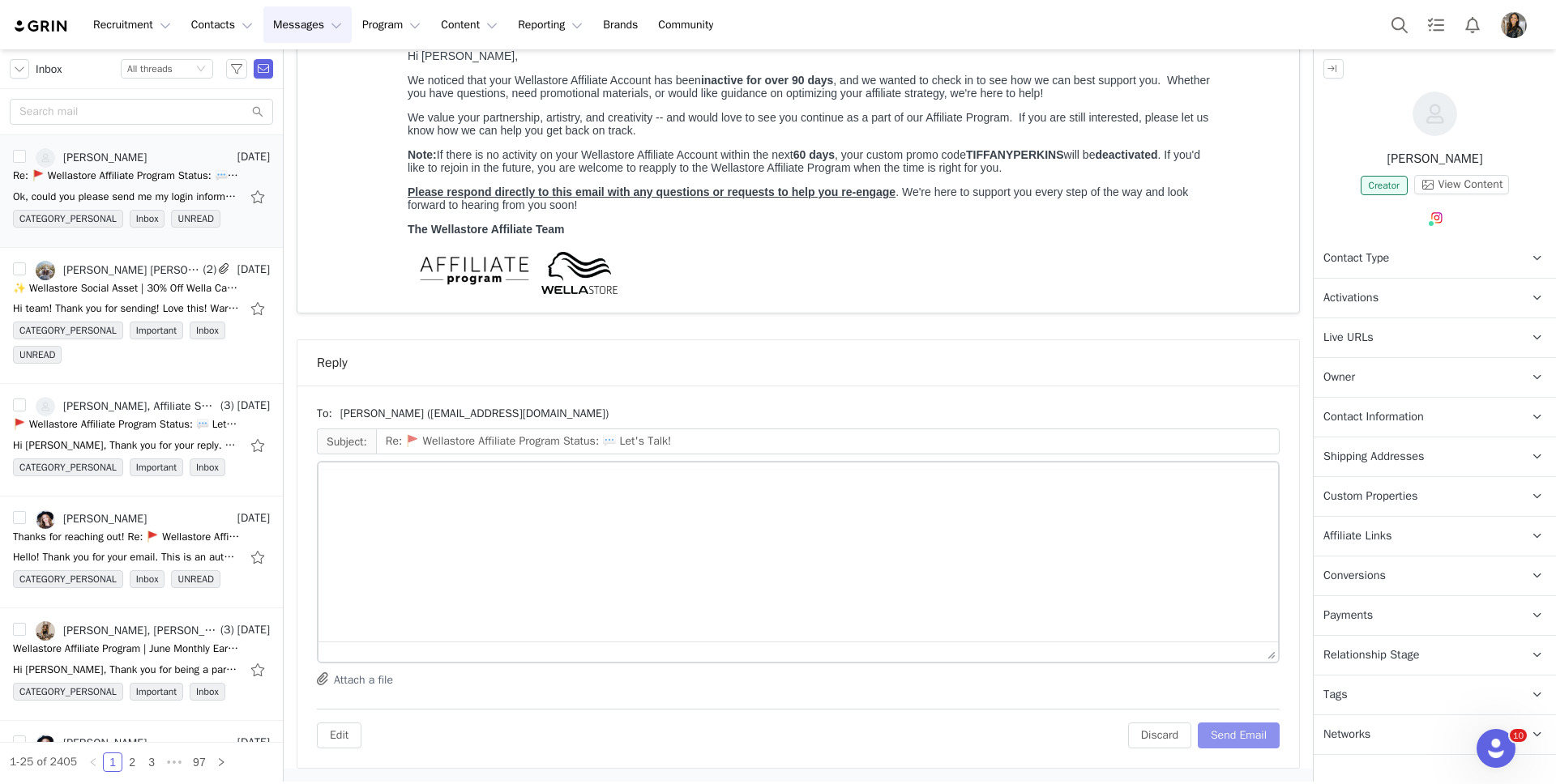 scroll, scrollTop: 378, scrollLeft: 0, axis: vertical 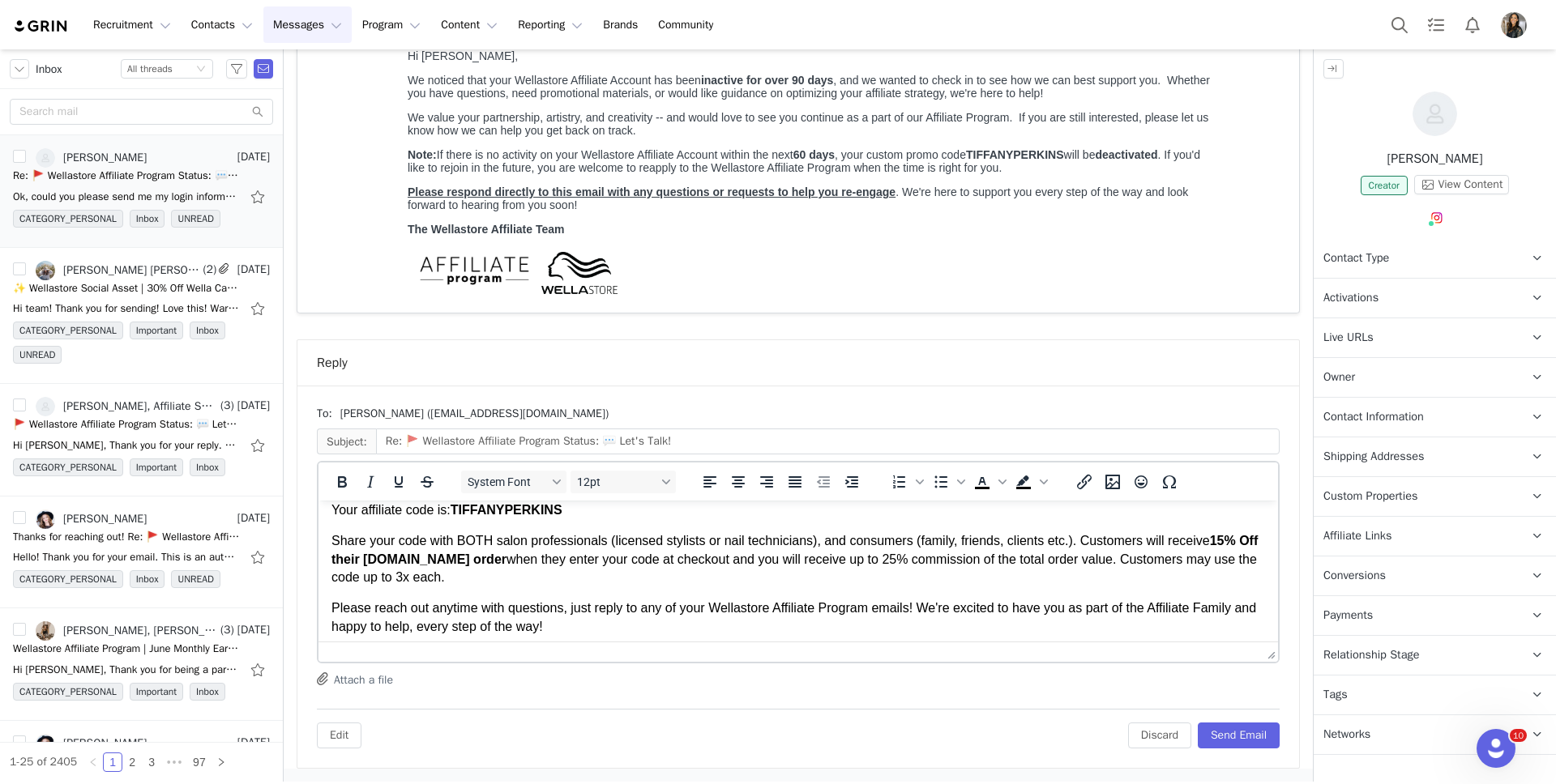 click on "Share your code with BOTH salon professionals (licensed stylists or nail technicians), and consumers (family, friends, clients etc.). Customers will receive  15% Off their [DOMAIN_NAME] order  when they enter your code at checkout and you will receive up to 25% commission of the total order value. Customers may use the code up to 3x each." at bounding box center (794, 559) 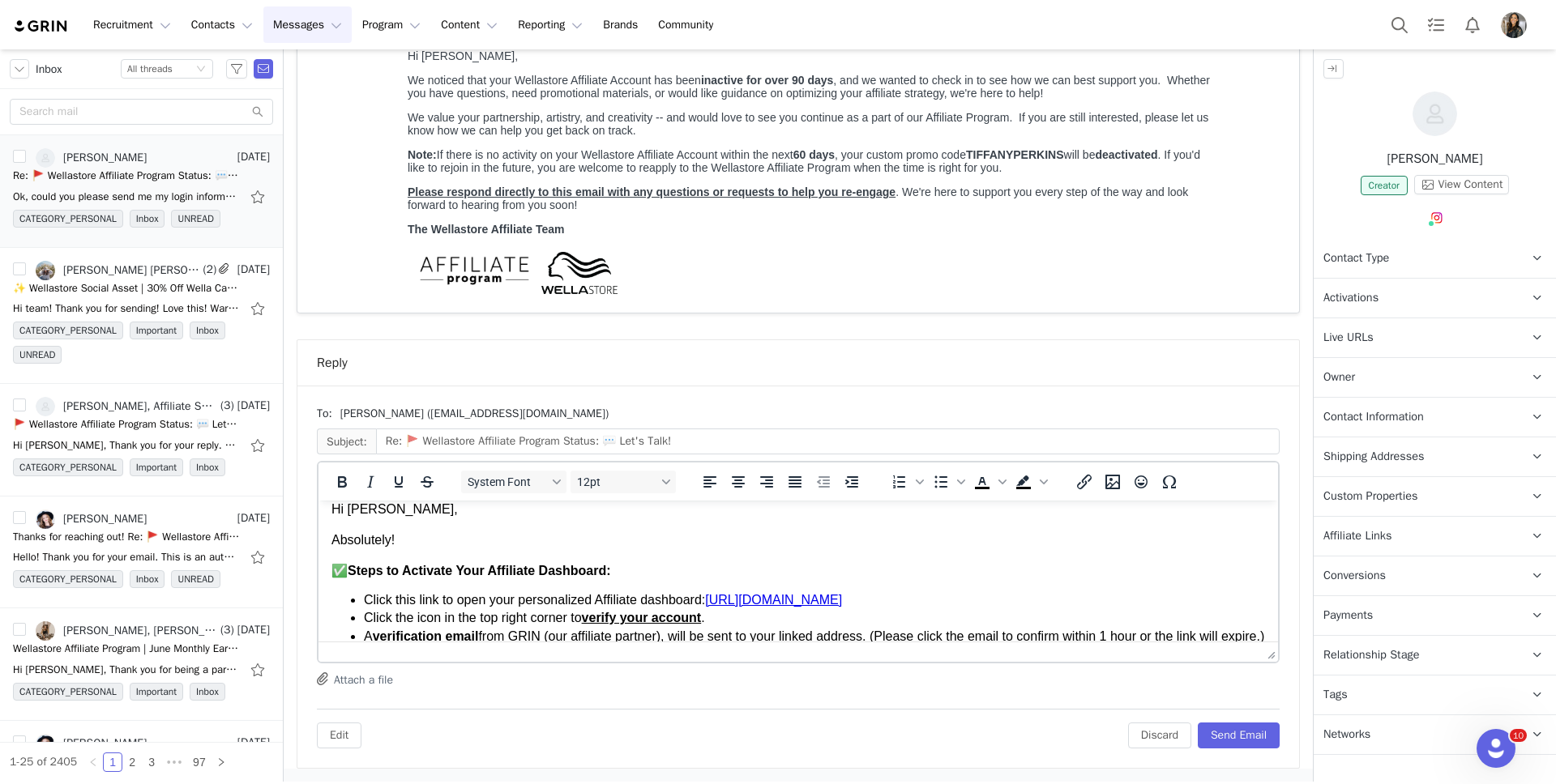 scroll, scrollTop: 0, scrollLeft: 0, axis: both 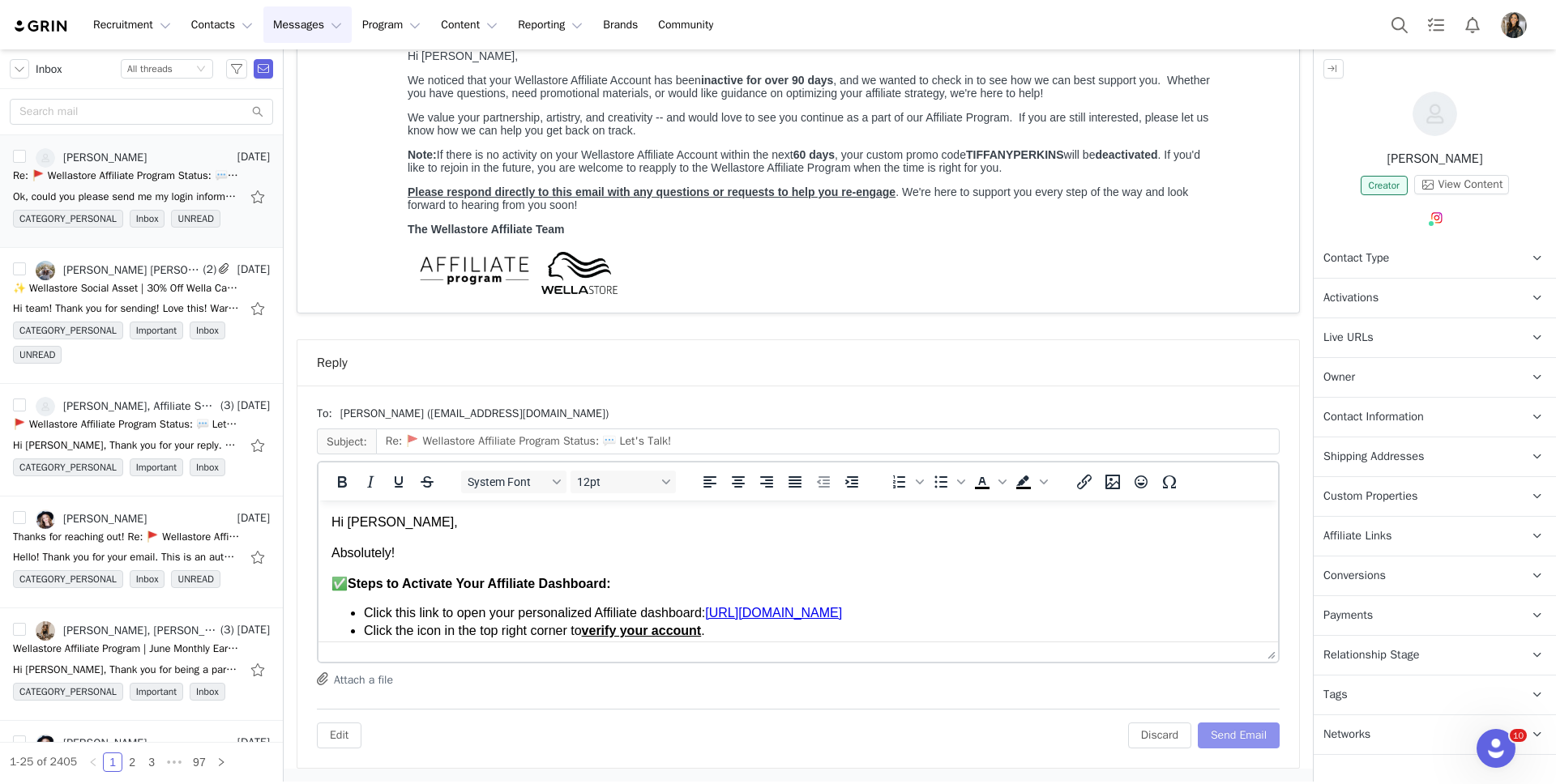 click on "Send Email" at bounding box center [1238, 735] 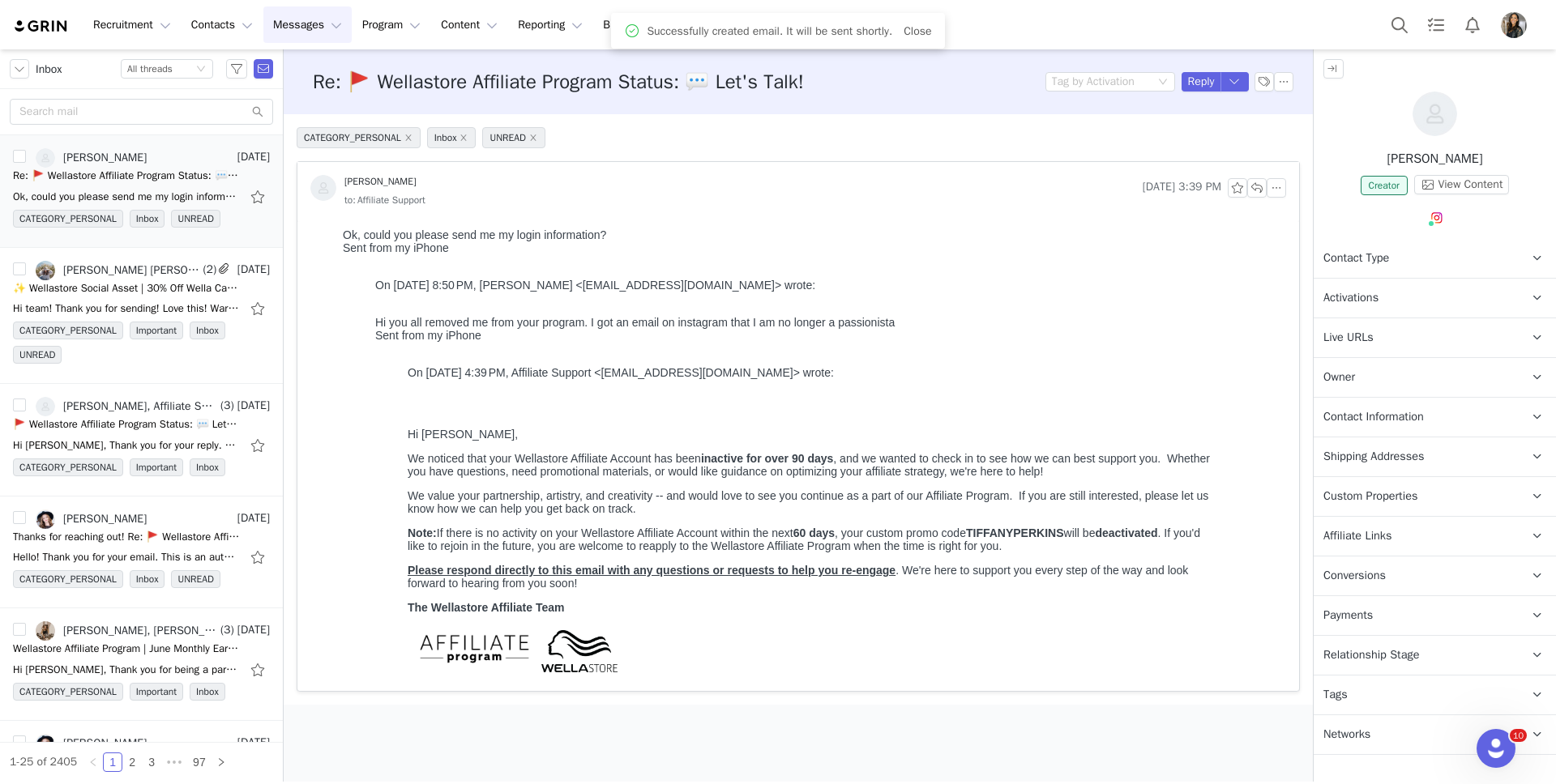 scroll, scrollTop: 0, scrollLeft: 0, axis: both 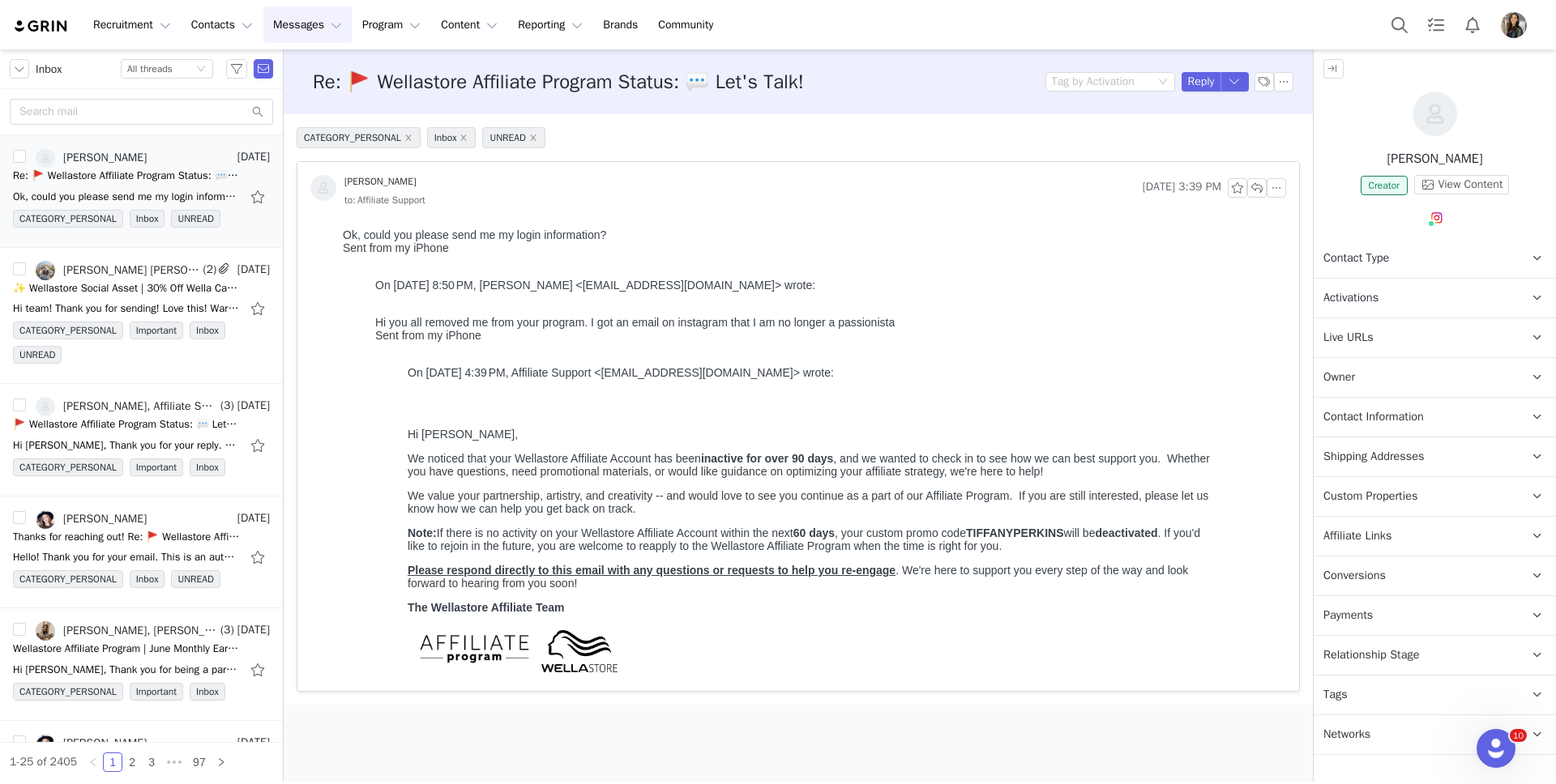 click on "Recruitment Recruitment Creator Search Curated Lists Landing Pages Web Extension AI Creator Search Beta Contacts Contacts Creators Prospects Applicants Messages Messages Dashboard Inbox Templates Sequences Program Program Activations Partnerships Payments Affiliates Content Content Creator Content Media Library Social Listening Reporting Reporting Dashboard Report Builder Brands Brands Community Community" at bounding box center (368, 24) 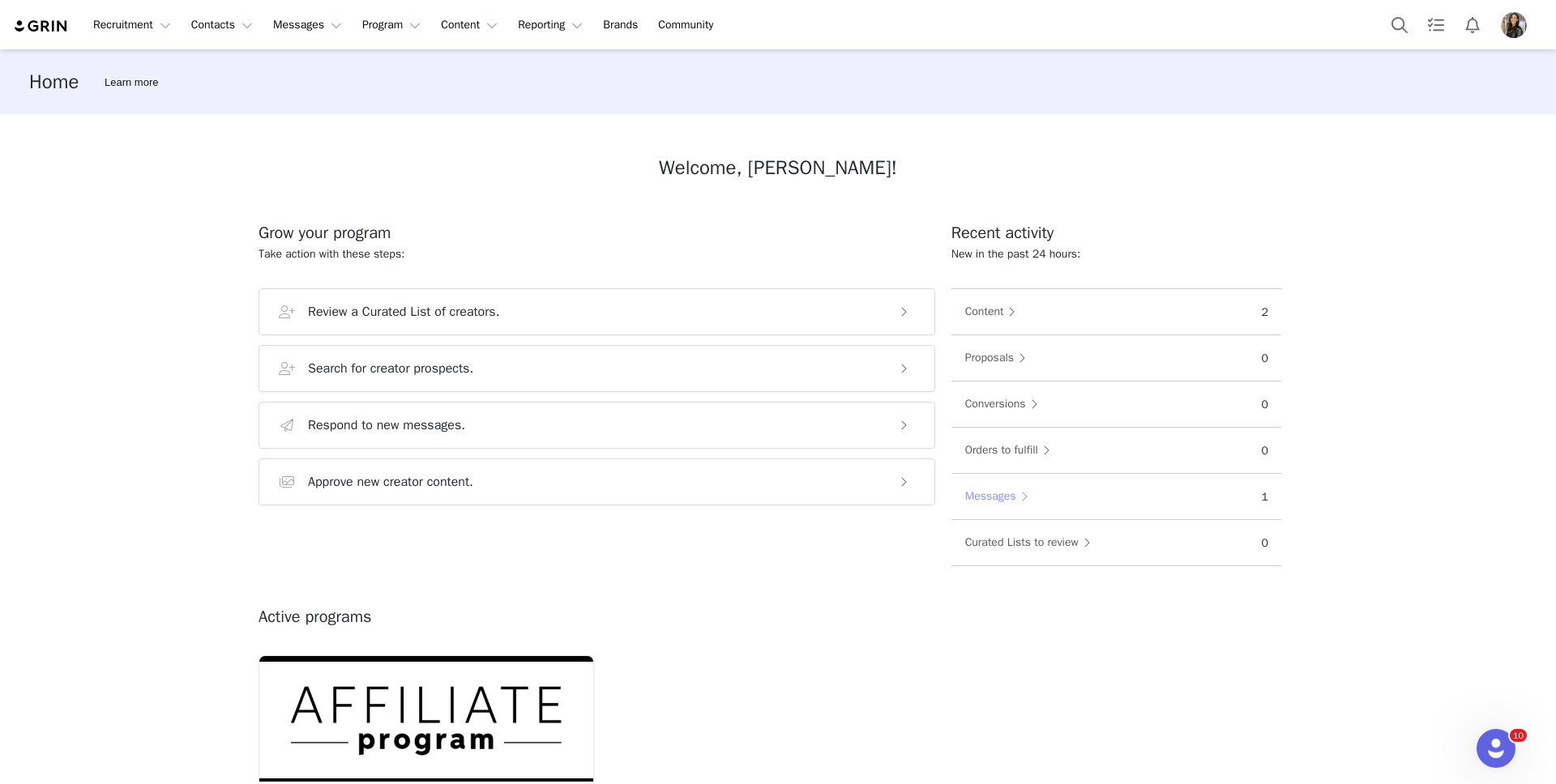 click on "Messages" at bounding box center (1000, 496) 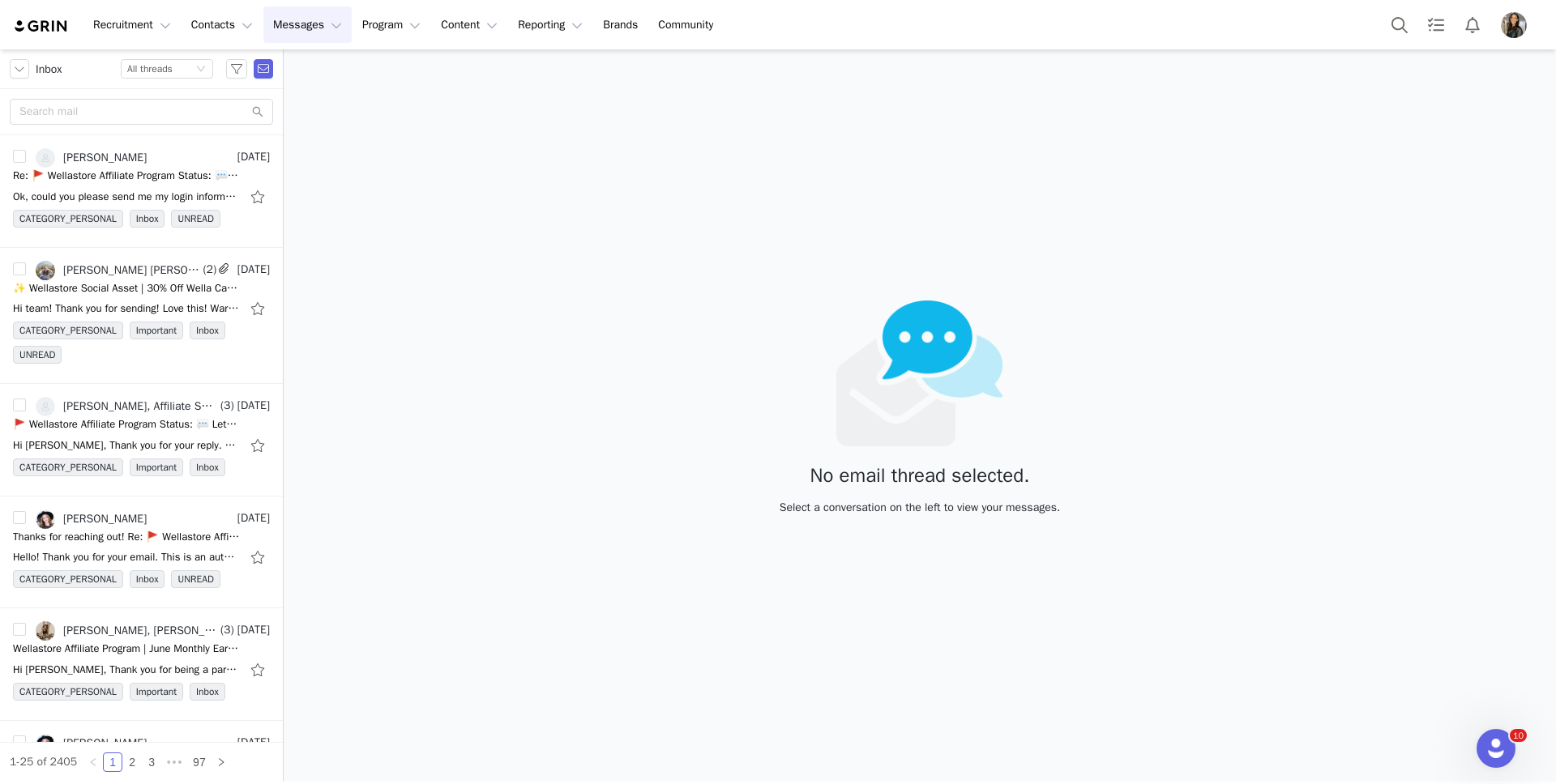 click at bounding box center [41, 26] 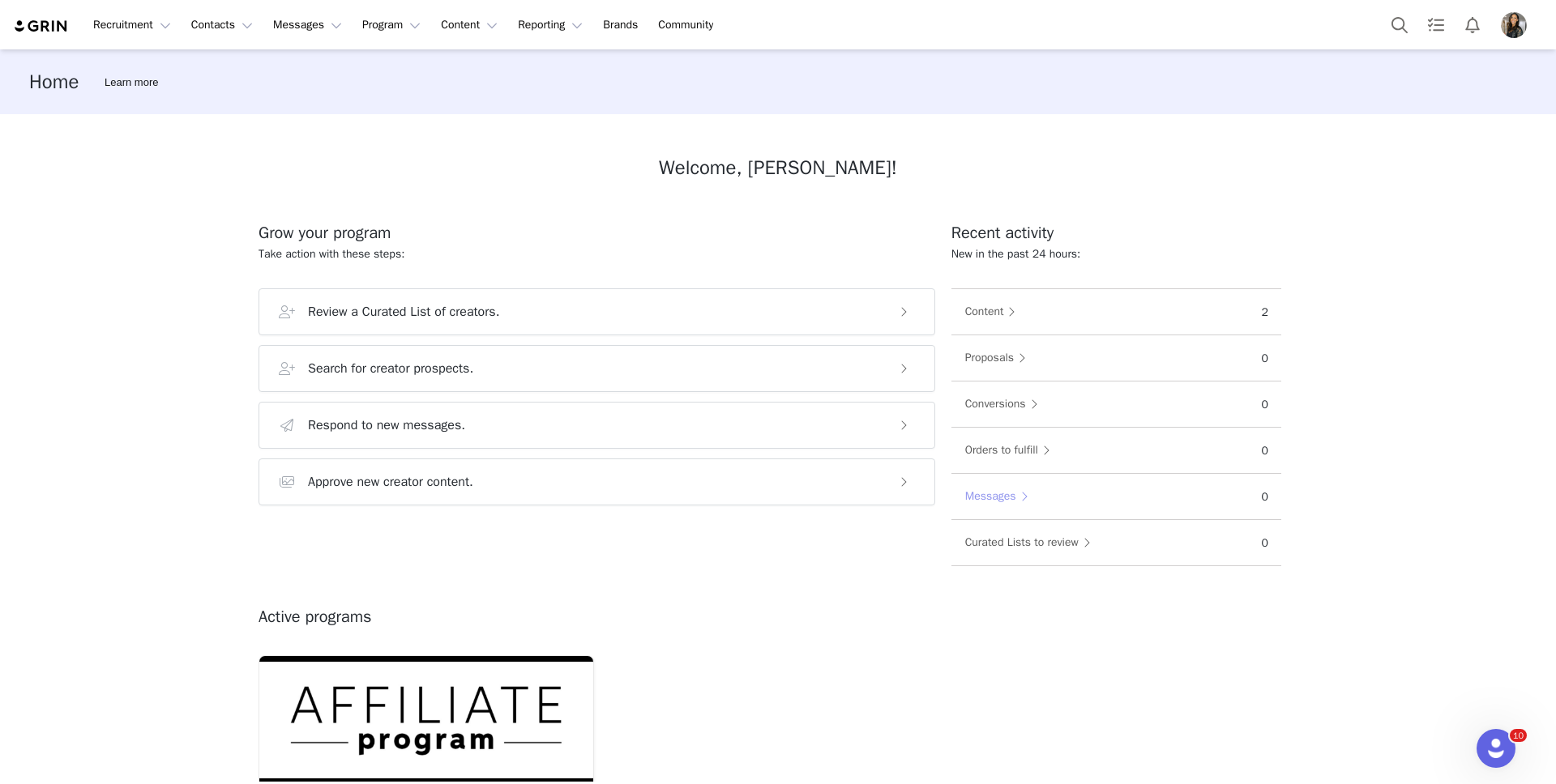 click on "Messages" at bounding box center (1000, 496) 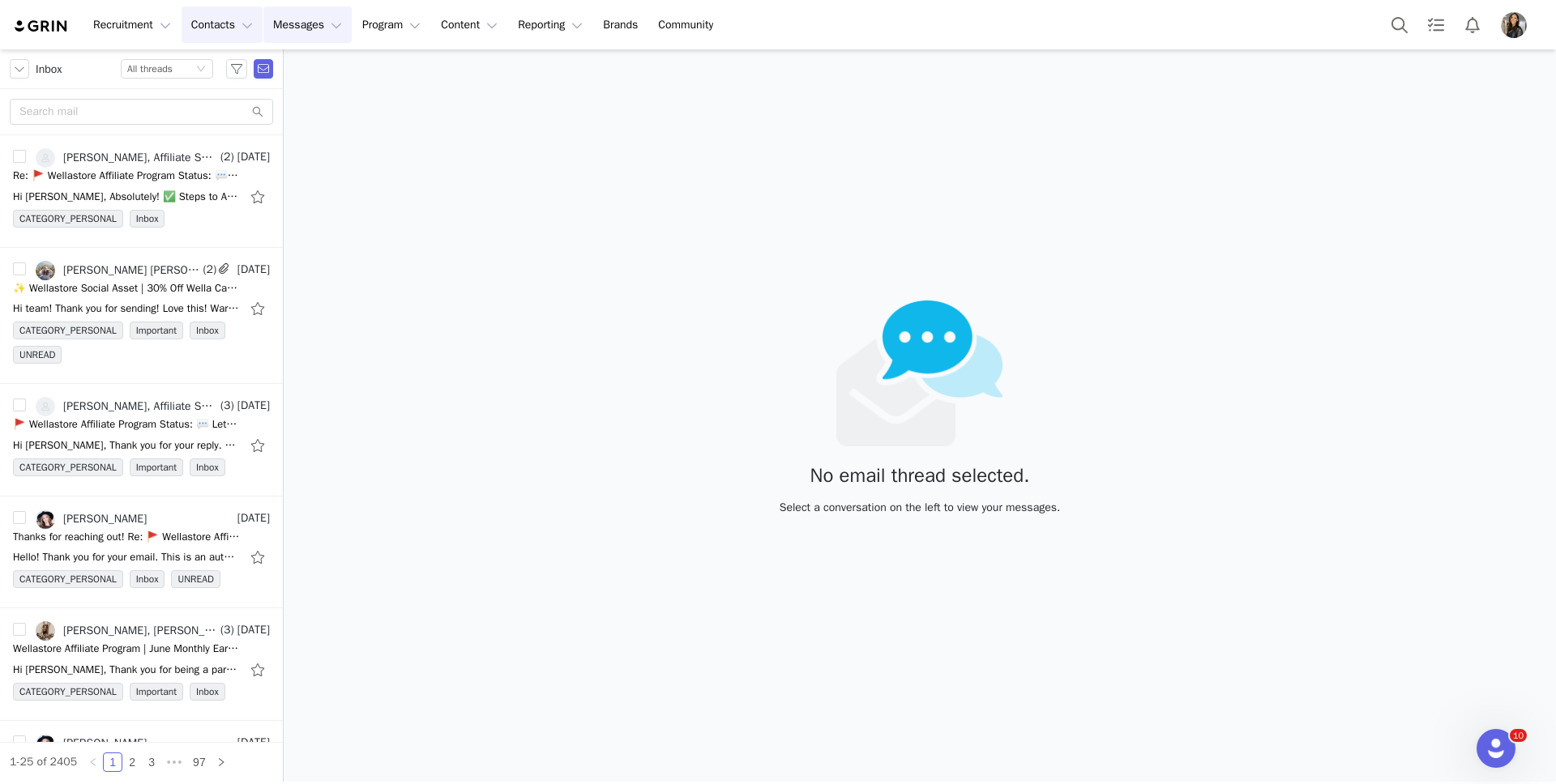 click on "Contacts Contacts" at bounding box center [222, 24] 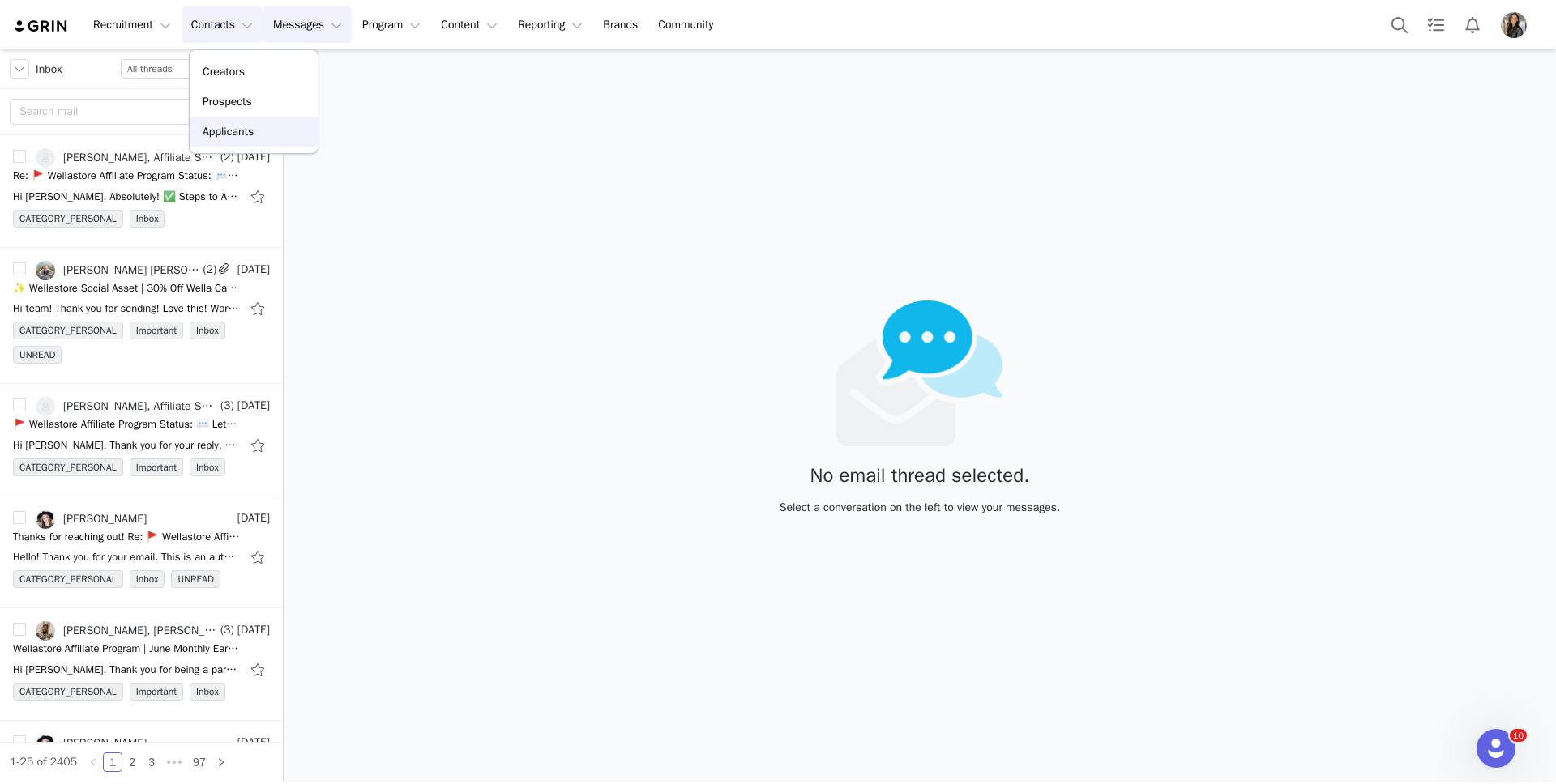 click on "Applicants" at bounding box center (228, 131) 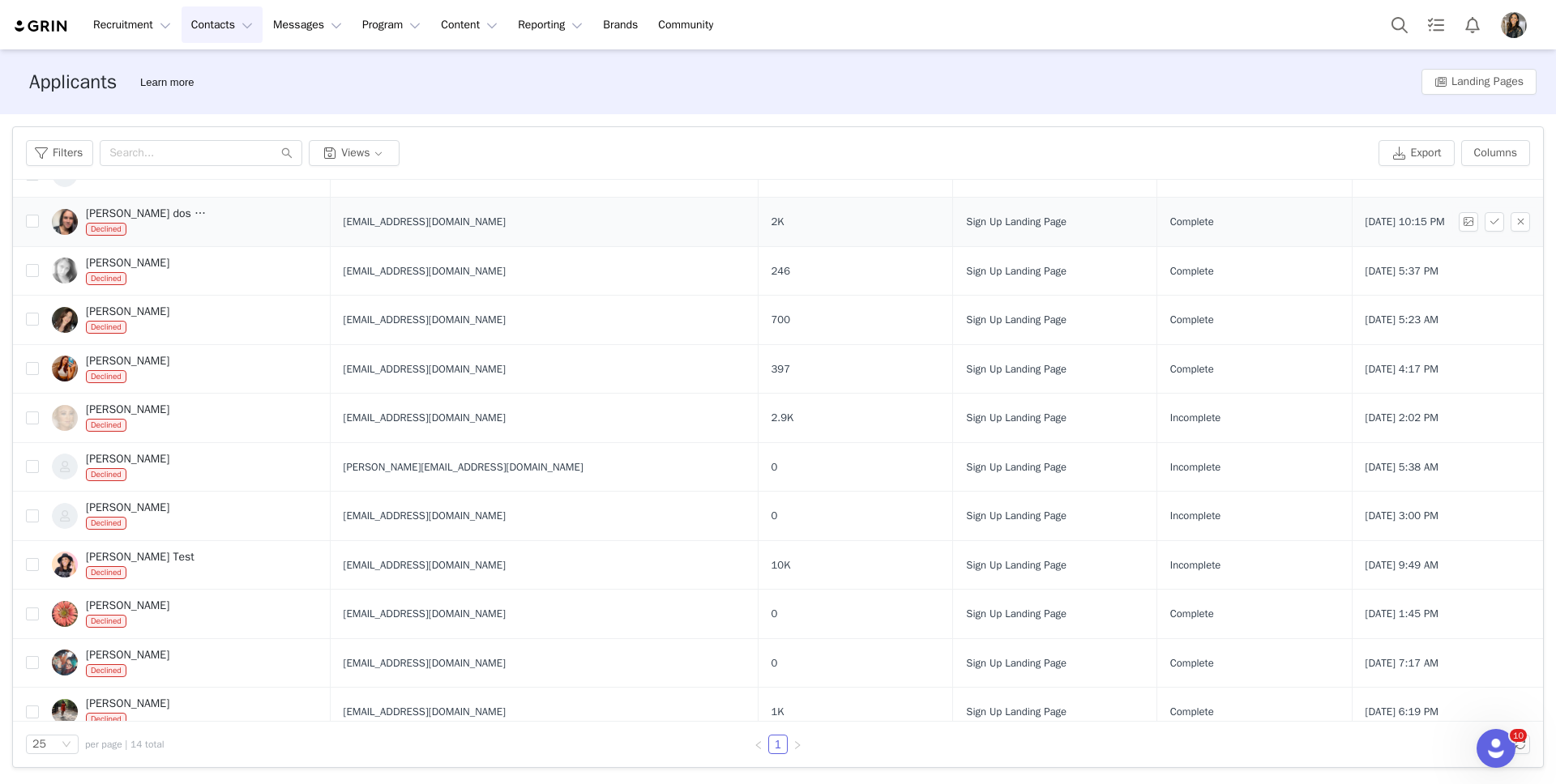 scroll, scrollTop: 0, scrollLeft: 0, axis: both 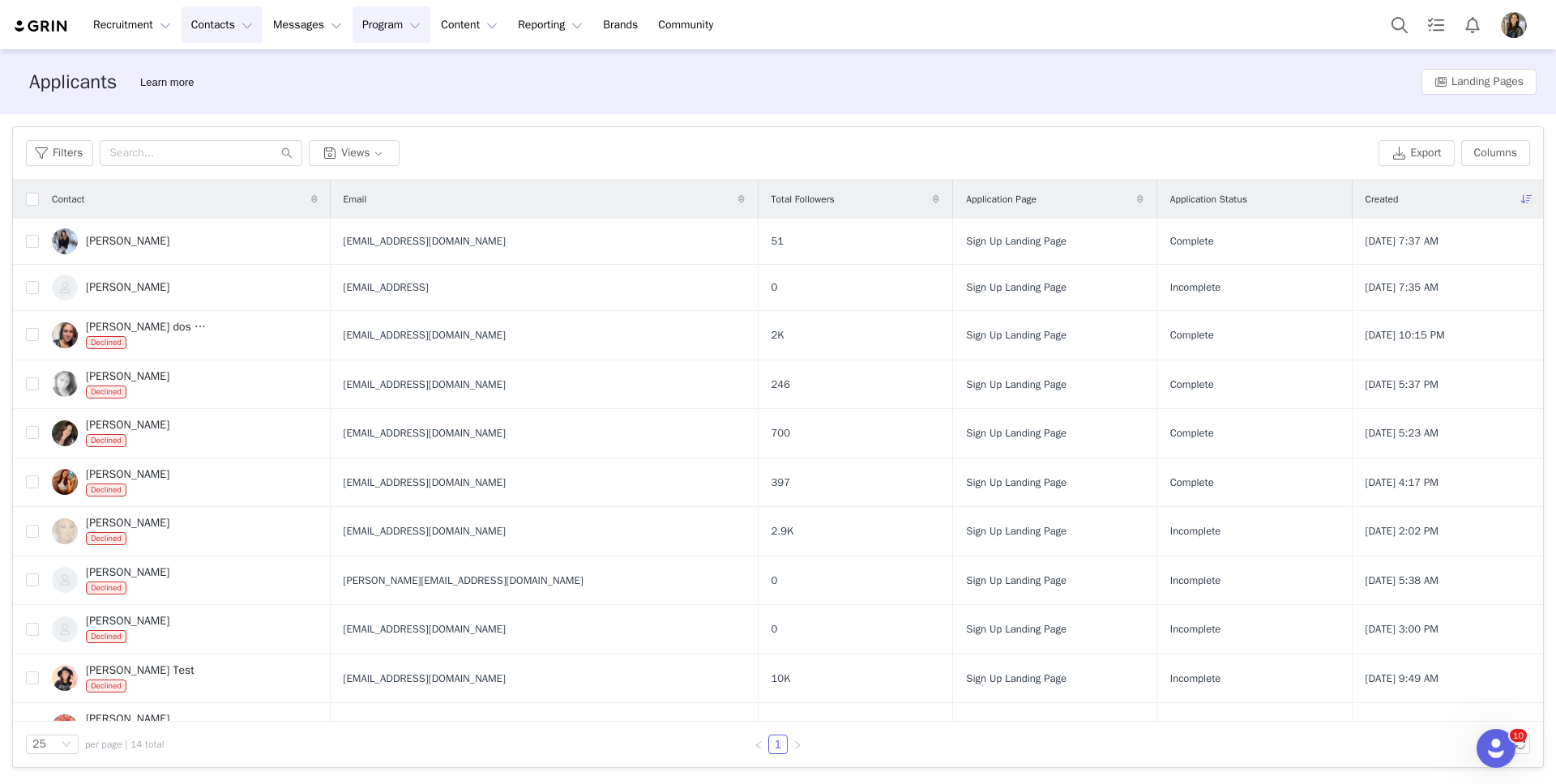 click on "Program Program" at bounding box center (391, 24) 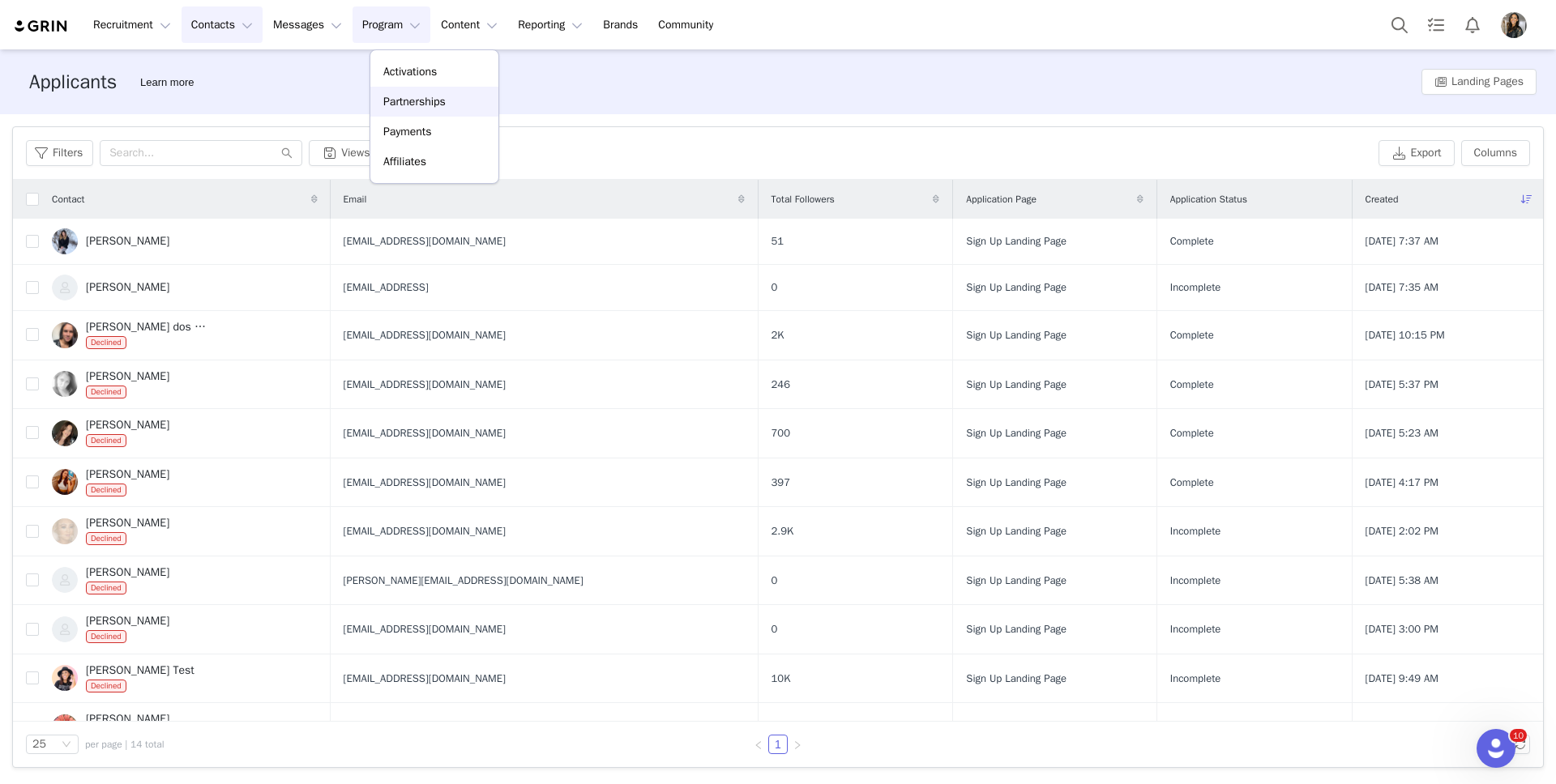 click on "Partnerships" at bounding box center [414, 101] 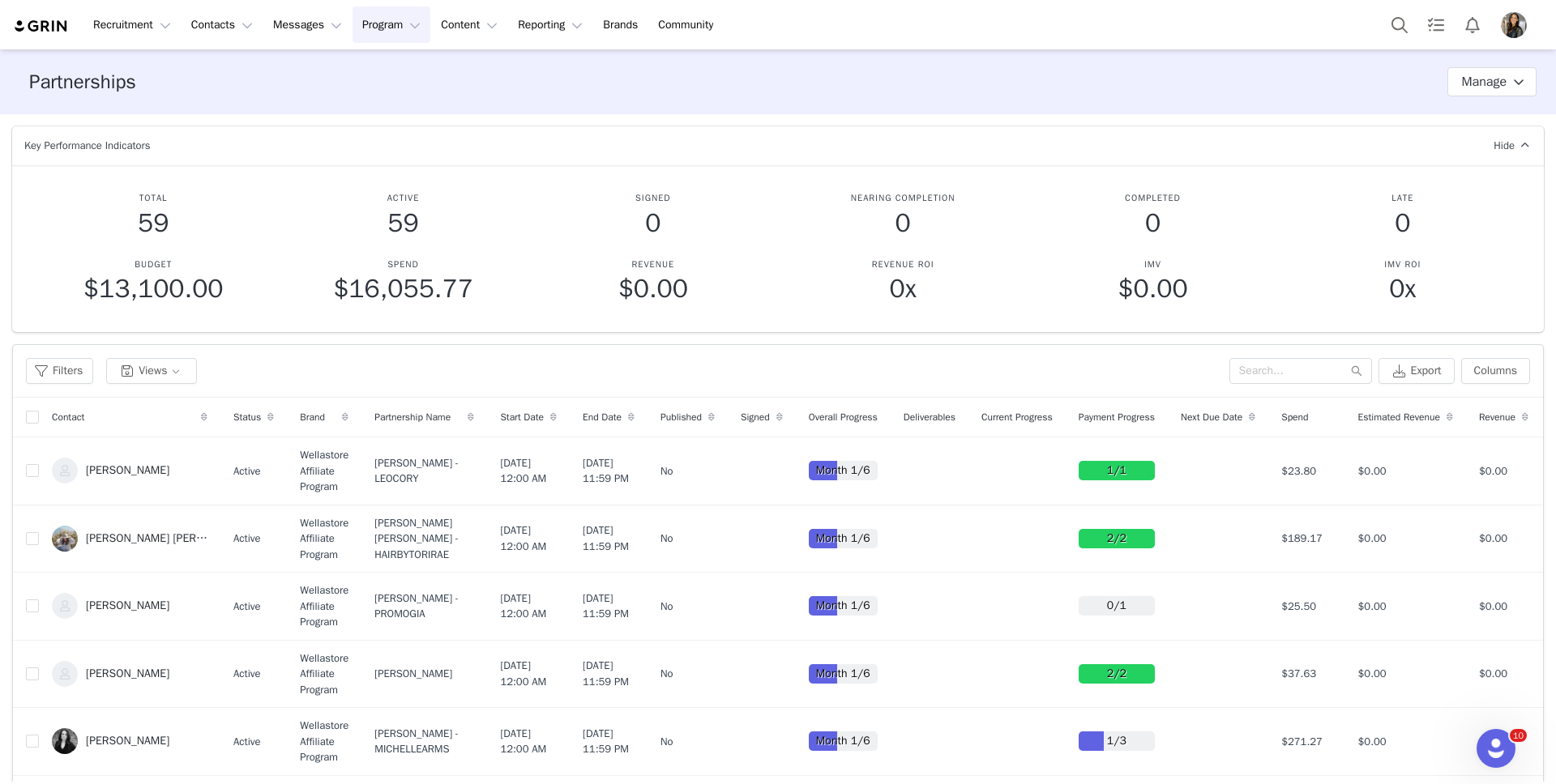 click at bounding box center (41, 26) 